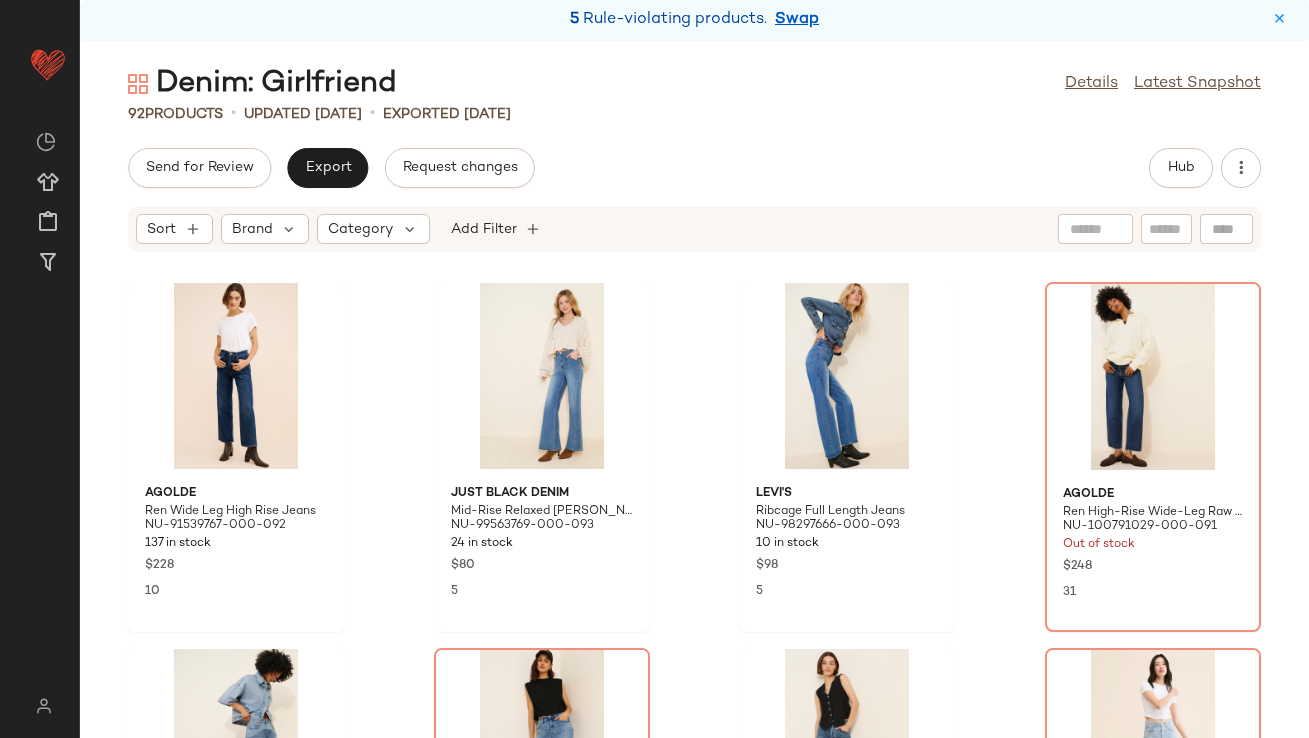 scroll, scrollTop: 0, scrollLeft: 0, axis: both 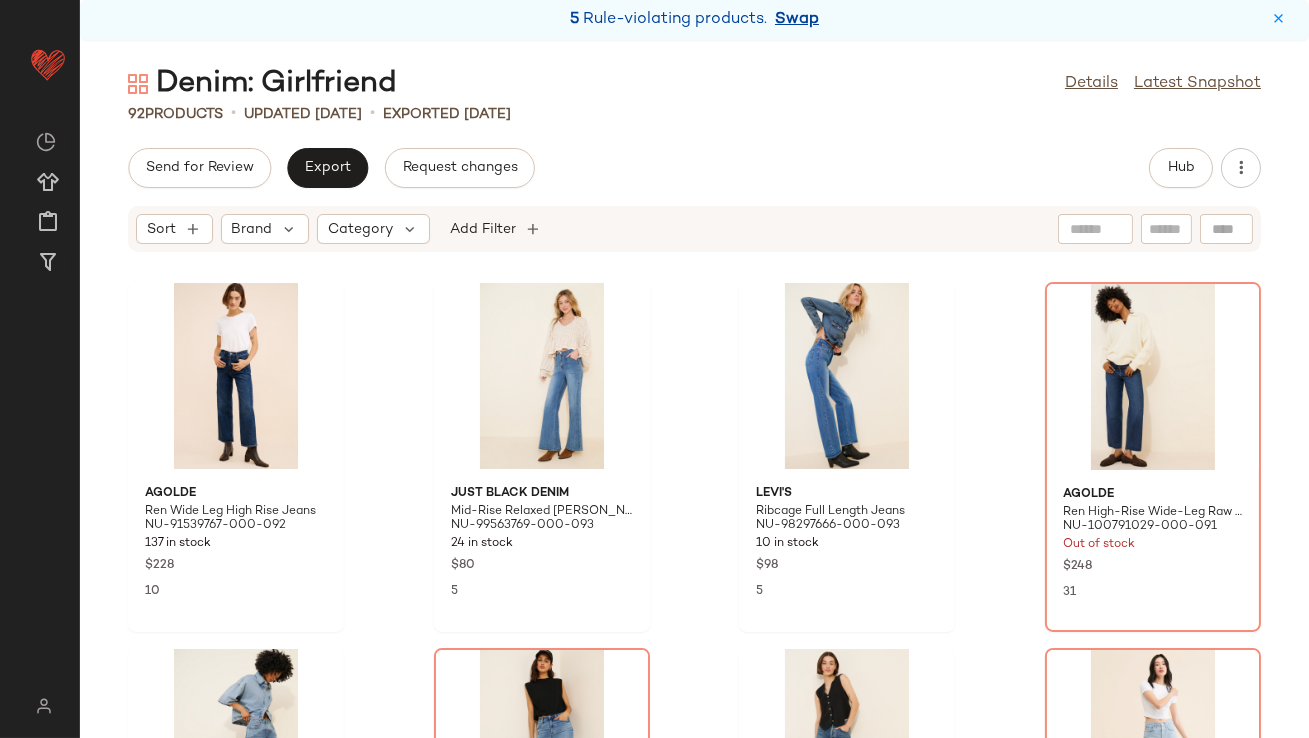 click on "Swap" at bounding box center (797, 20) 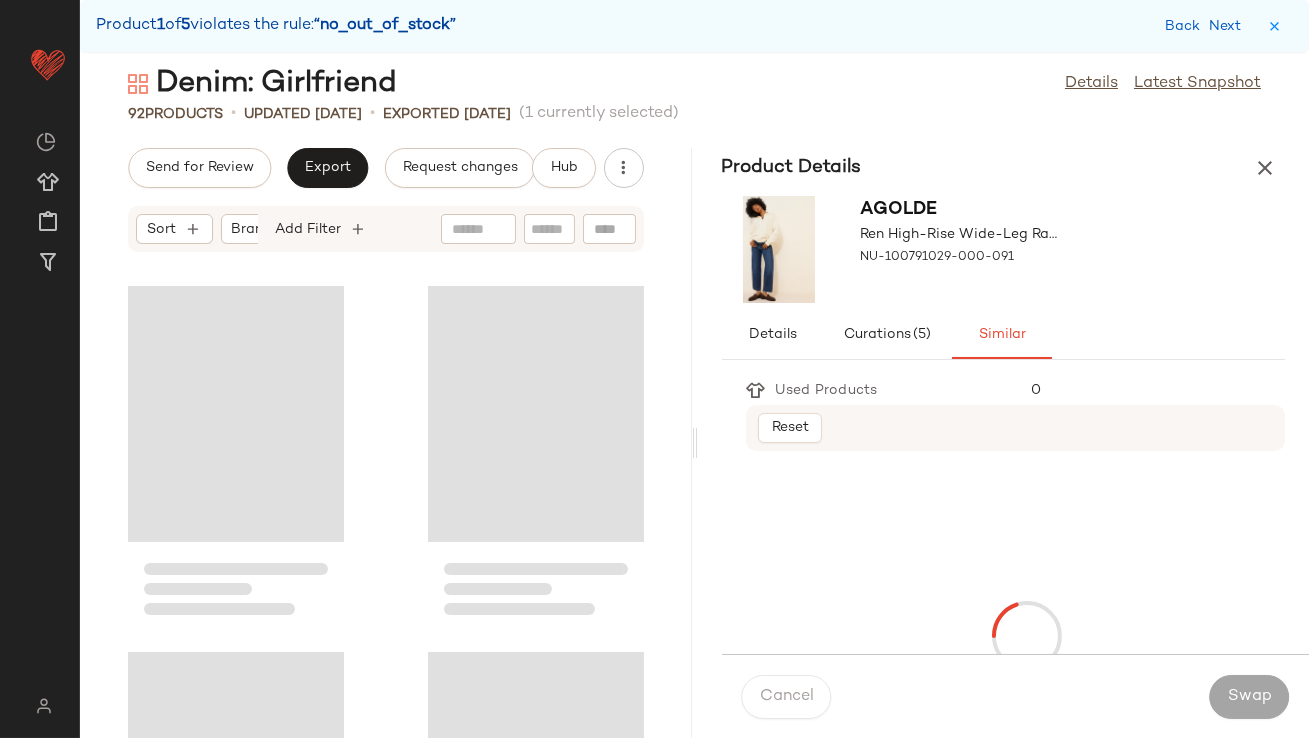 scroll, scrollTop: 381, scrollLeft: 0, axis: vertical 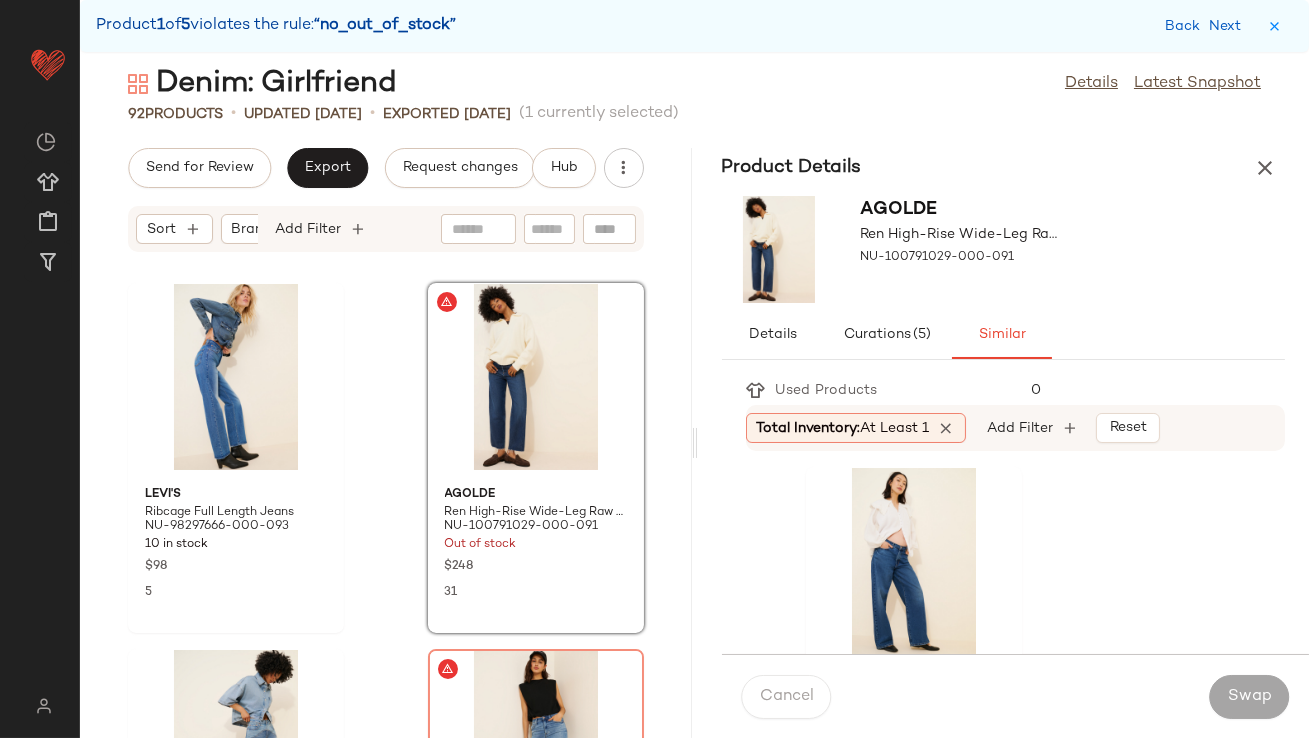 click on "Total Inventory:   At least 1" at bounding box center (843, 428) 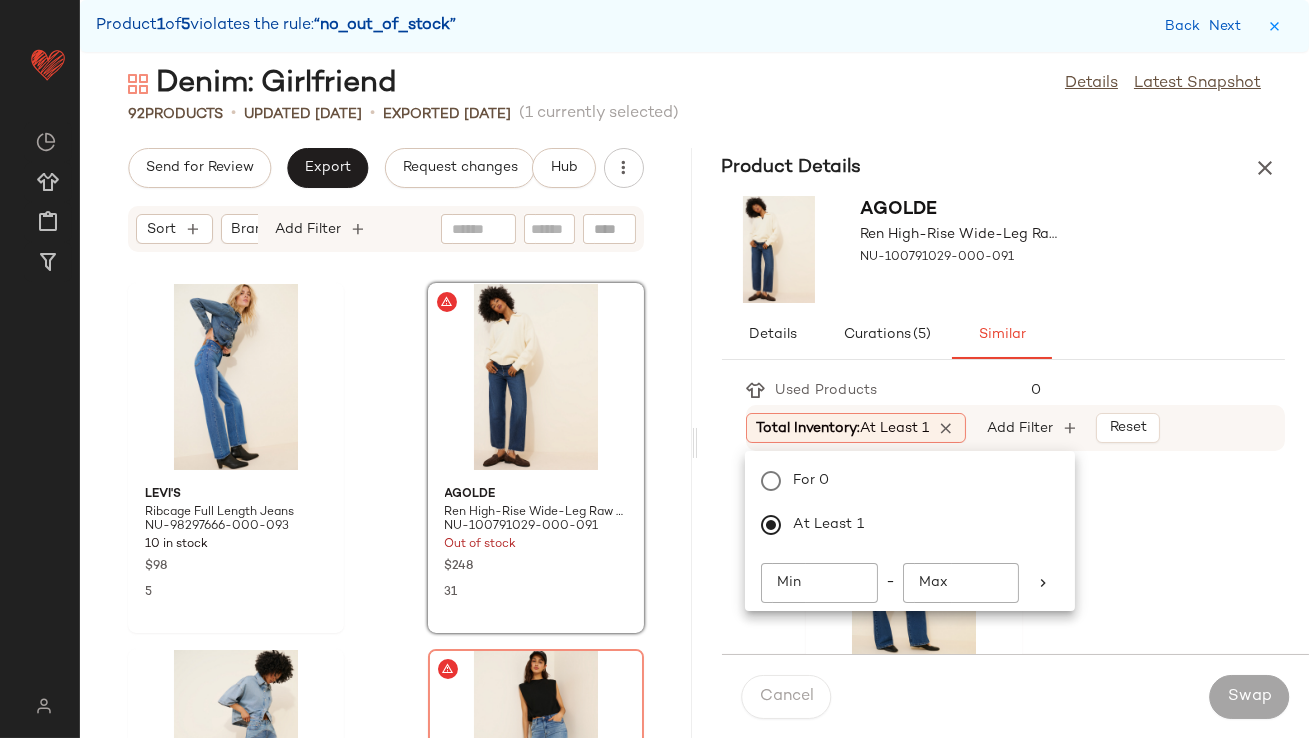 click on "Min" 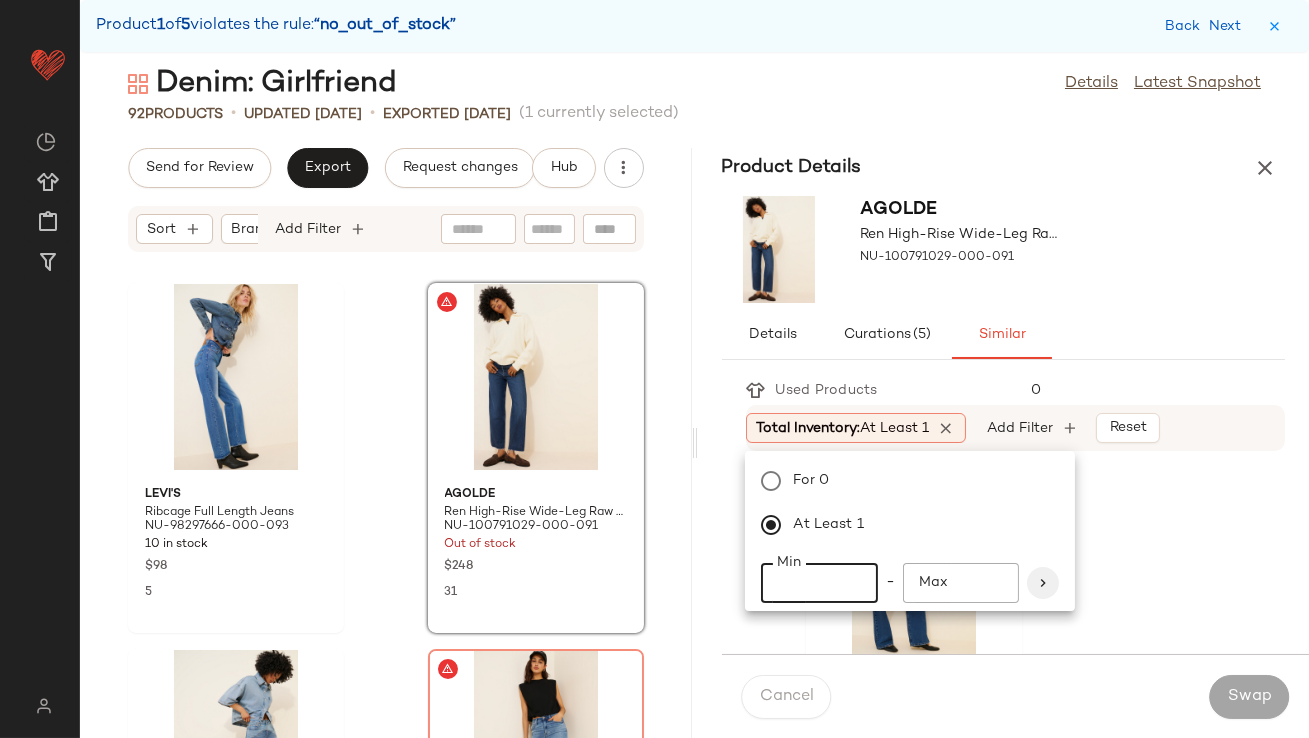 type on "**" 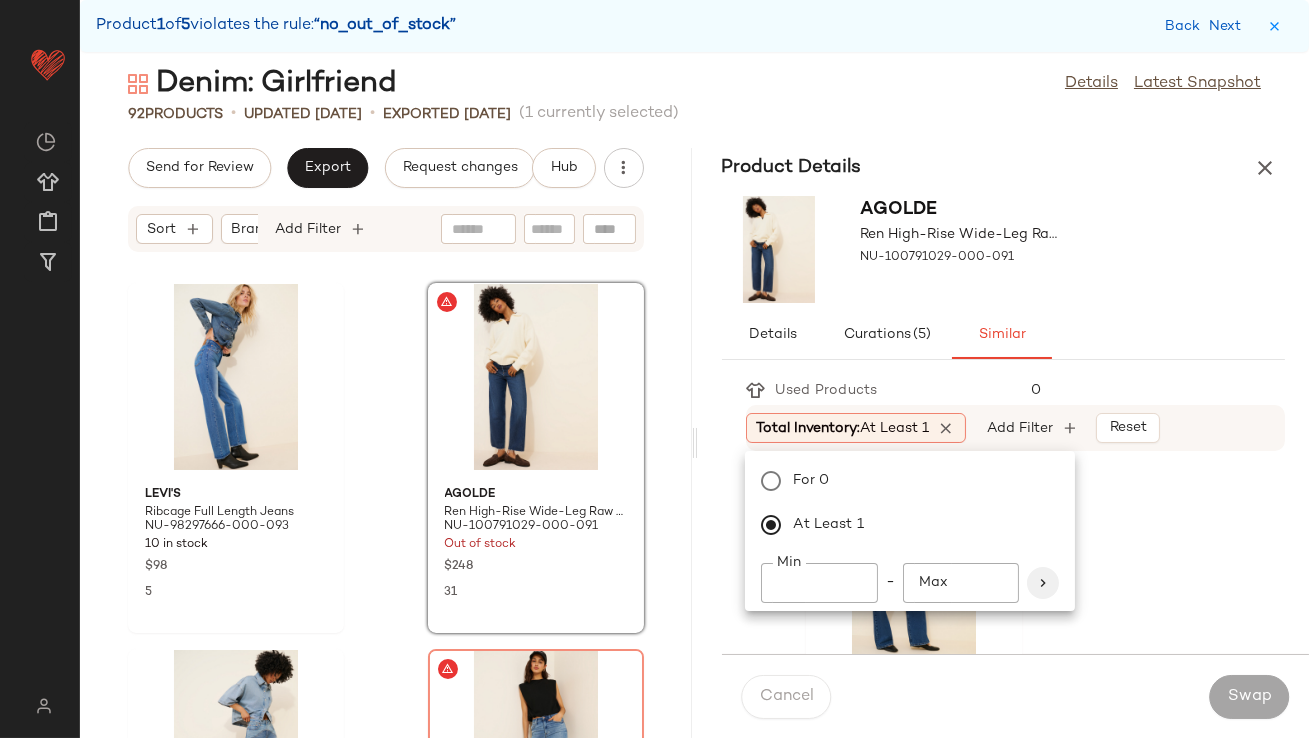 click at bounding box center [1043, 583] 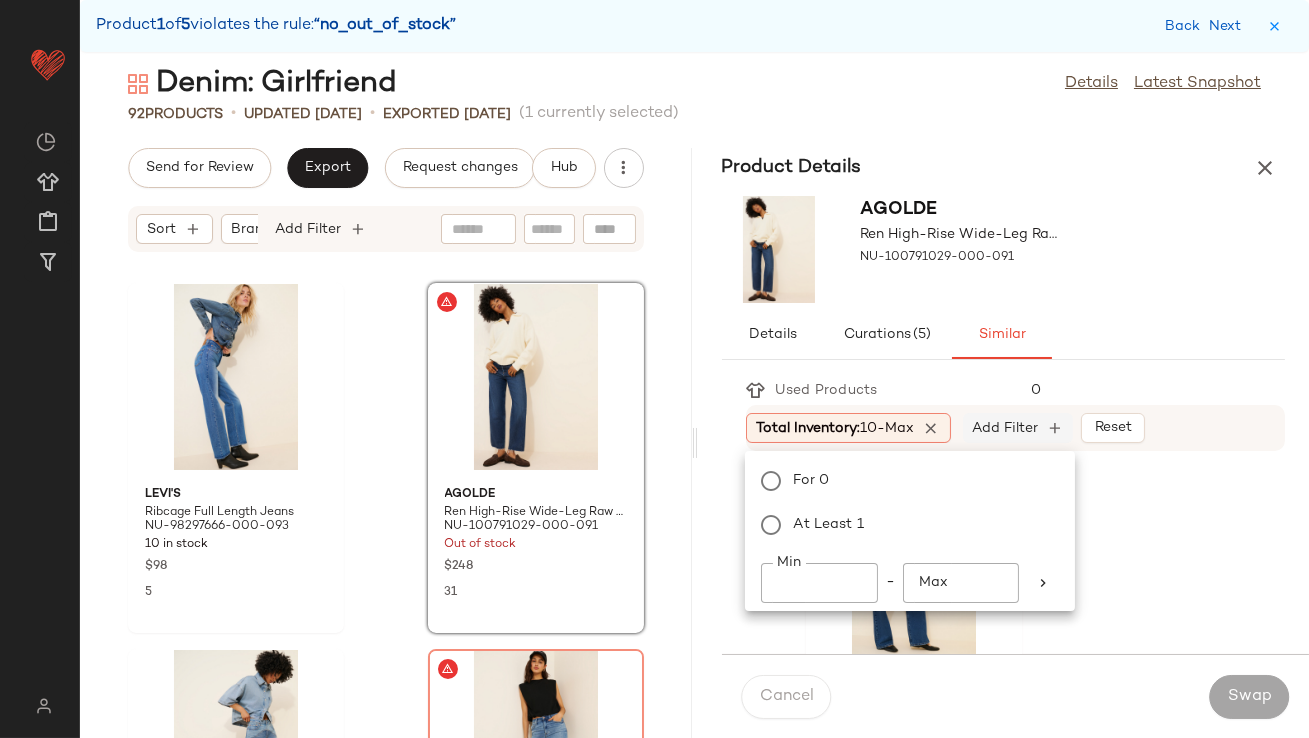 click on "Add Filter" at bounding box center [1005, 428] 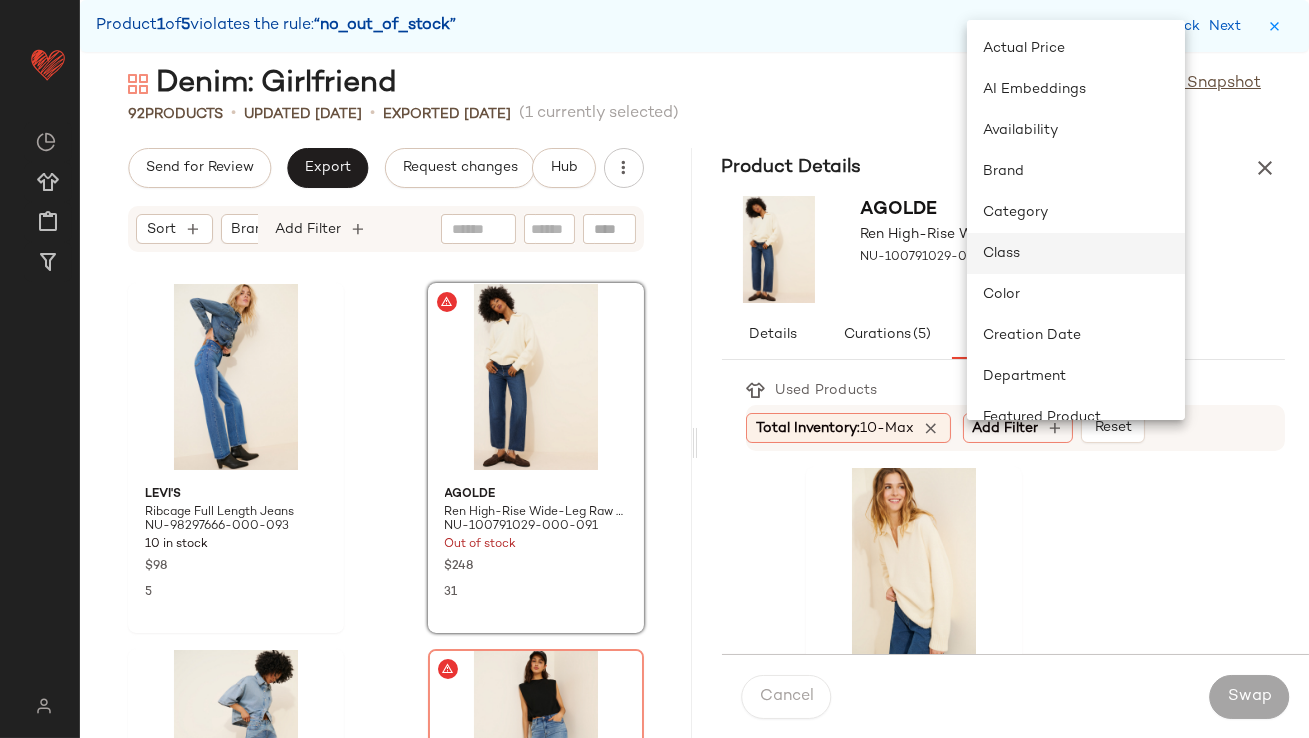 scroll, scrollTop: 476, scrollLeft: 0, axis: vertical 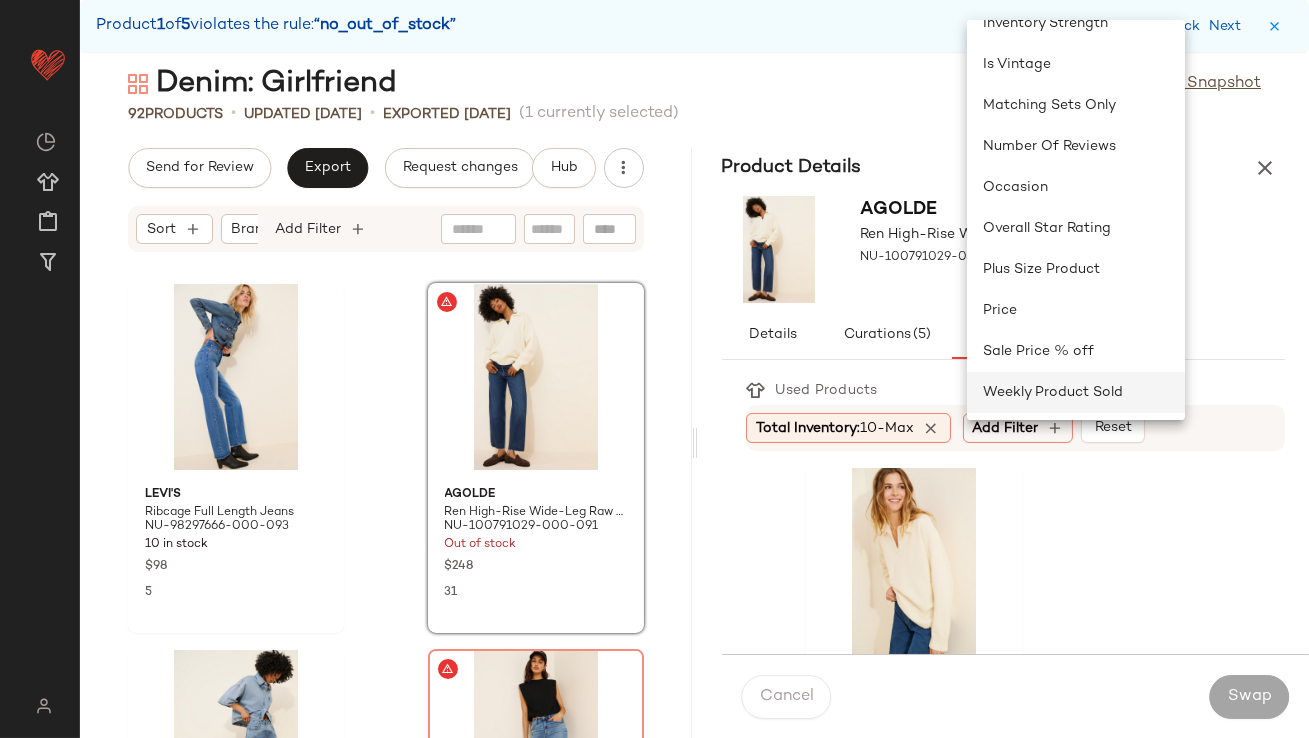 click on "Weekly Product Sold" 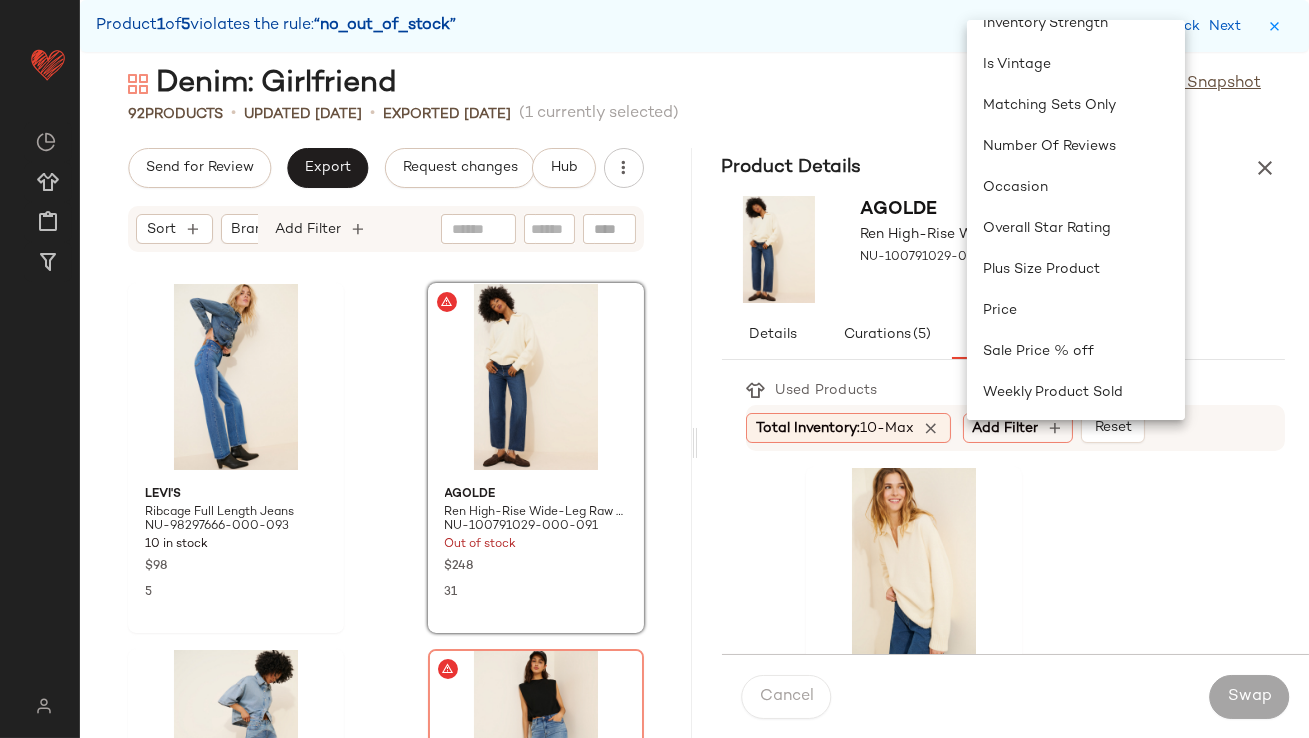 scroll, scrollTop: 0, scrollLeft: 0, axis: both 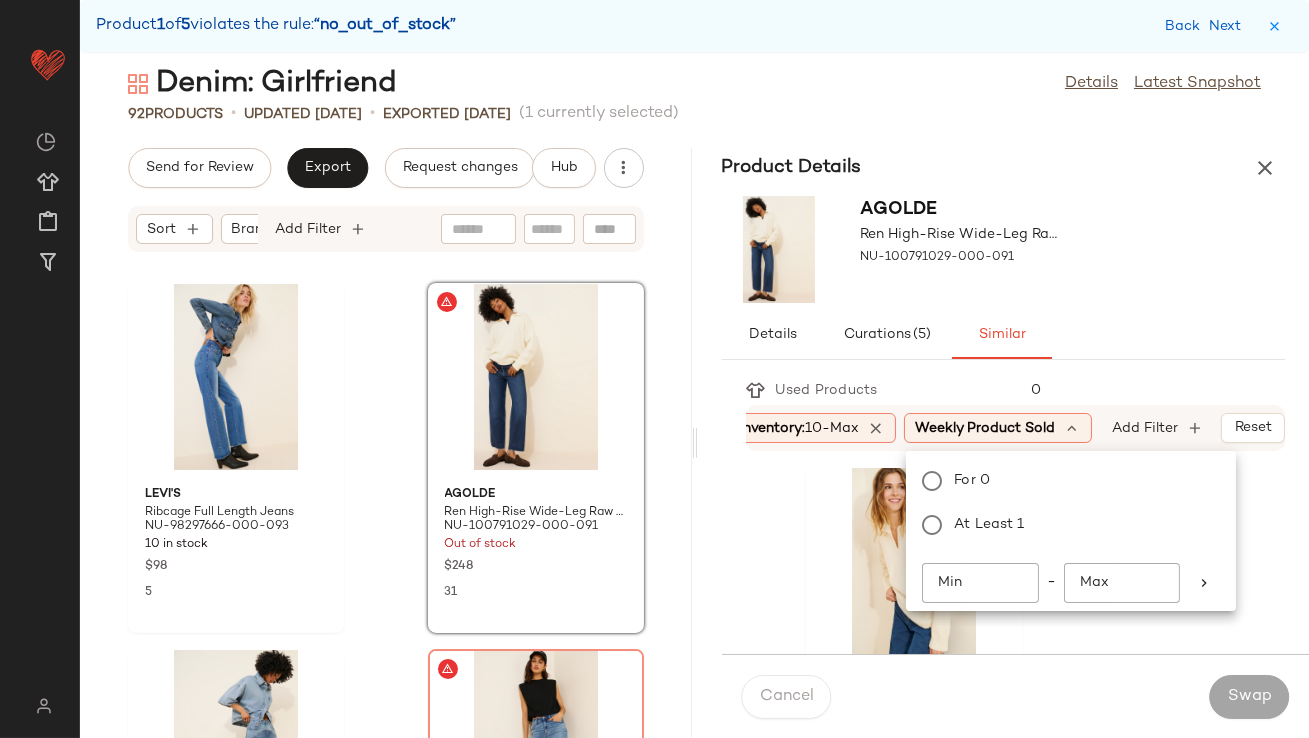 click on "Min" 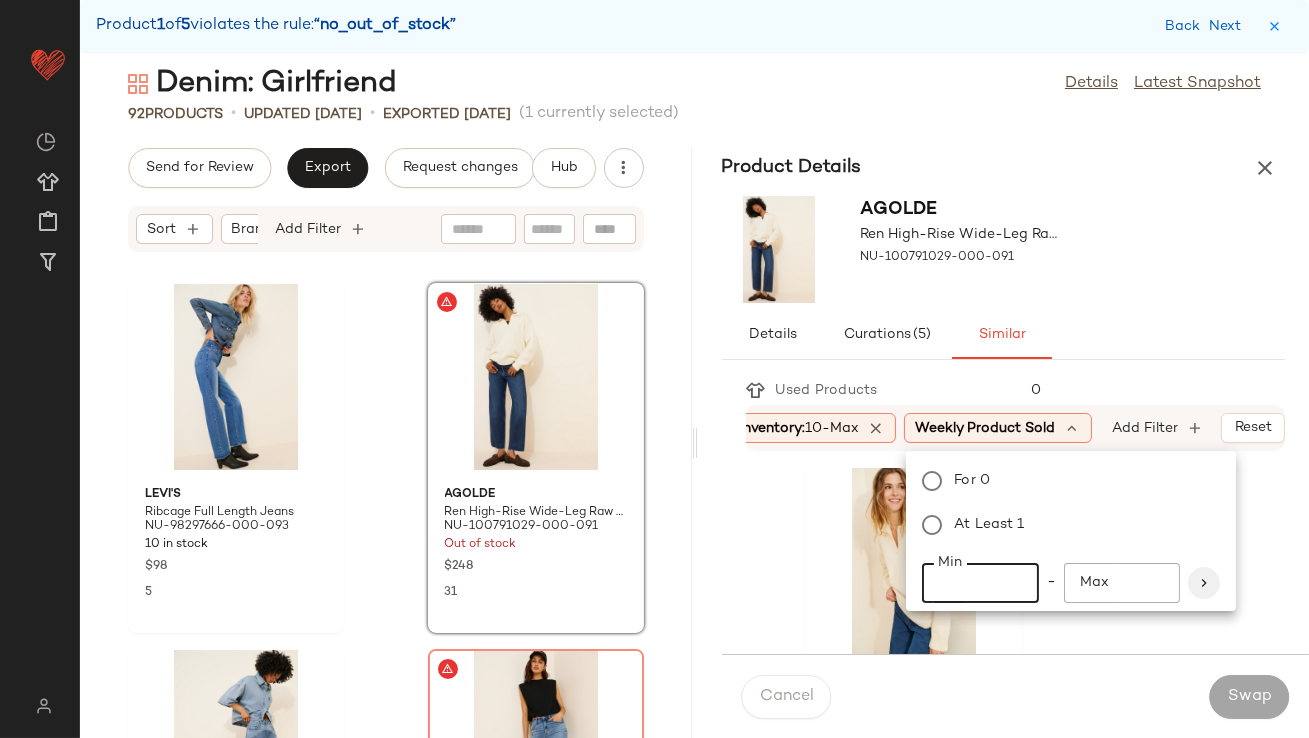 type on "**" 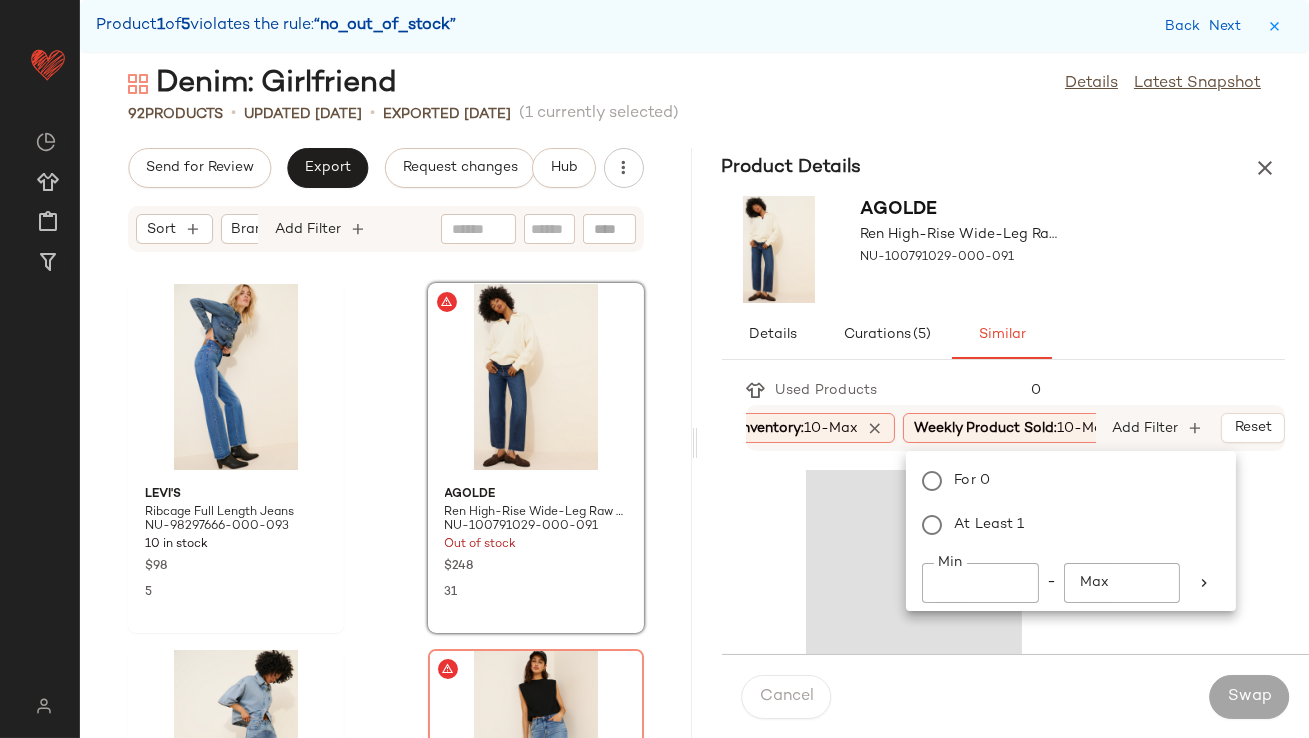 click on "AGOLDE Ren High-Rise Wide-Leg Raw Hem Jeans NU-100791029-000-091" at bounding box center [1004, 249] 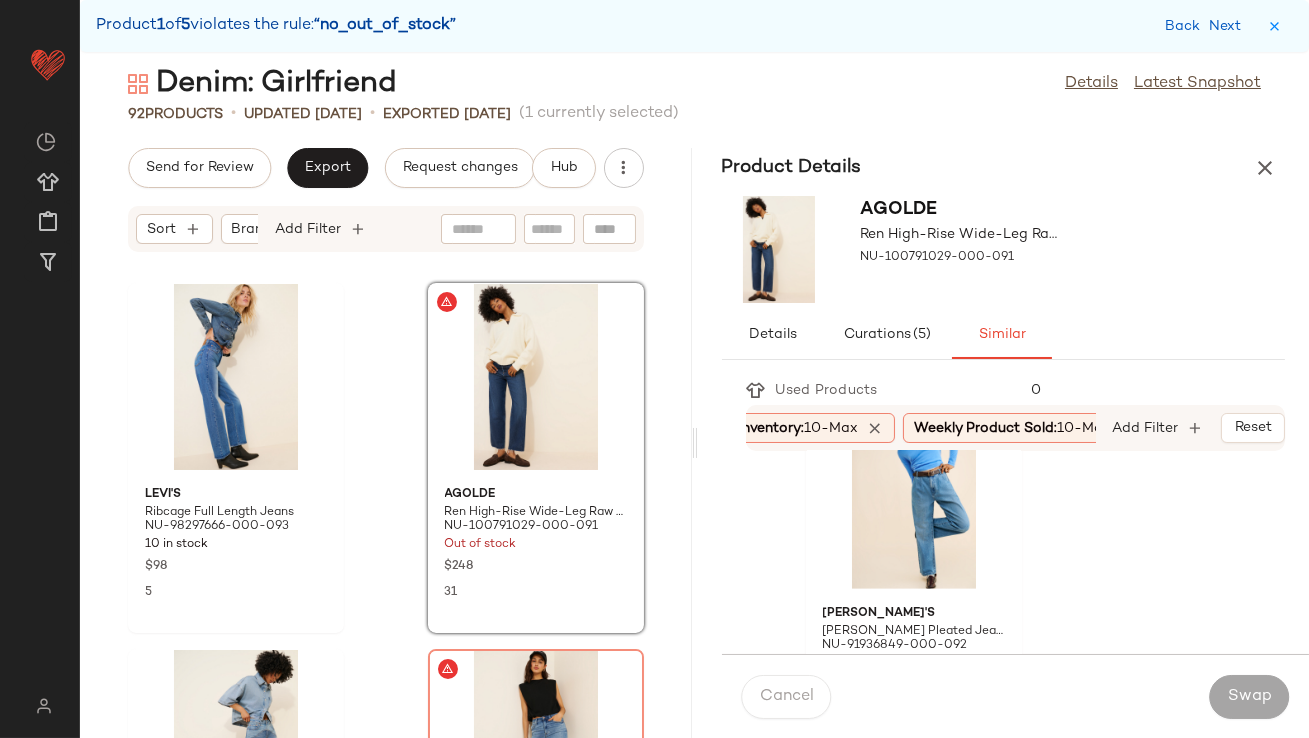 scroll, scrollTop: 2626, scrollLeft: 0, axis: vertical 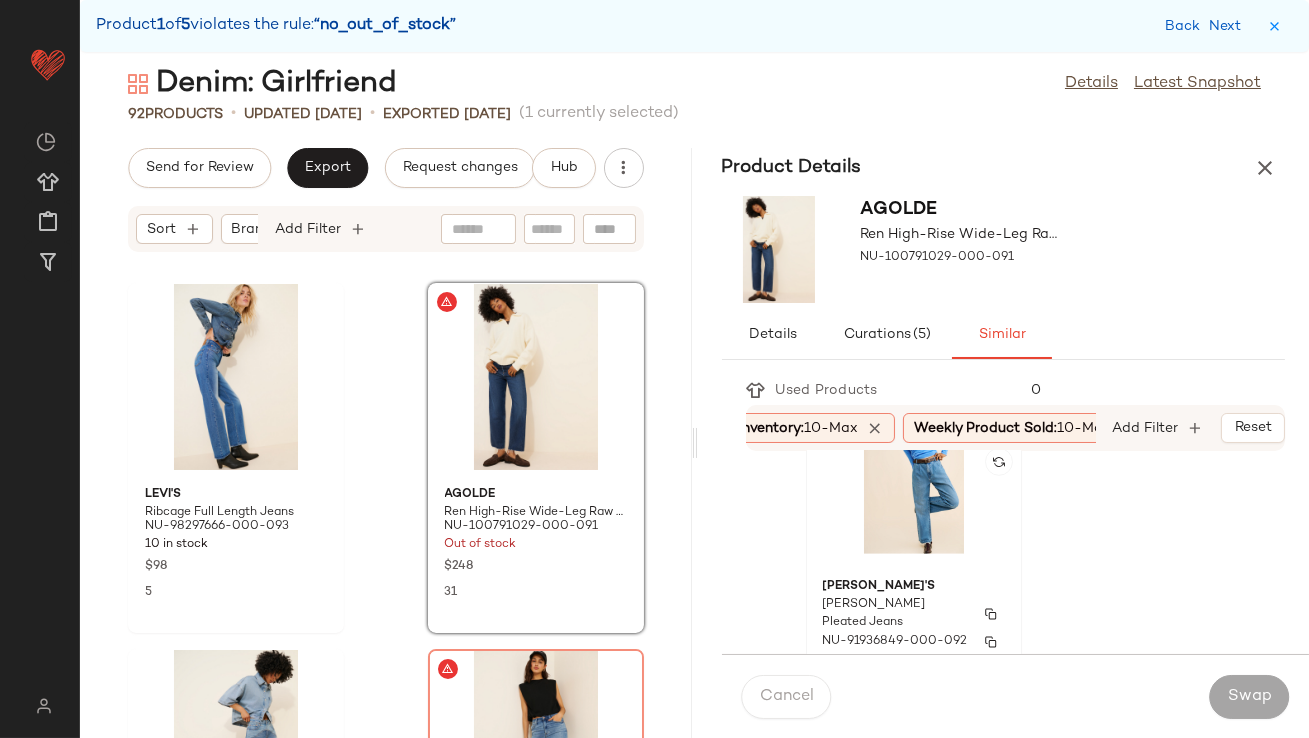 click on "Rolla's Chloe Pleated Jeans NU-91936849-000-092 96 in stock $149 4" 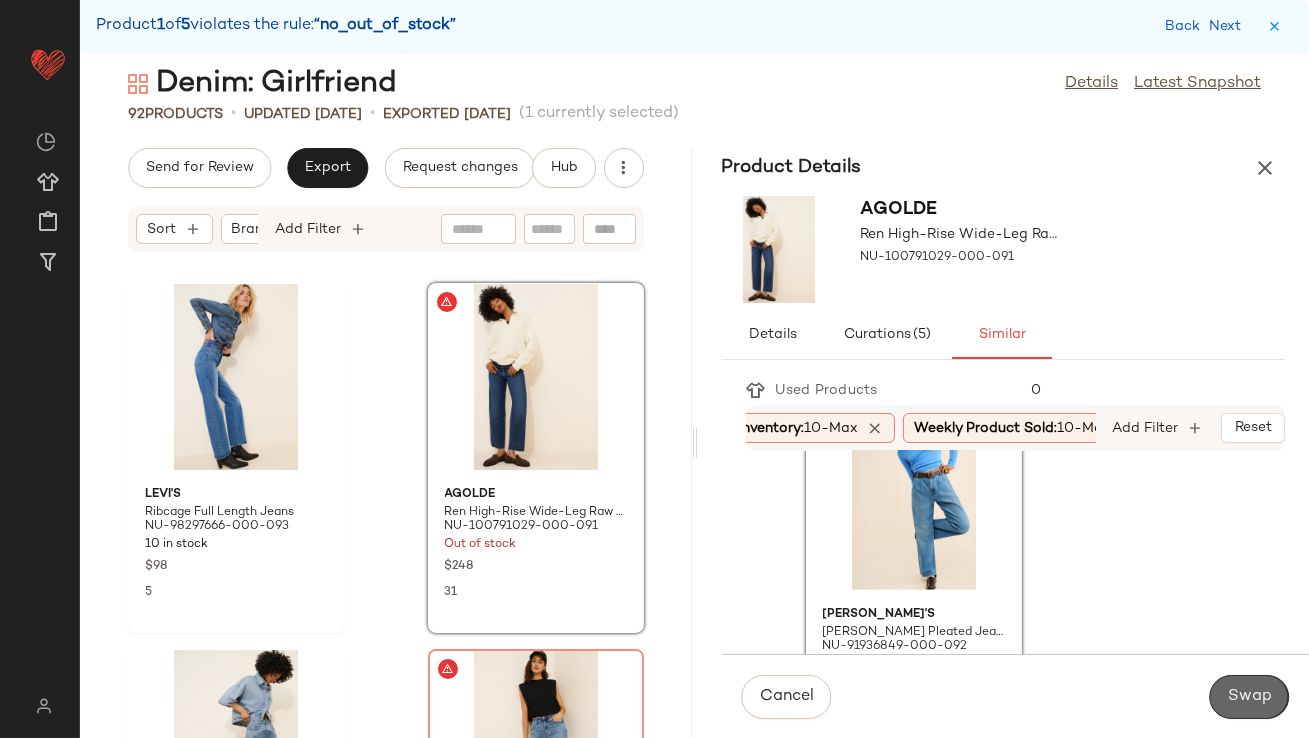 click on "Swap" at bounding box center (1249, 697) 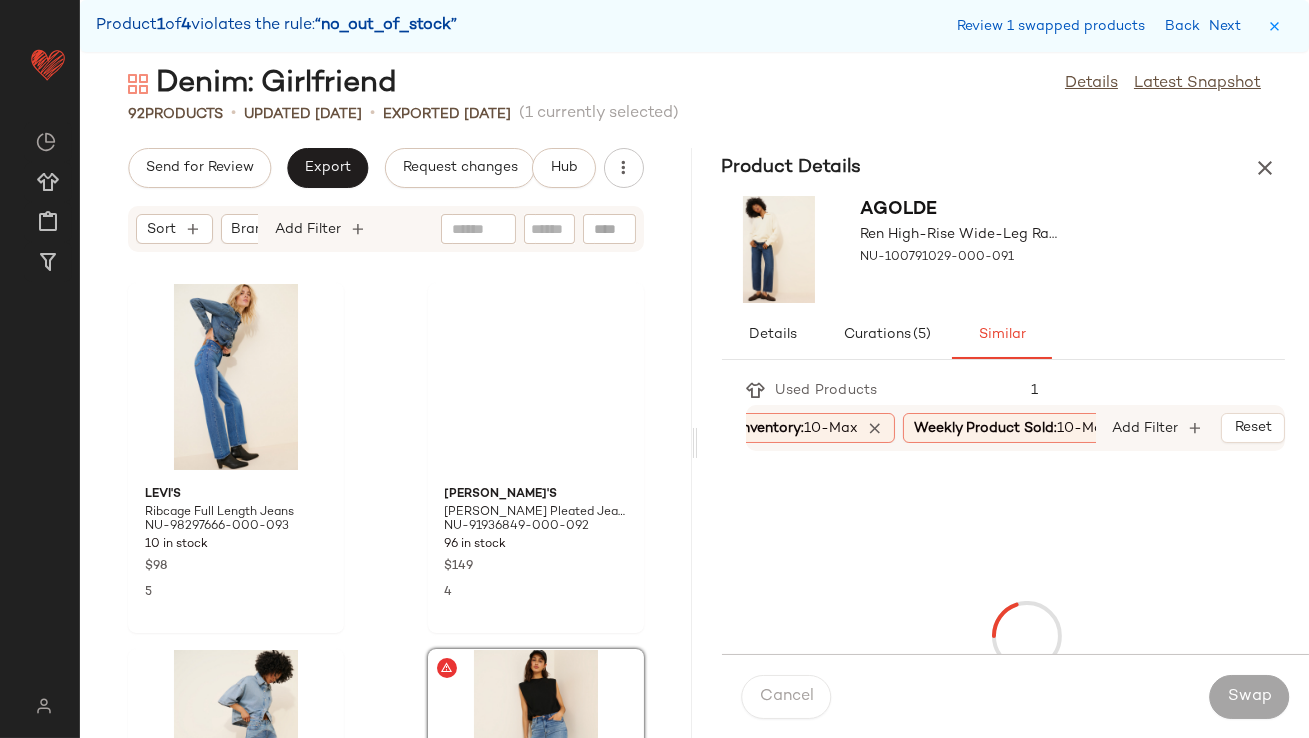 scroll, scrollTop: 731, scrollLeft: 0, axis: vertical 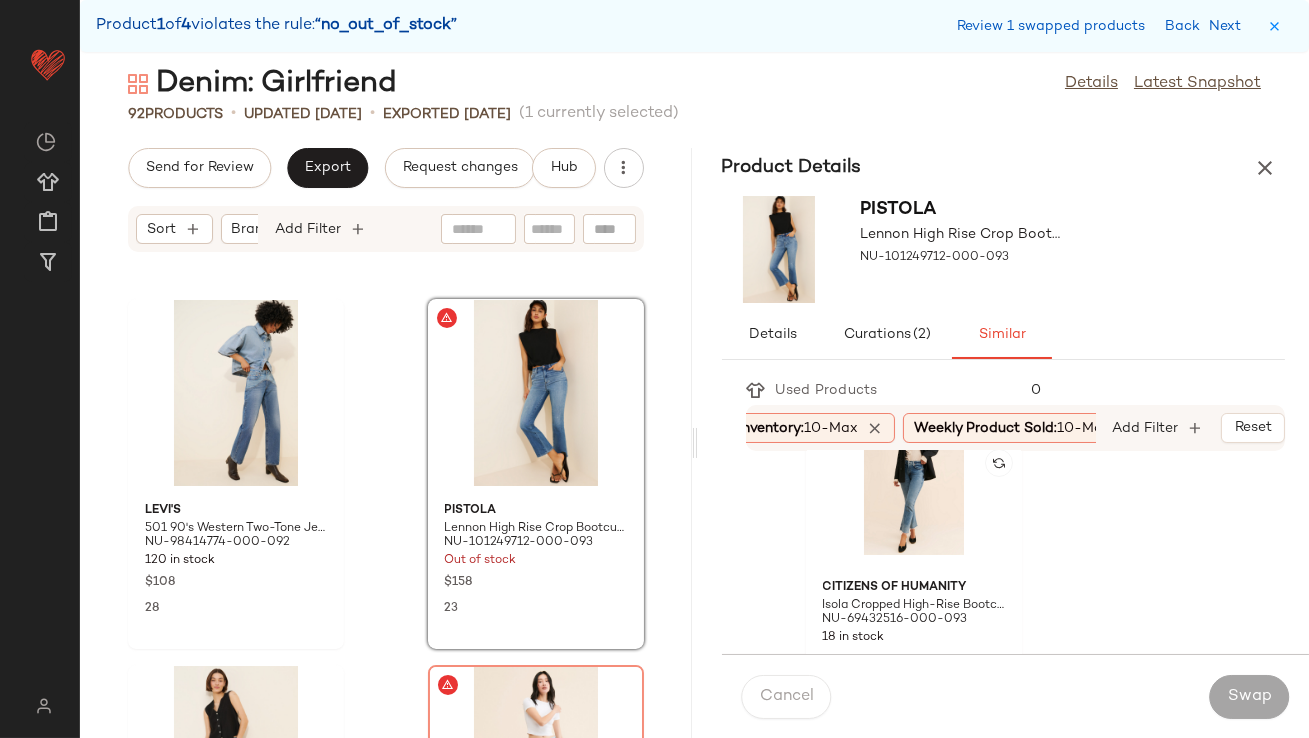 click 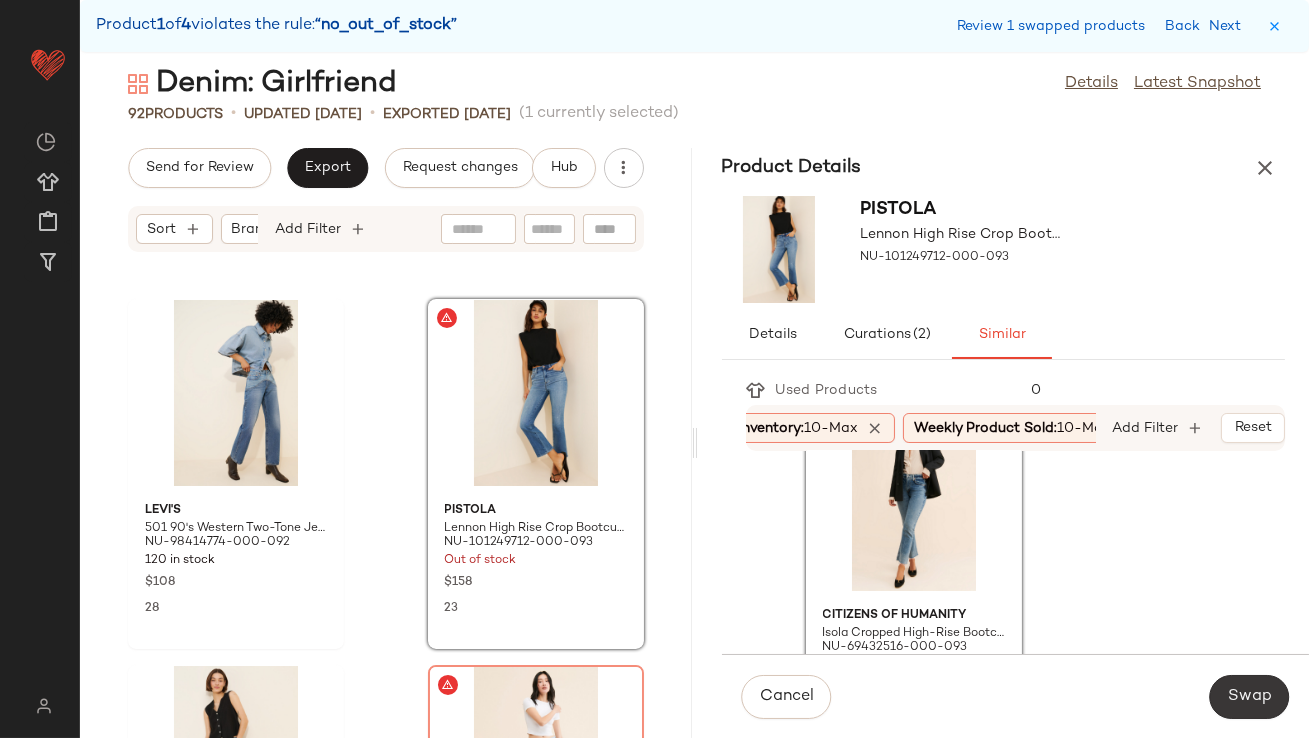 click on "Swap" 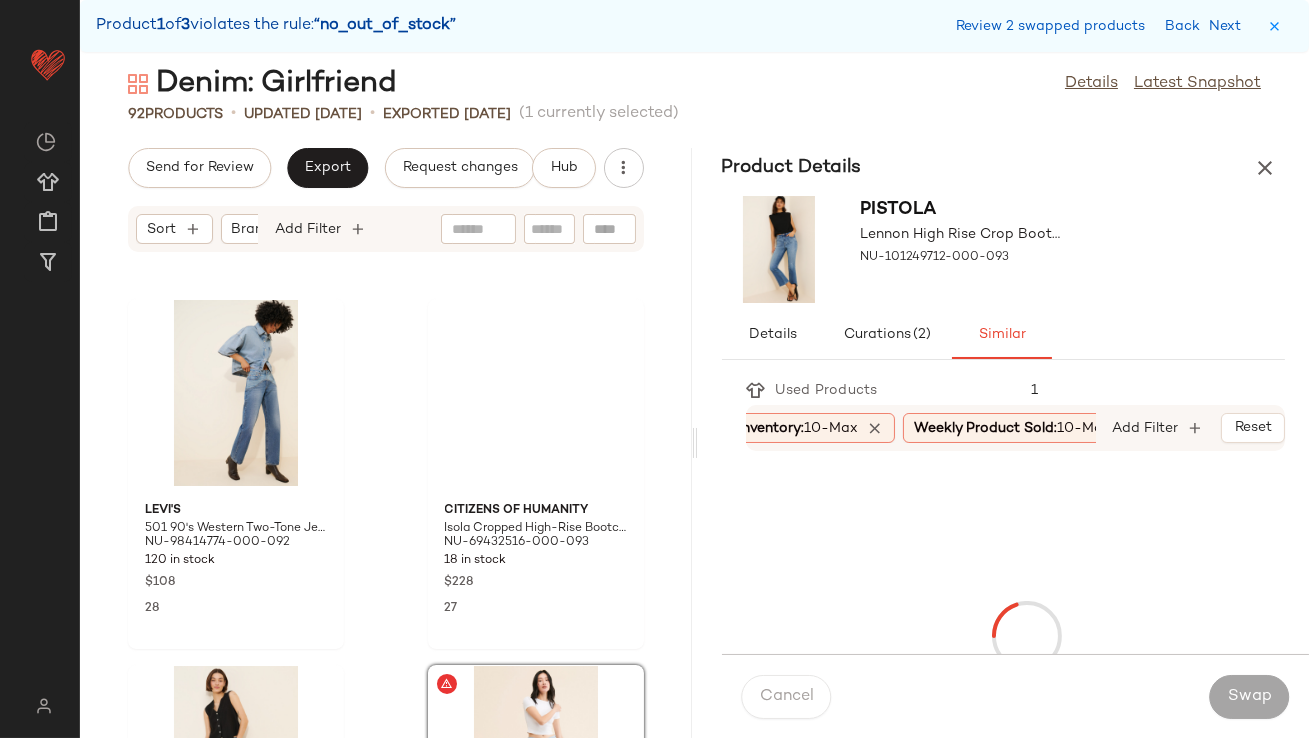 scroll, scrollTop: 1098, scrollLeft: 0, axis: vertical 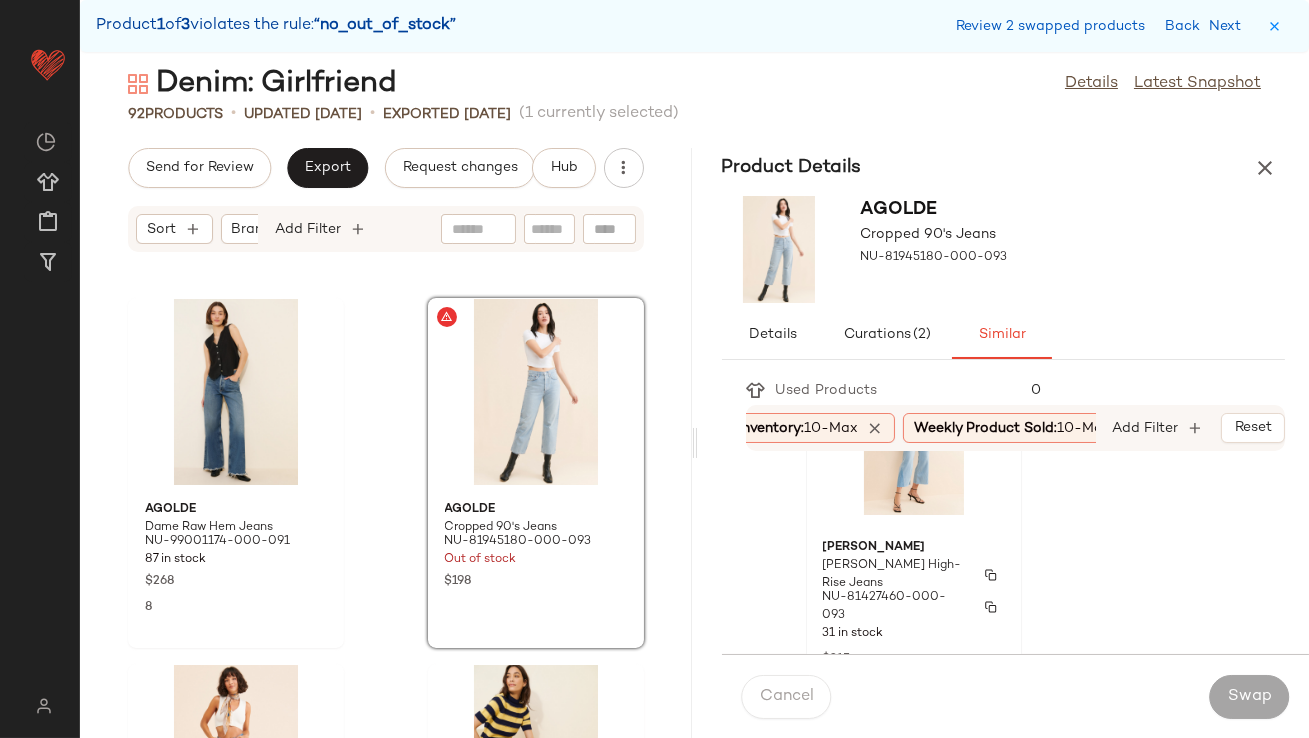 click on "[PERSON_NAME]" at bounding box center (914, 548) 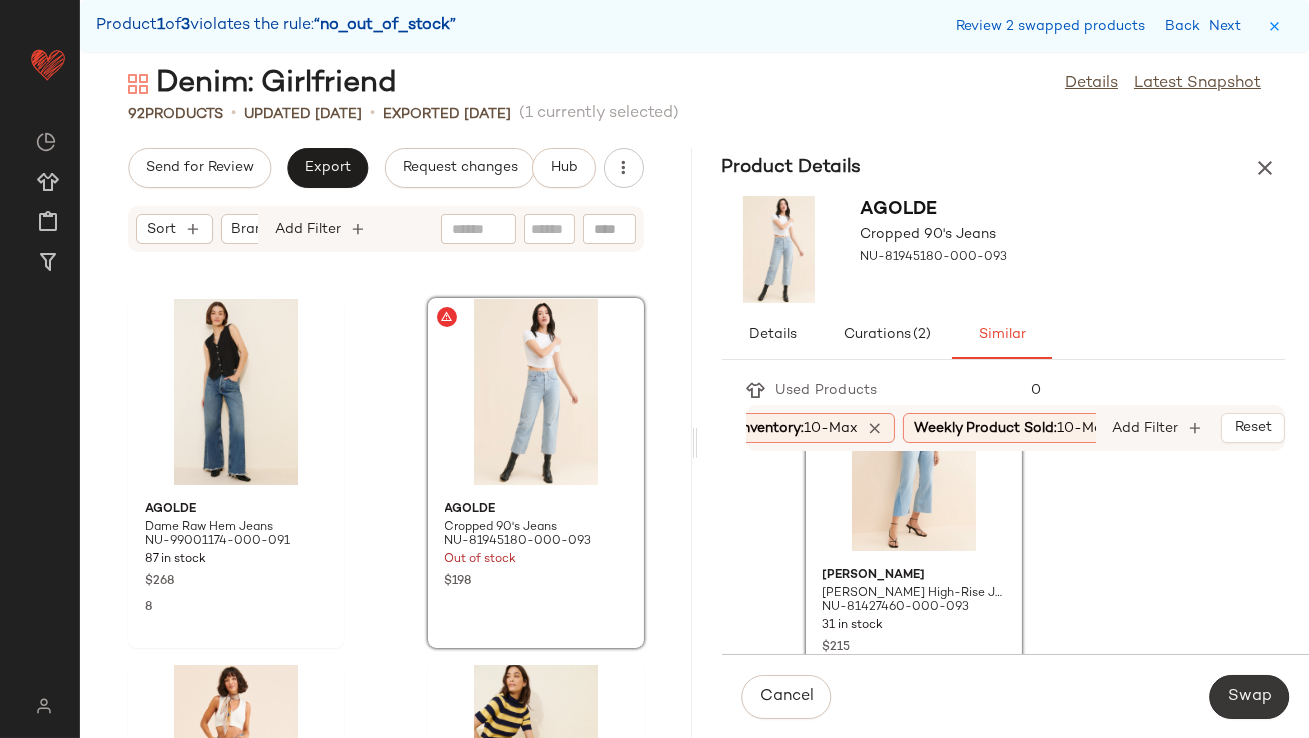 click on "Swap" at bounding box center [1249, 697] 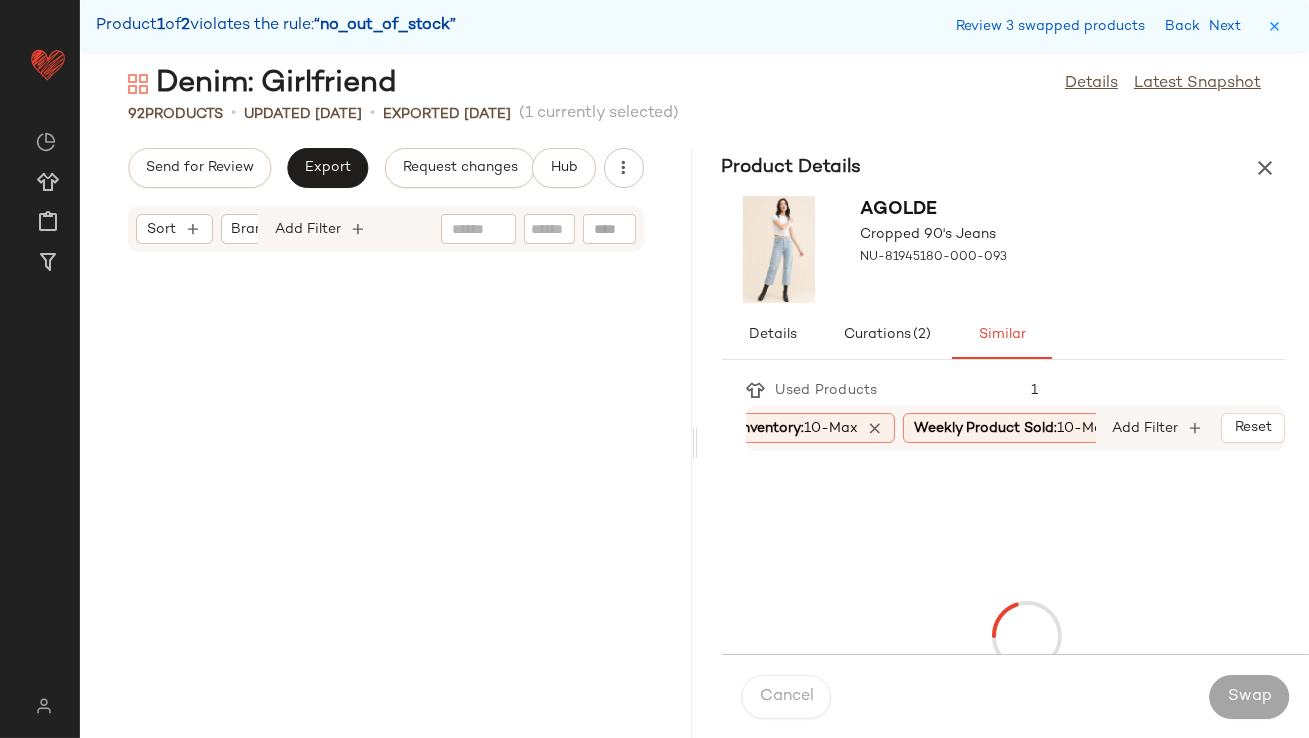 scroll, scrollTop: 5124, scrollLeft: 0, axis: vertical 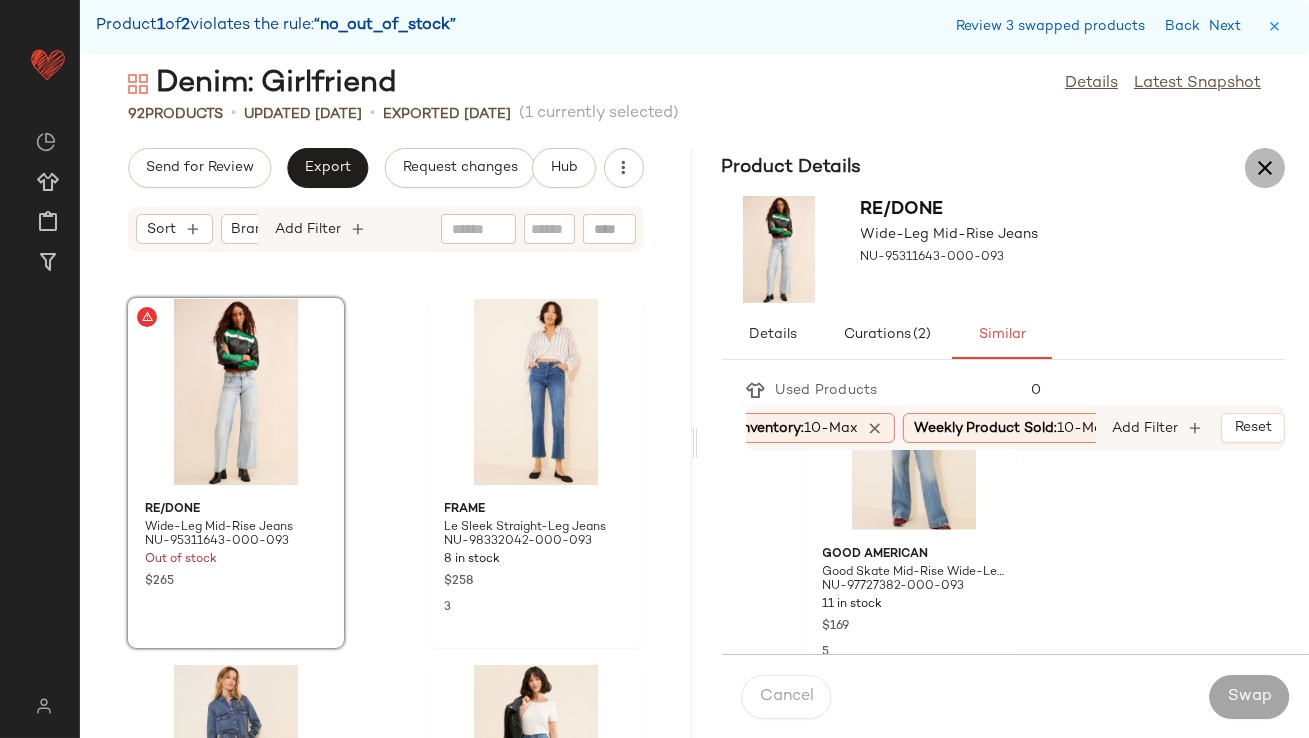 click at bounding box center (1265, 168) 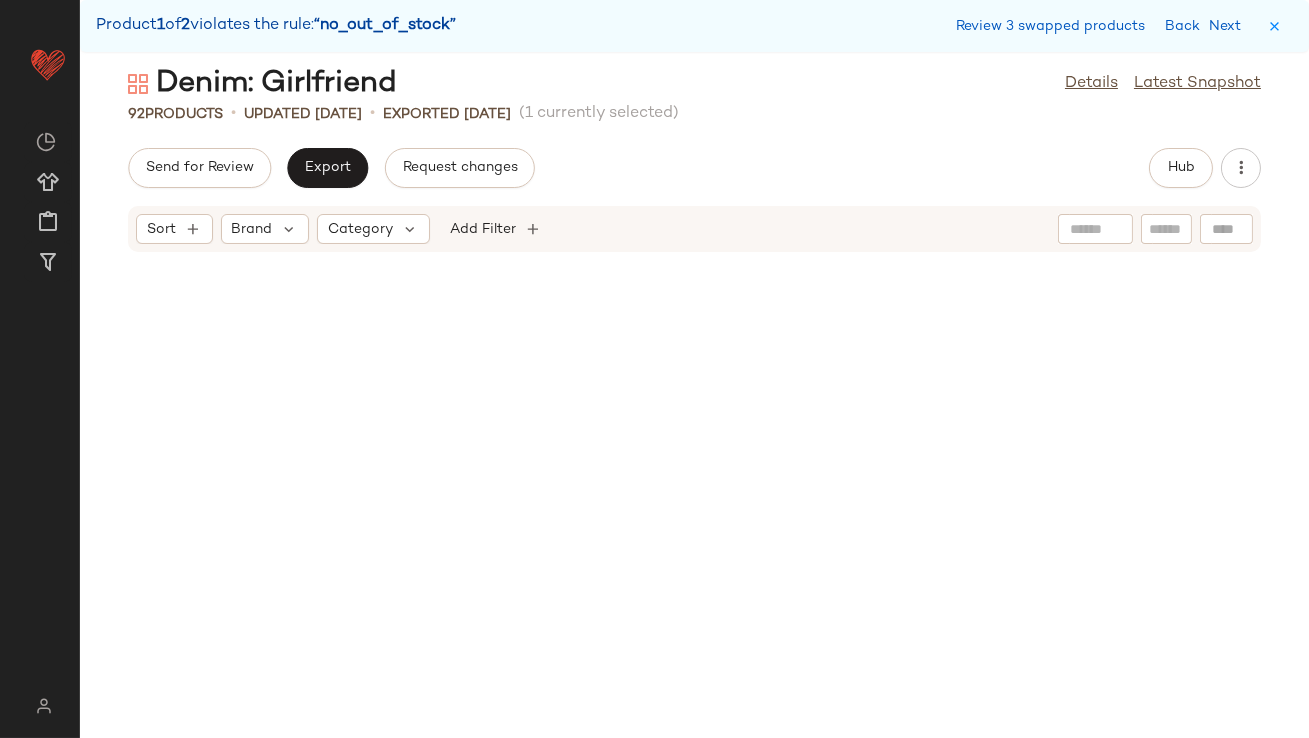 scroll, scrollTop: 2561, scrollLeft: 0, axis: vertical 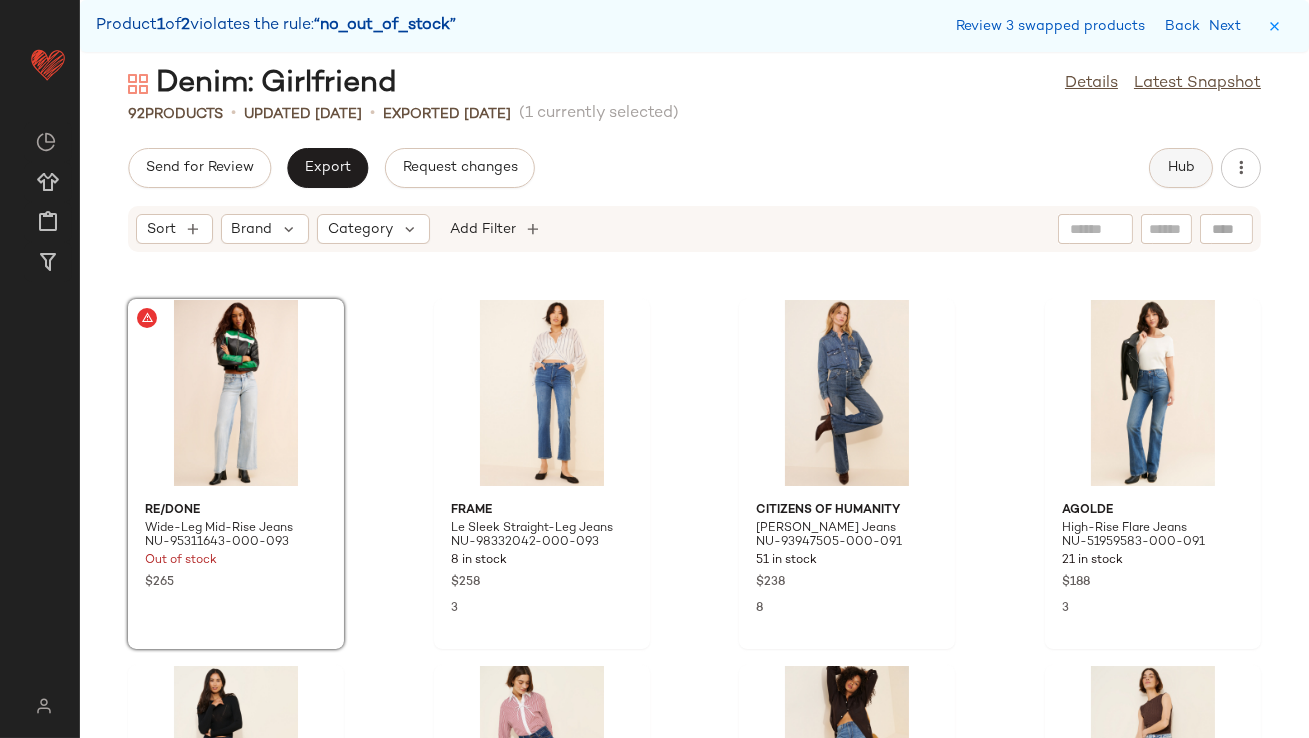 click on "Hub" 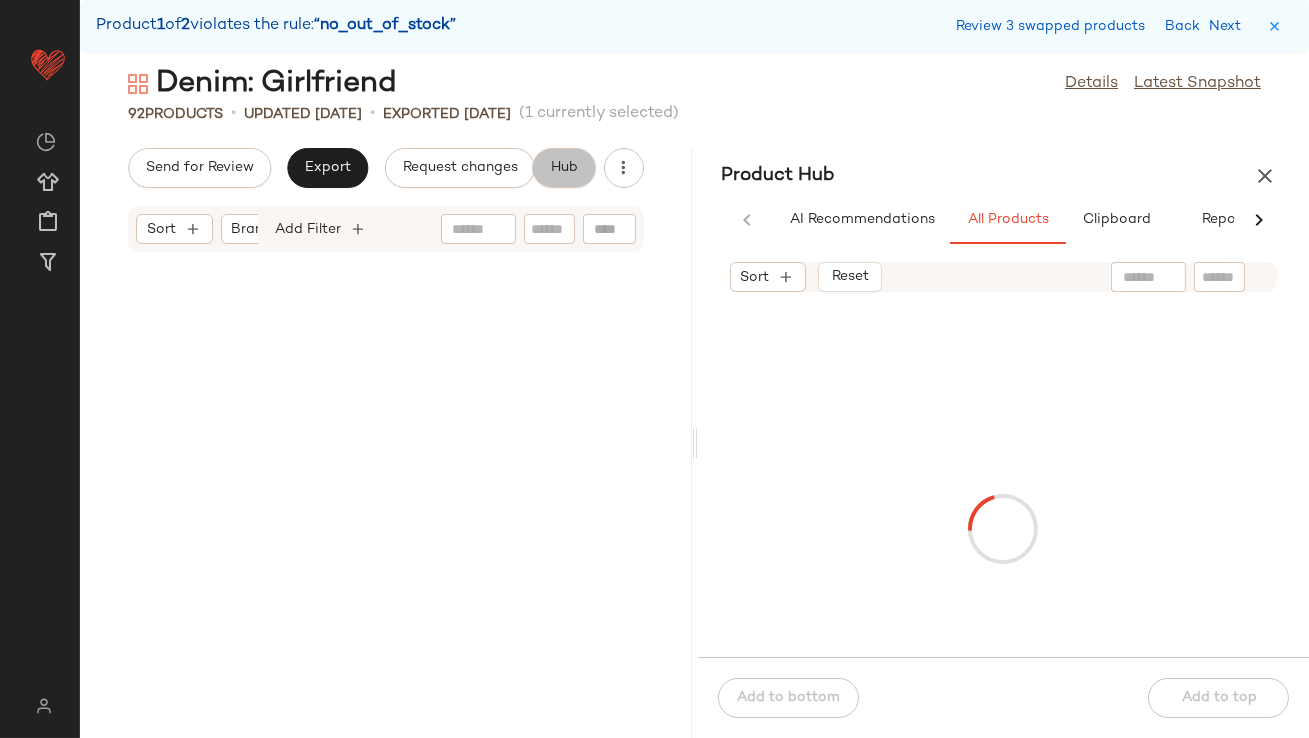 scroll, scrollTop: 0, scrollLeft: 60, axis: horizontal 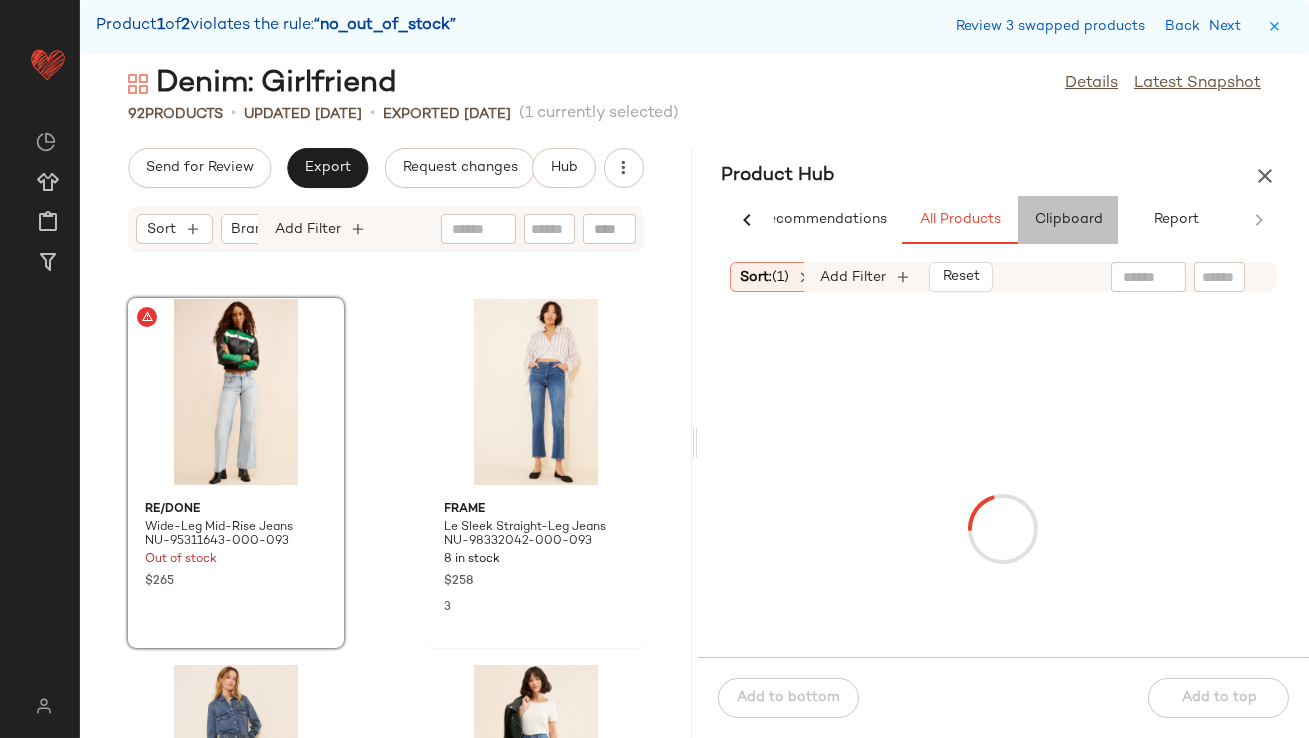 click on "Clipboard" 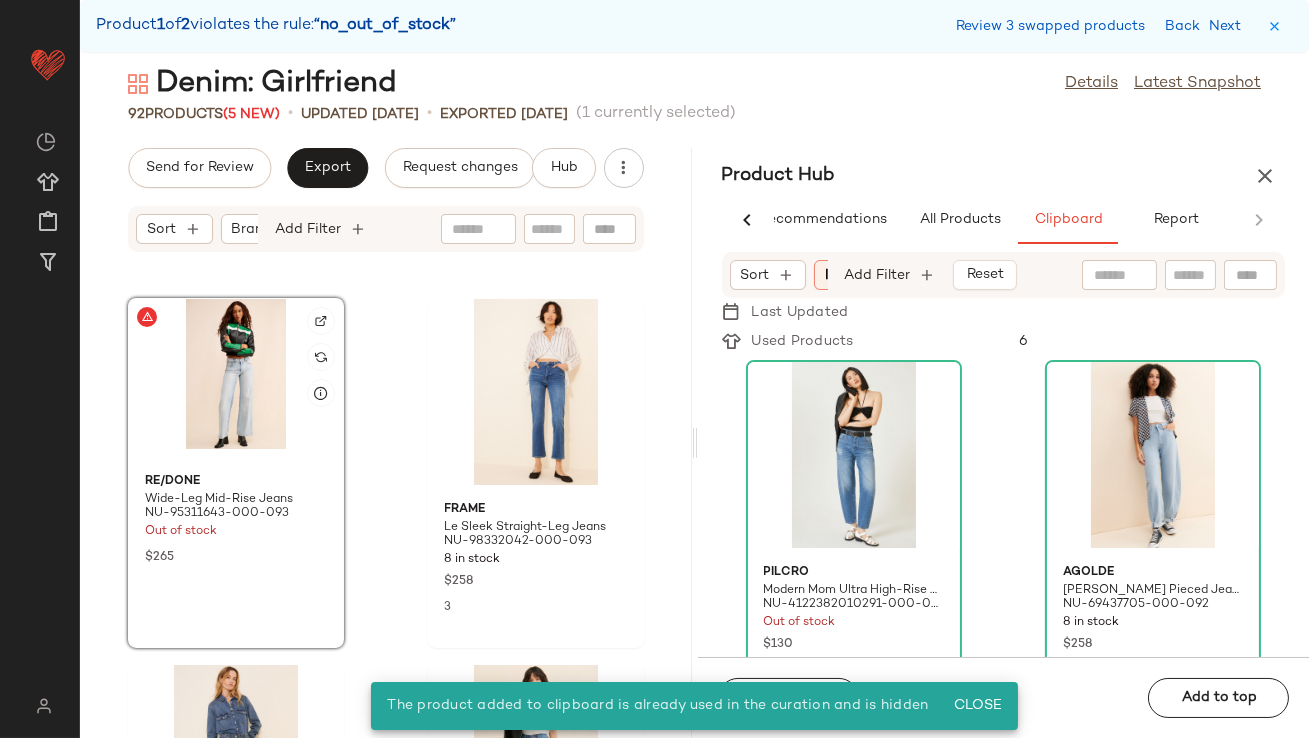 click 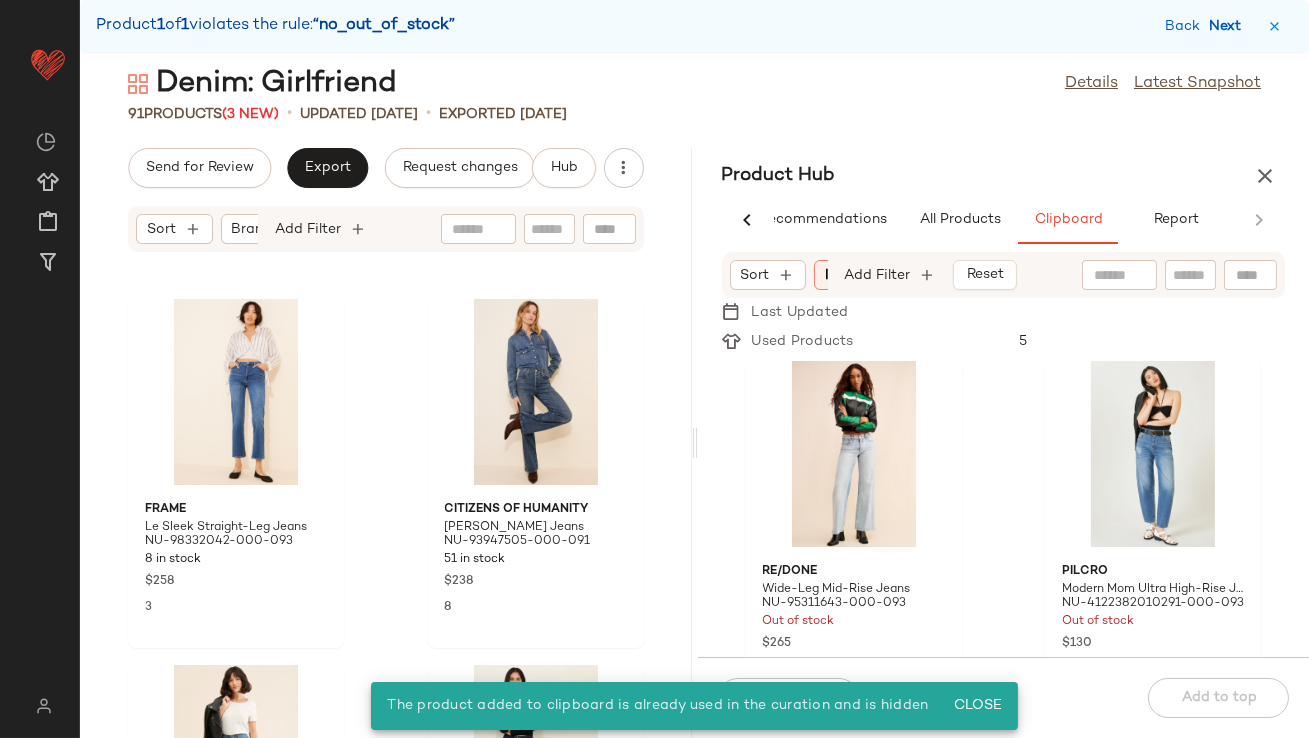click on "Next" at bounding box center [1229, 26] 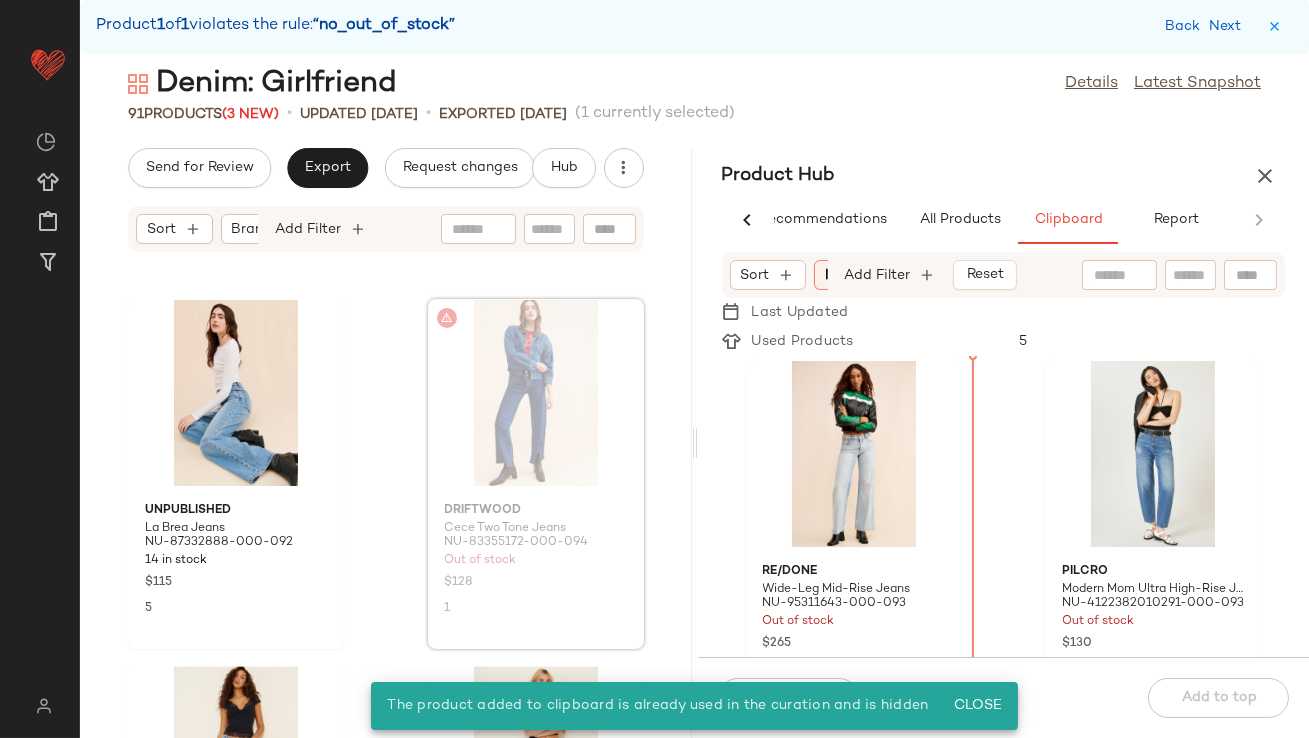 scroll, scrollTop: 9514, scrollLeft: 0, axis: vertical 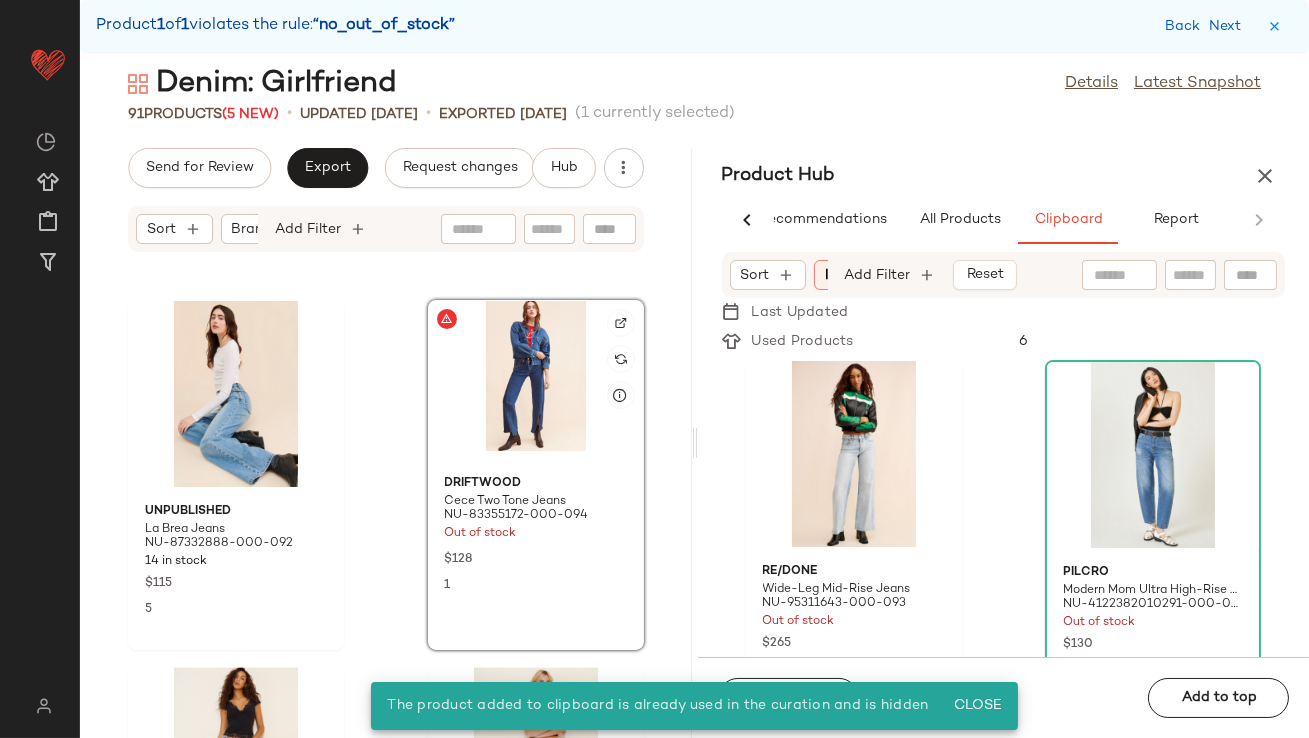 click 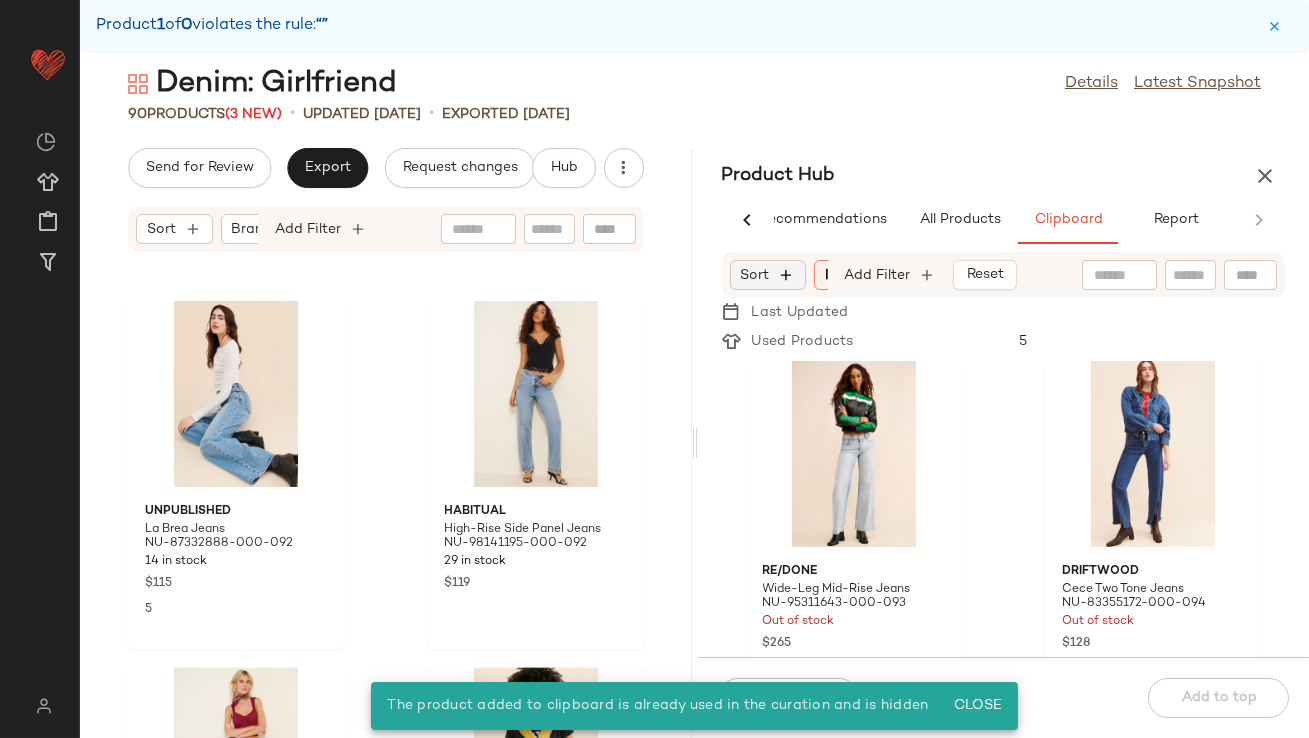 click at bounding box center (787, 275) 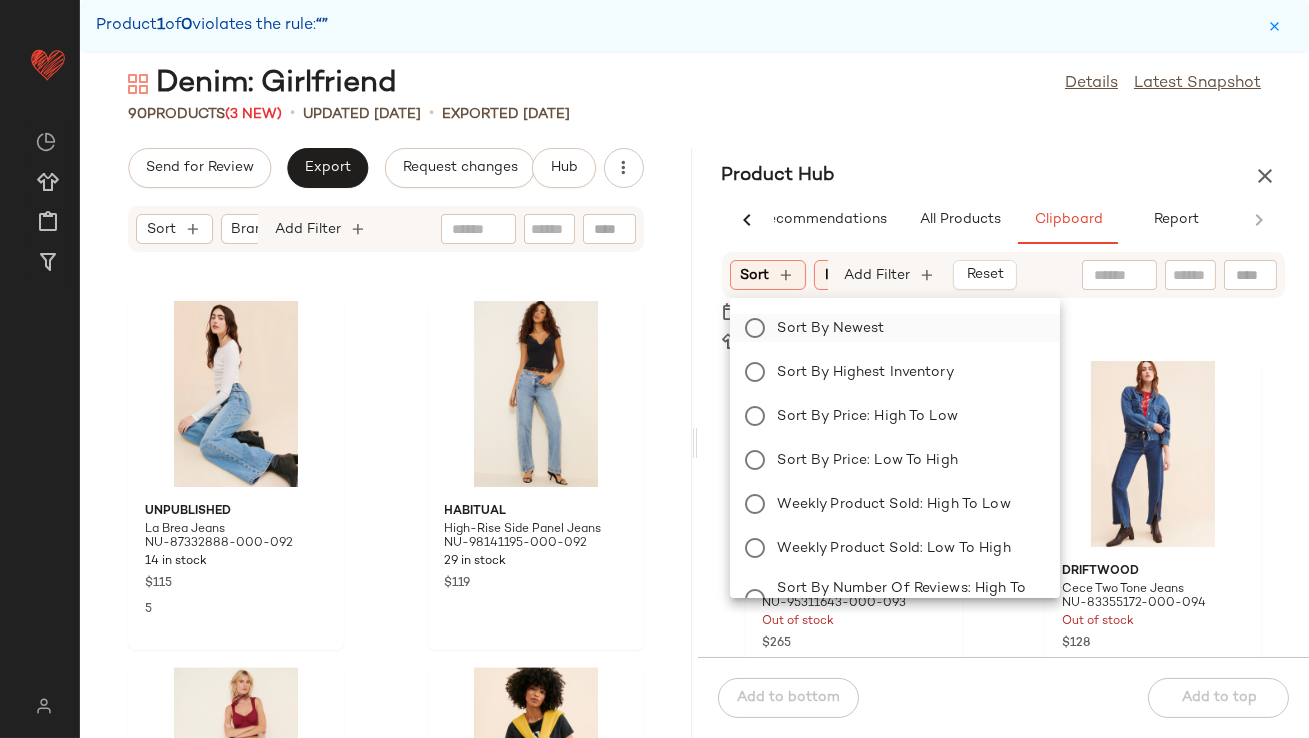 click on "Sort by Newest" 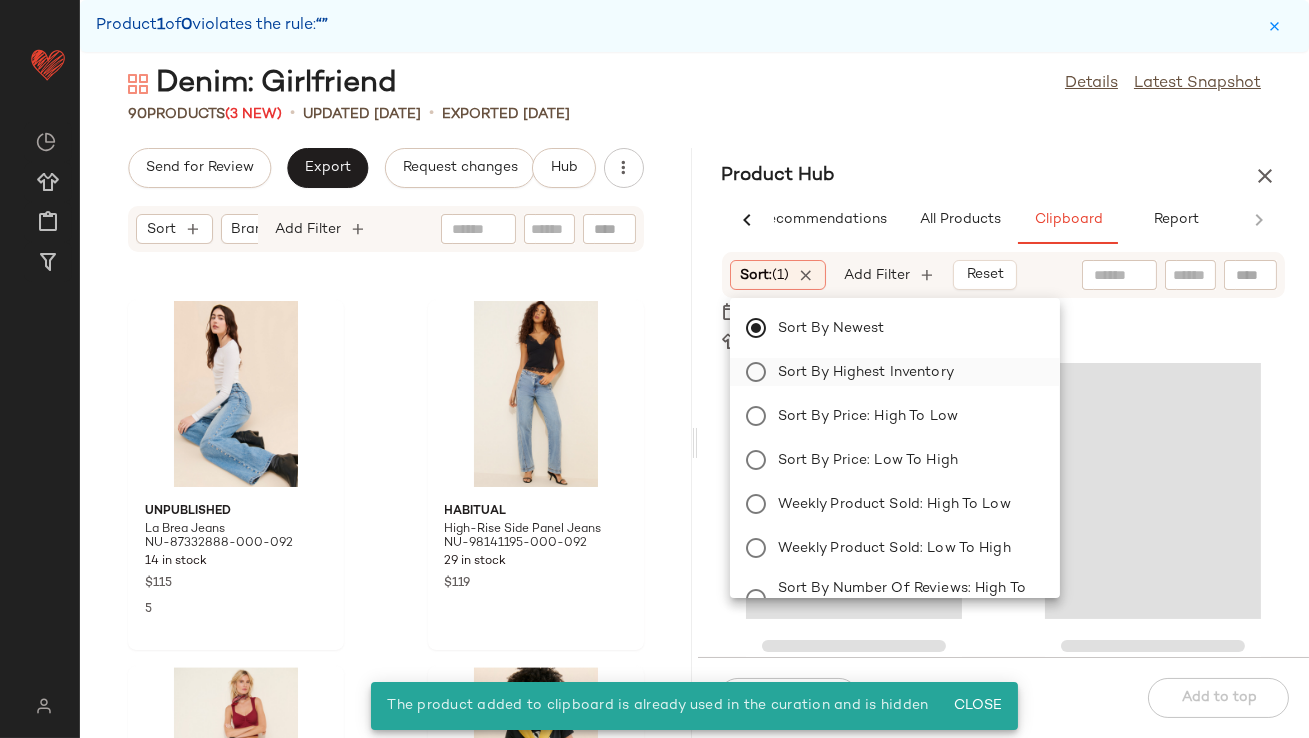 click on "Sort by Highest Inventory" at bounding box center (907, 372) 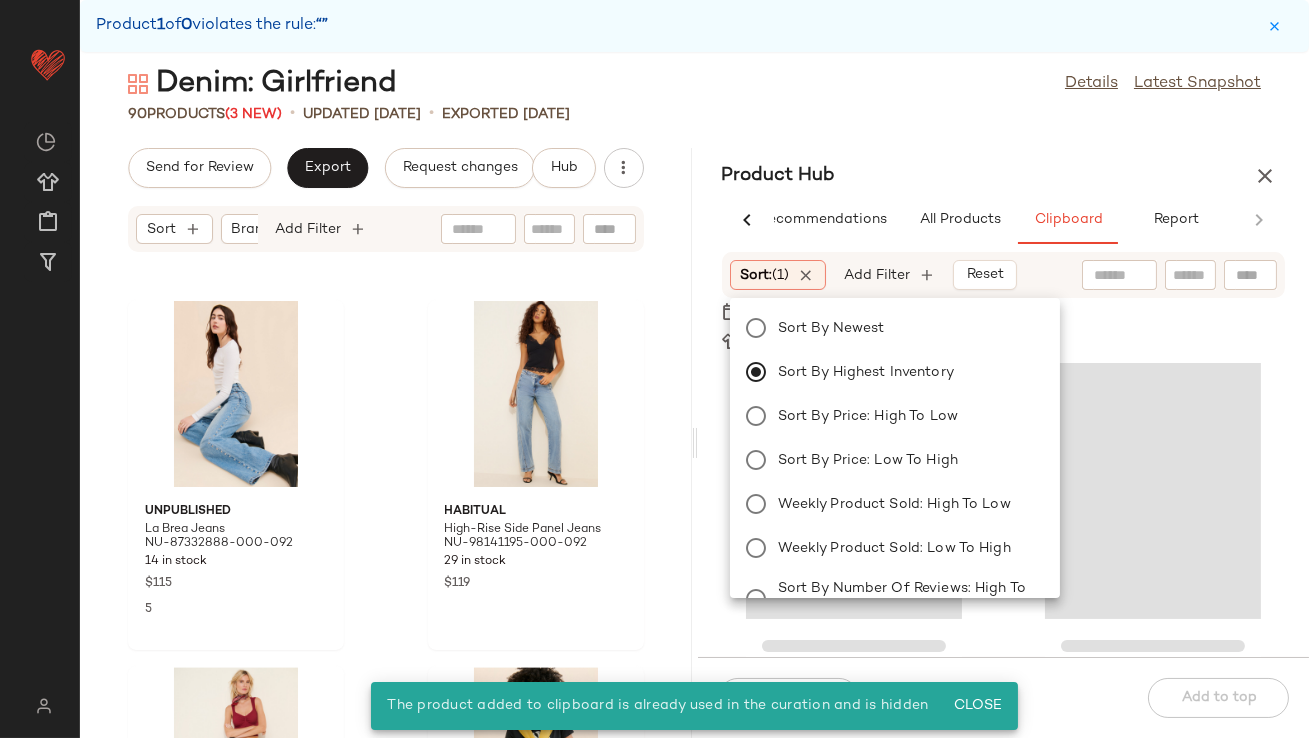 scroll, scrollTop: 1098, scrollLeft: 0, axis: vertical 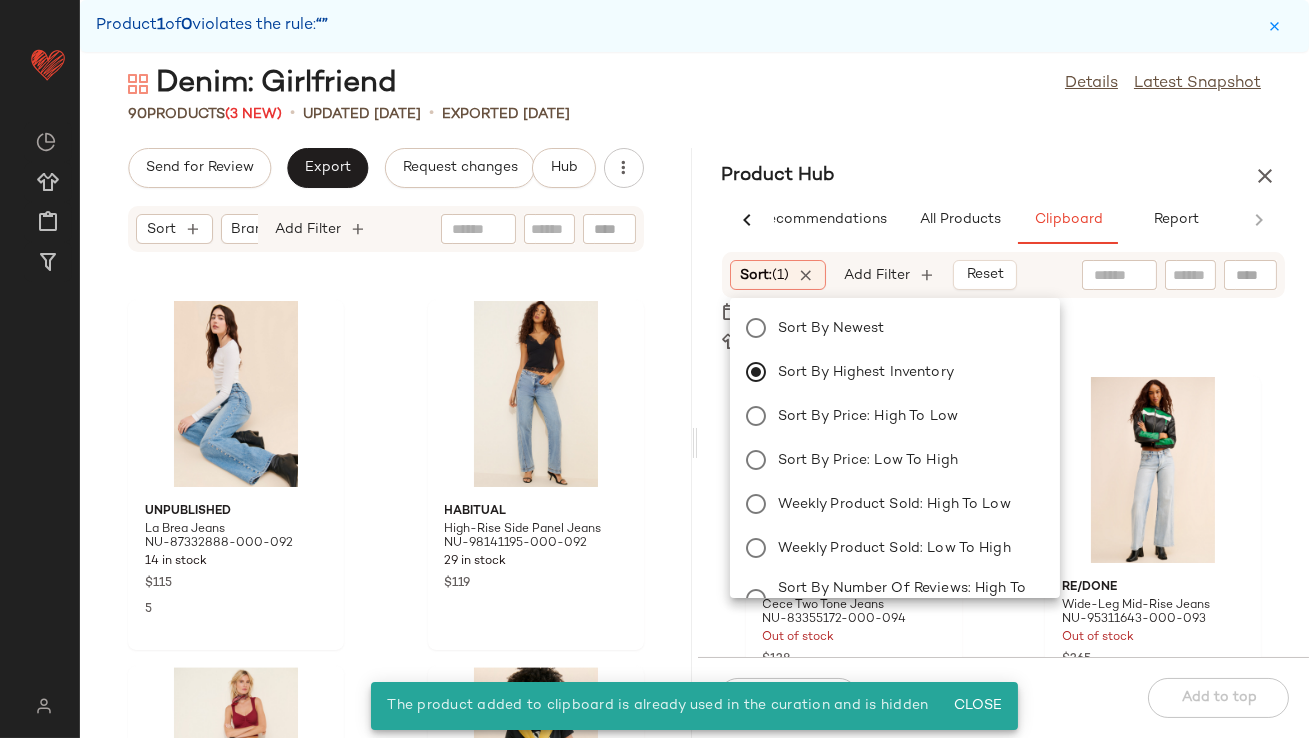 click on "90   Products  (3 New)  •   updated Jul 10th  •  Exported Jul 3rd" 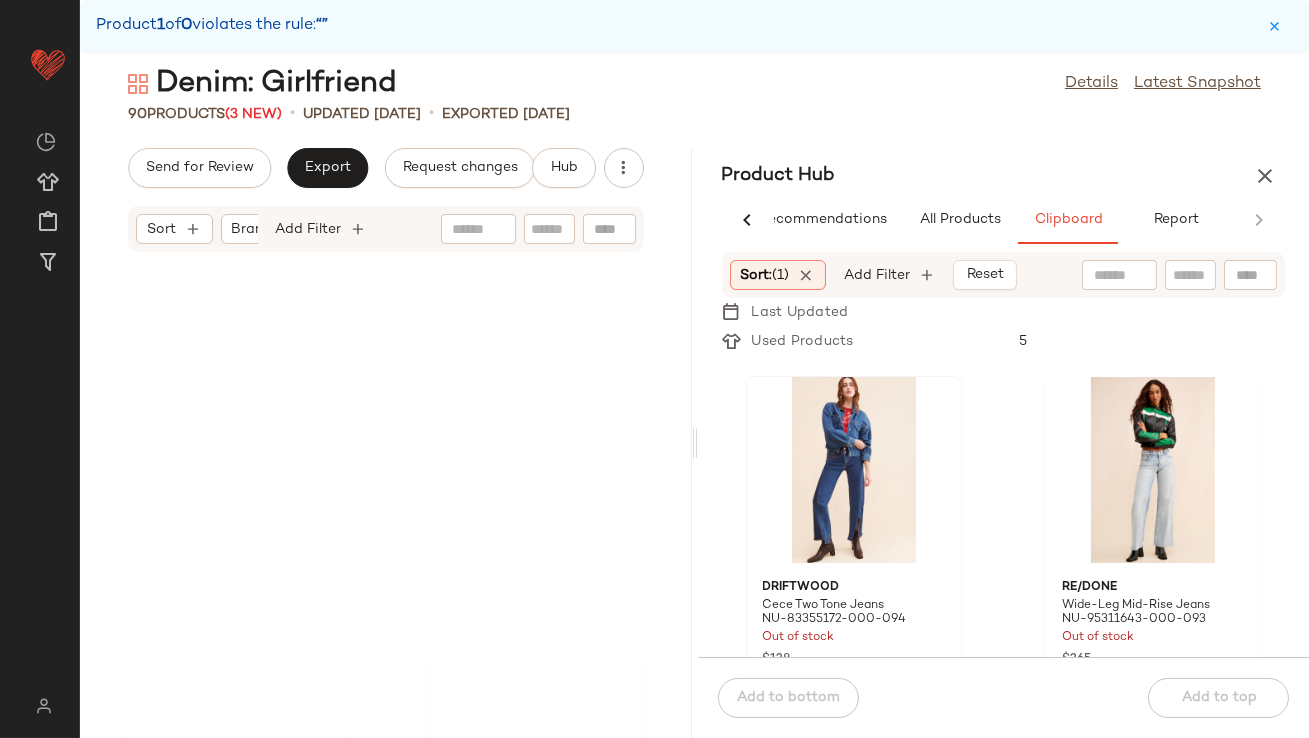 scroll, scrollTop: 2216, scrollLeft: 0, axis: vertical 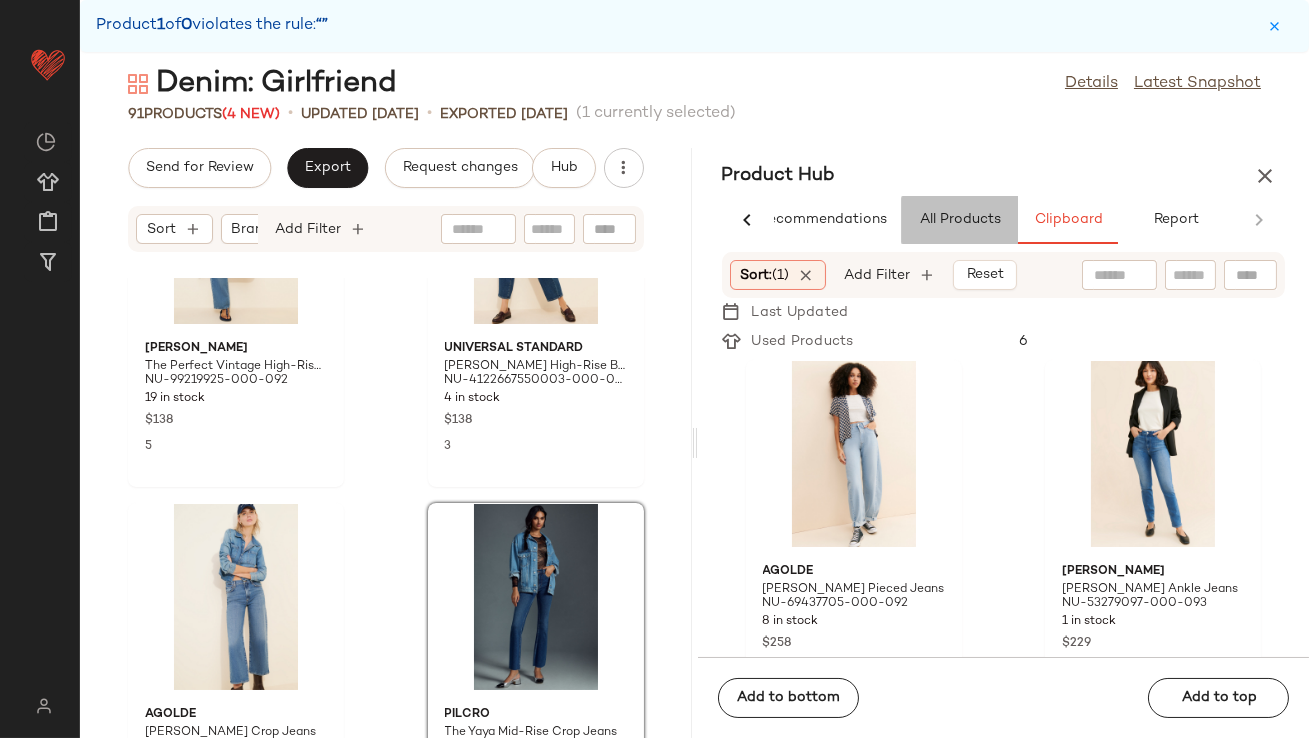 click on "All Products" 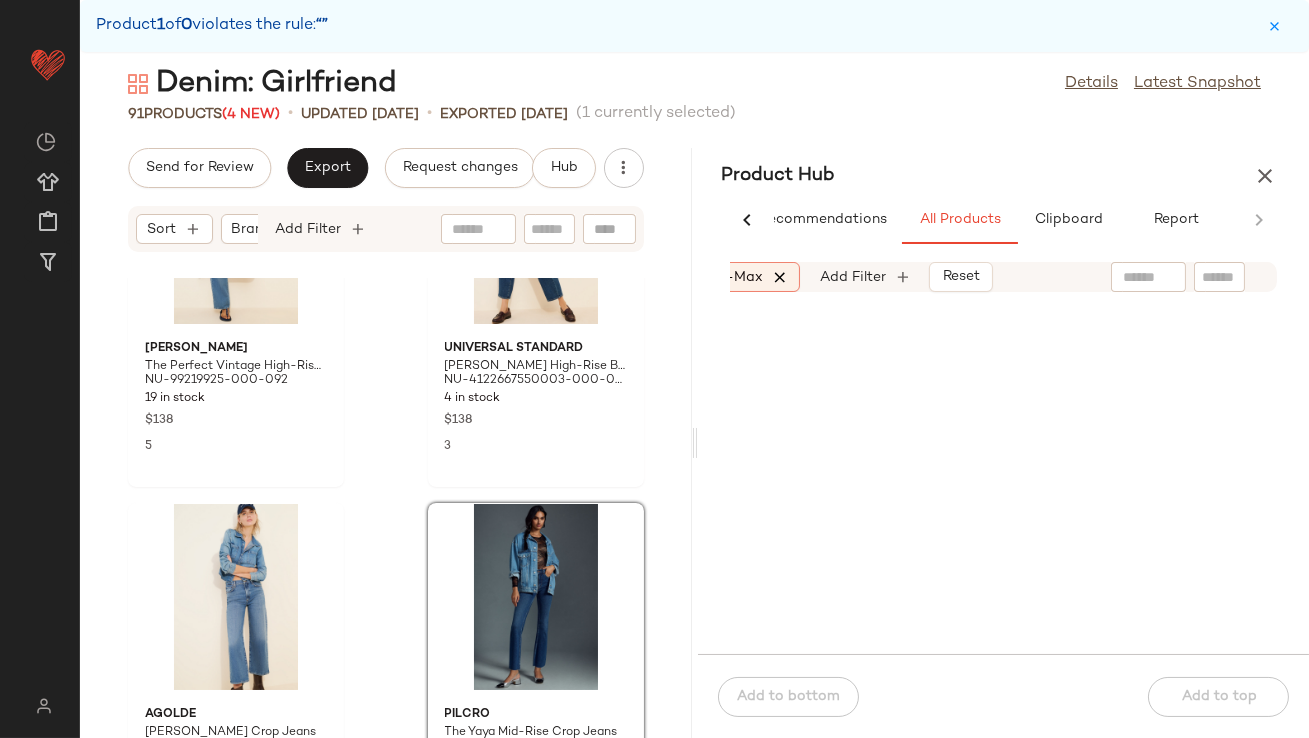 click at bounding box center (780, 277) 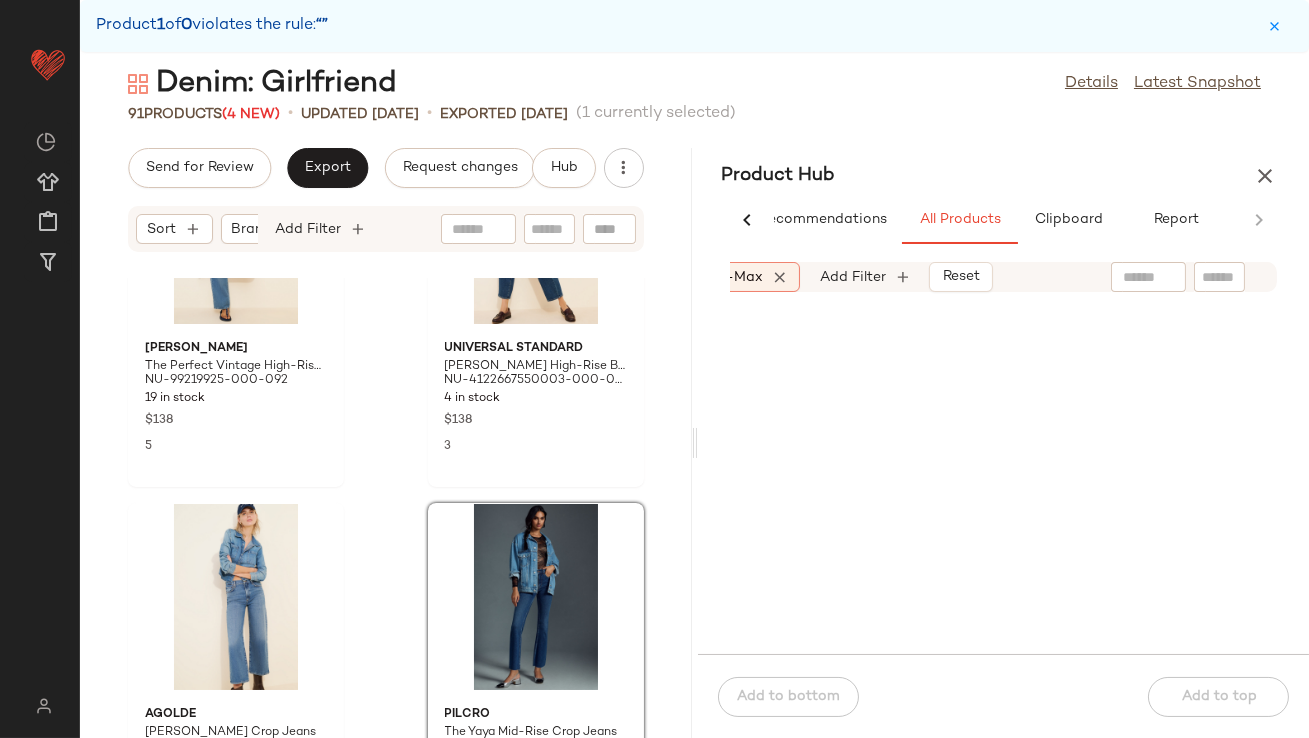 scroll, scrollTop: 0, scrollLeft: 1083, axis: horizontal 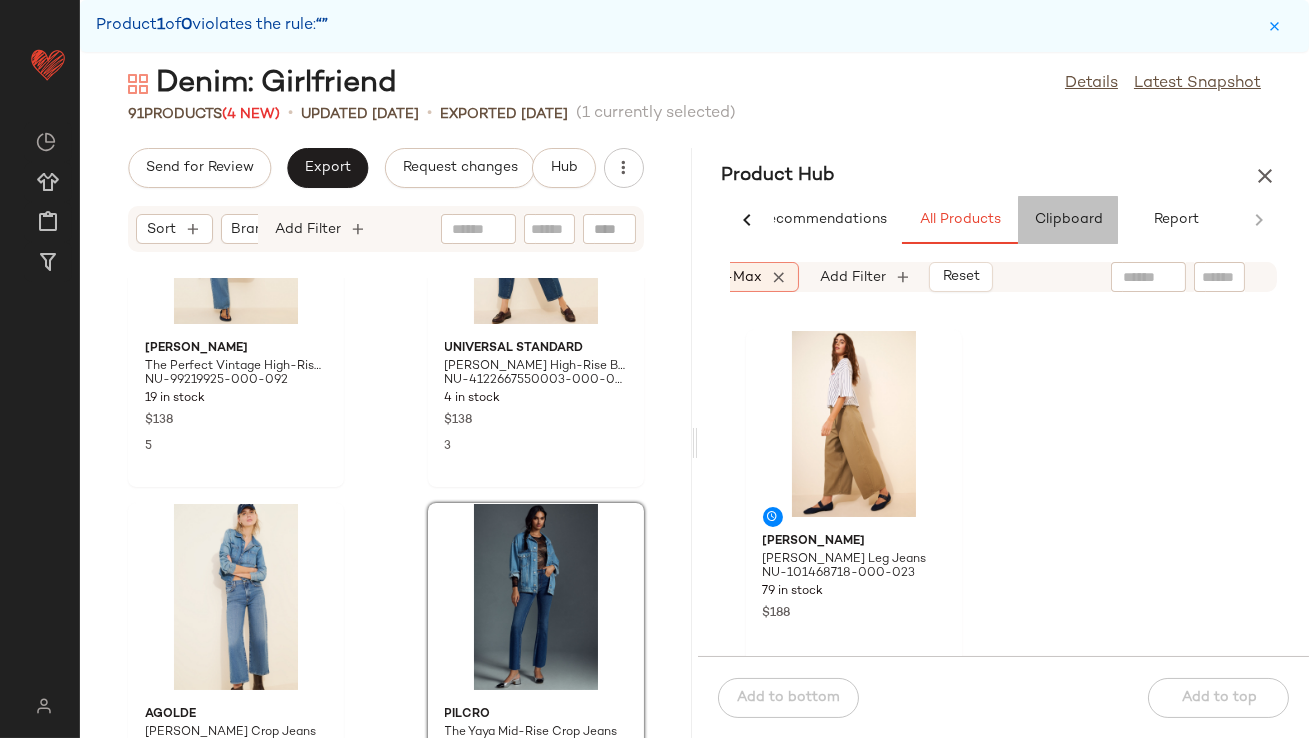 click on "Clipboard" at bounding box center (1068, 220) 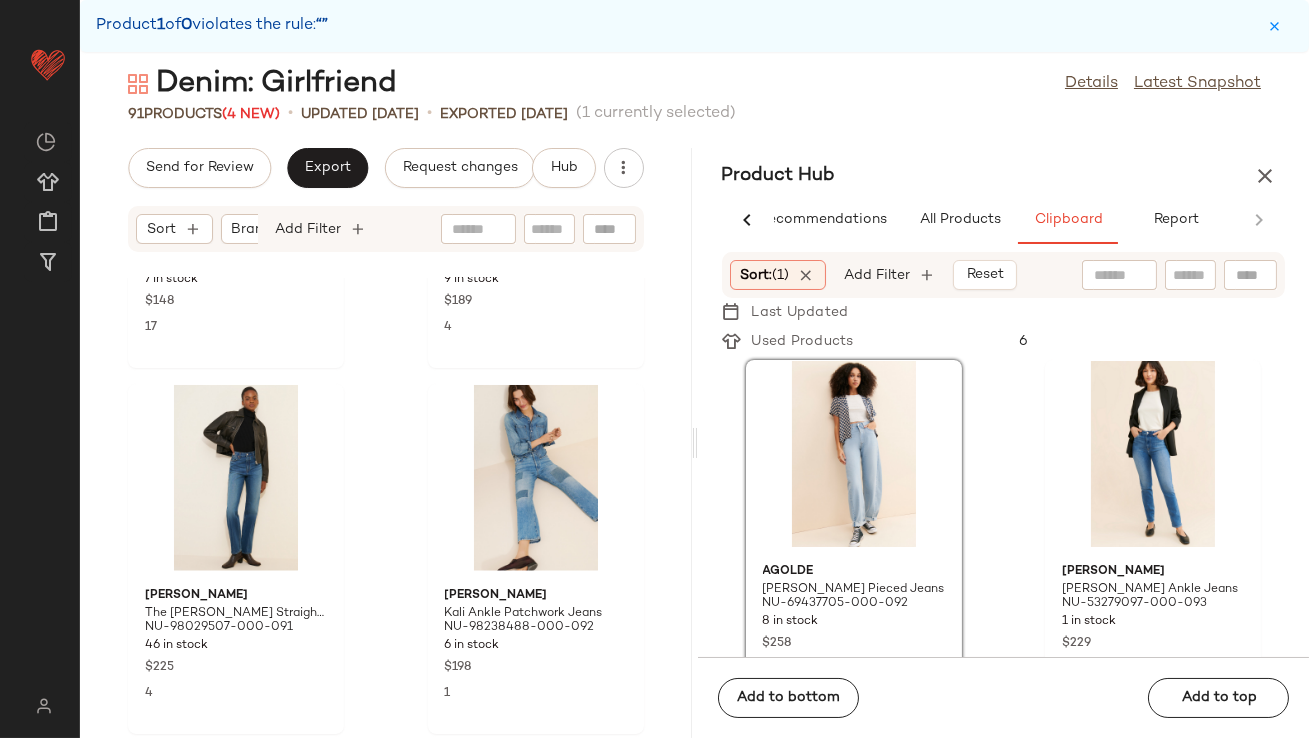 scroll, scrollTop: 4396, scrollLeft: 0, axis: vertical 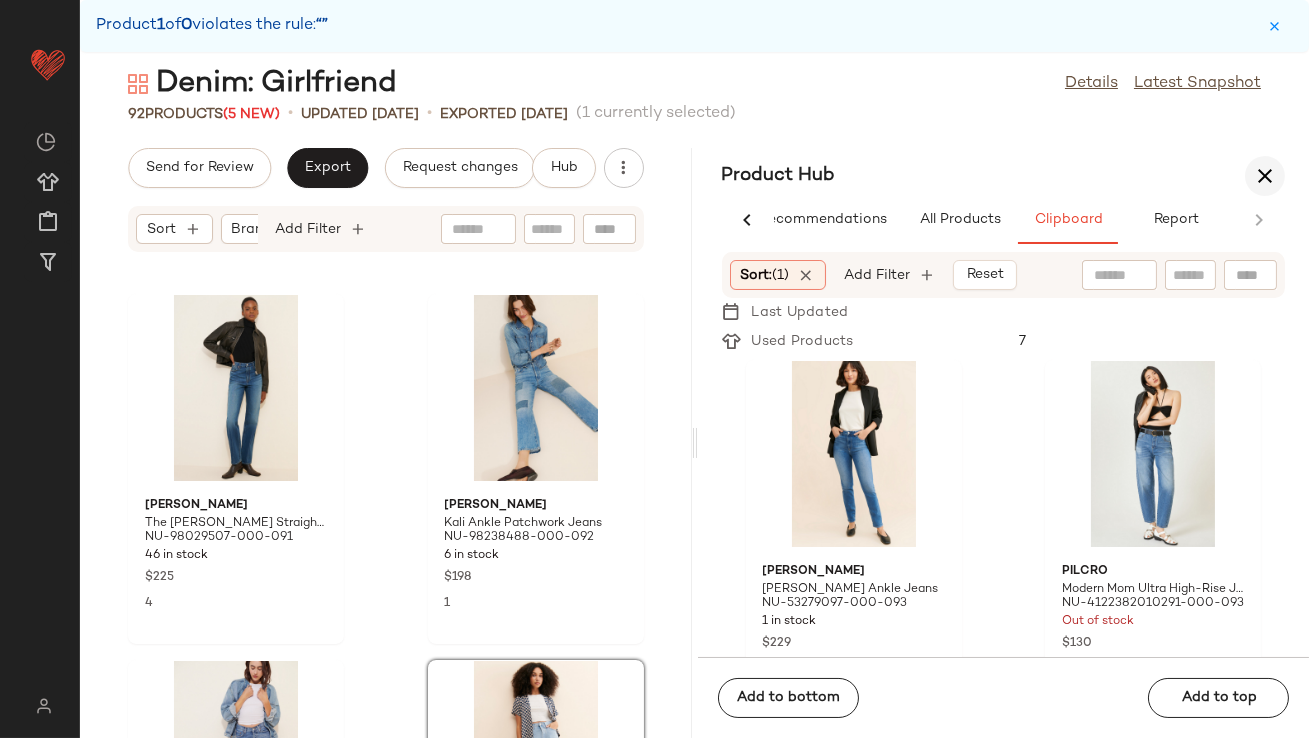 click at bounding box center [1265, 176] 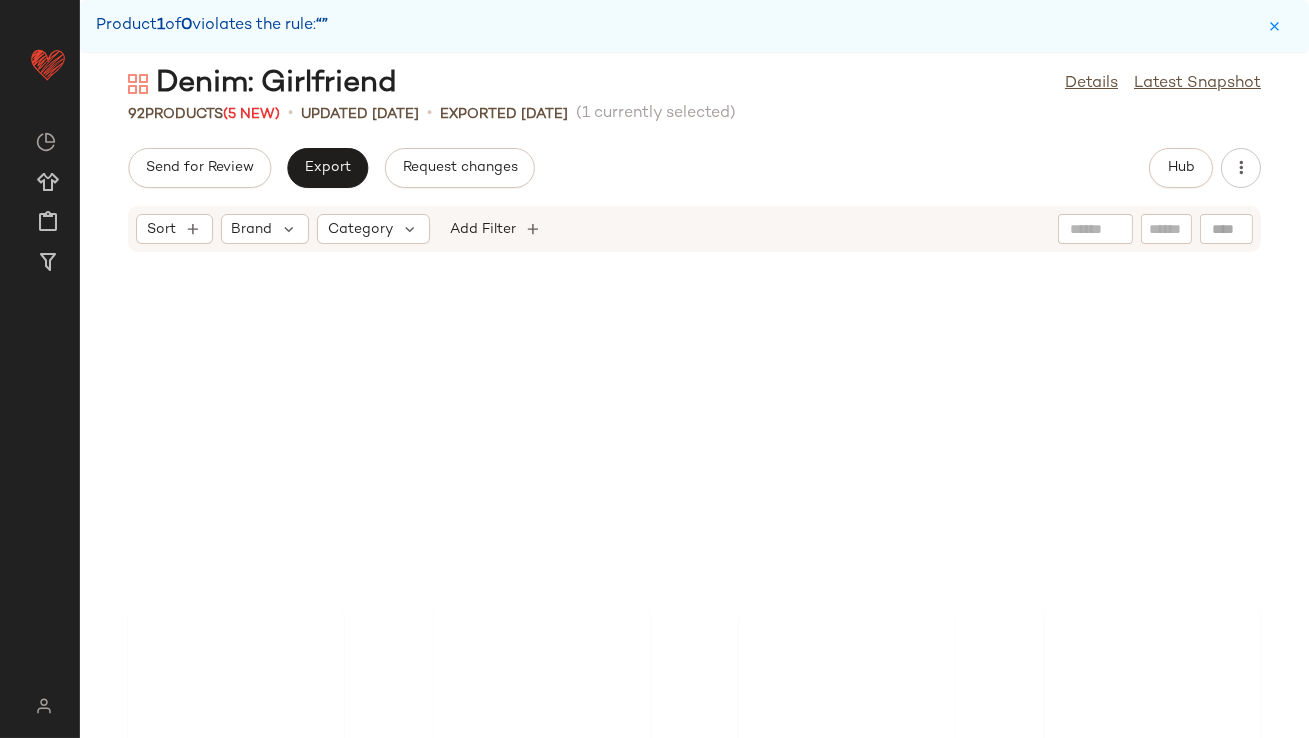 scroll, scrollTop: 2666, scrollLeft: 0, axis: vertical 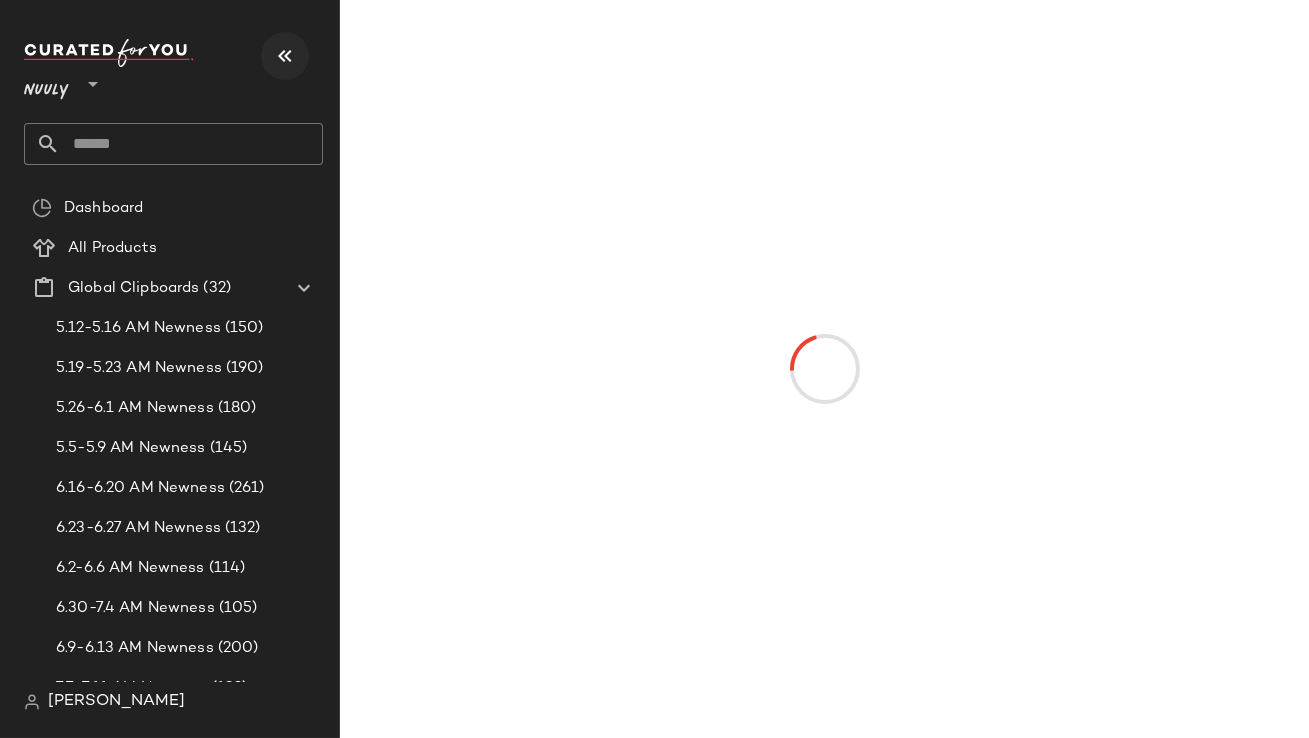 click at bounding box center (285, 56) 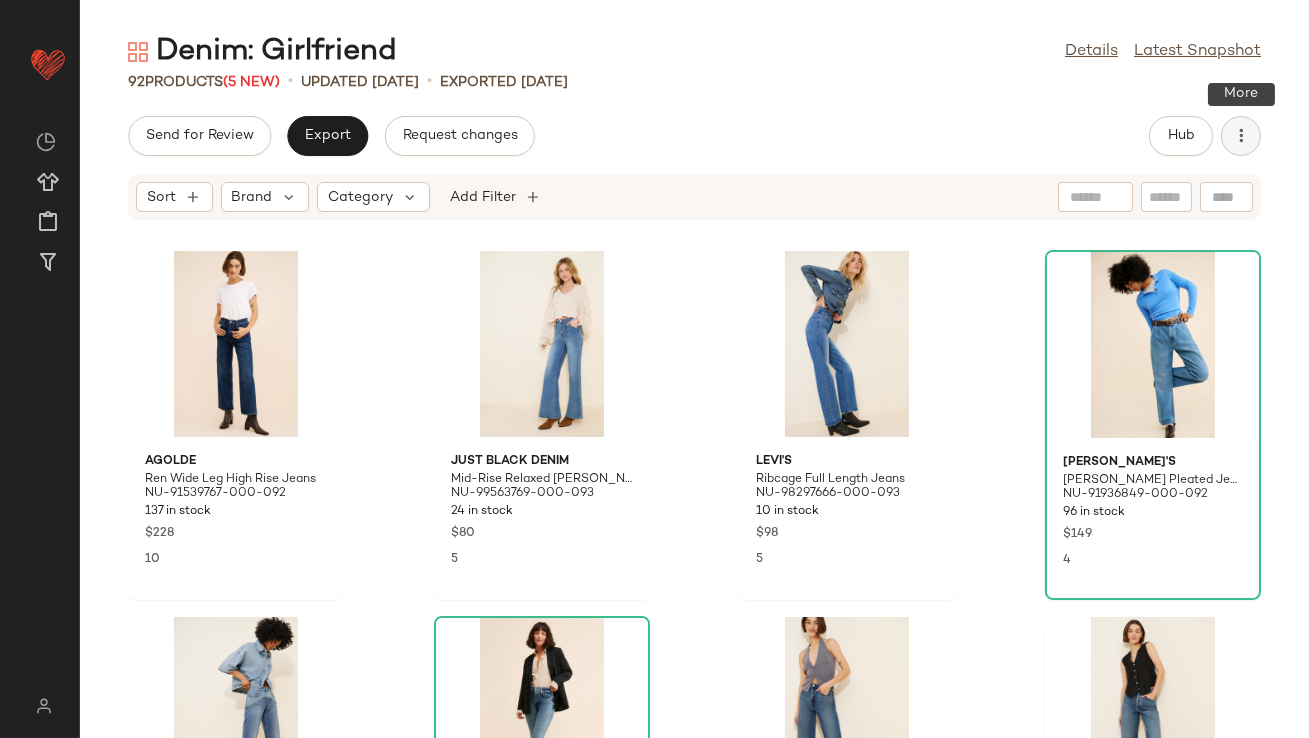 click 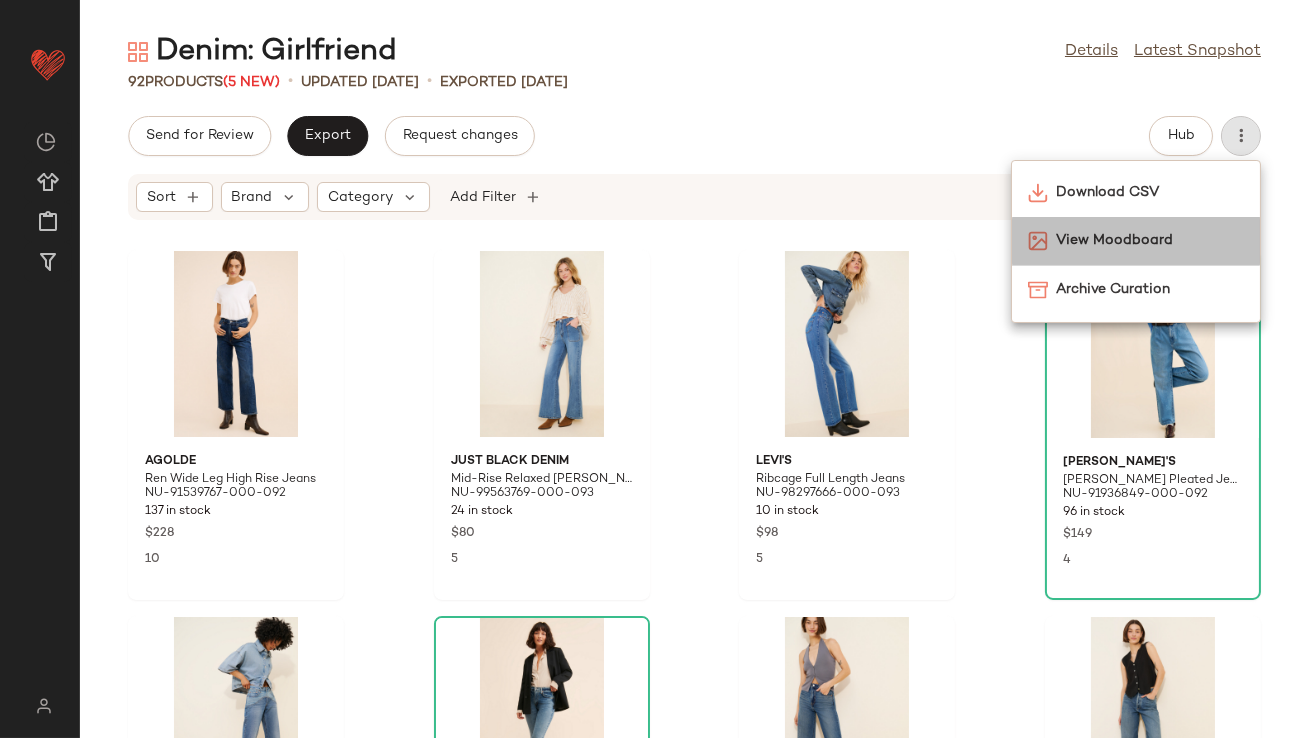 click on "View Moodboard" 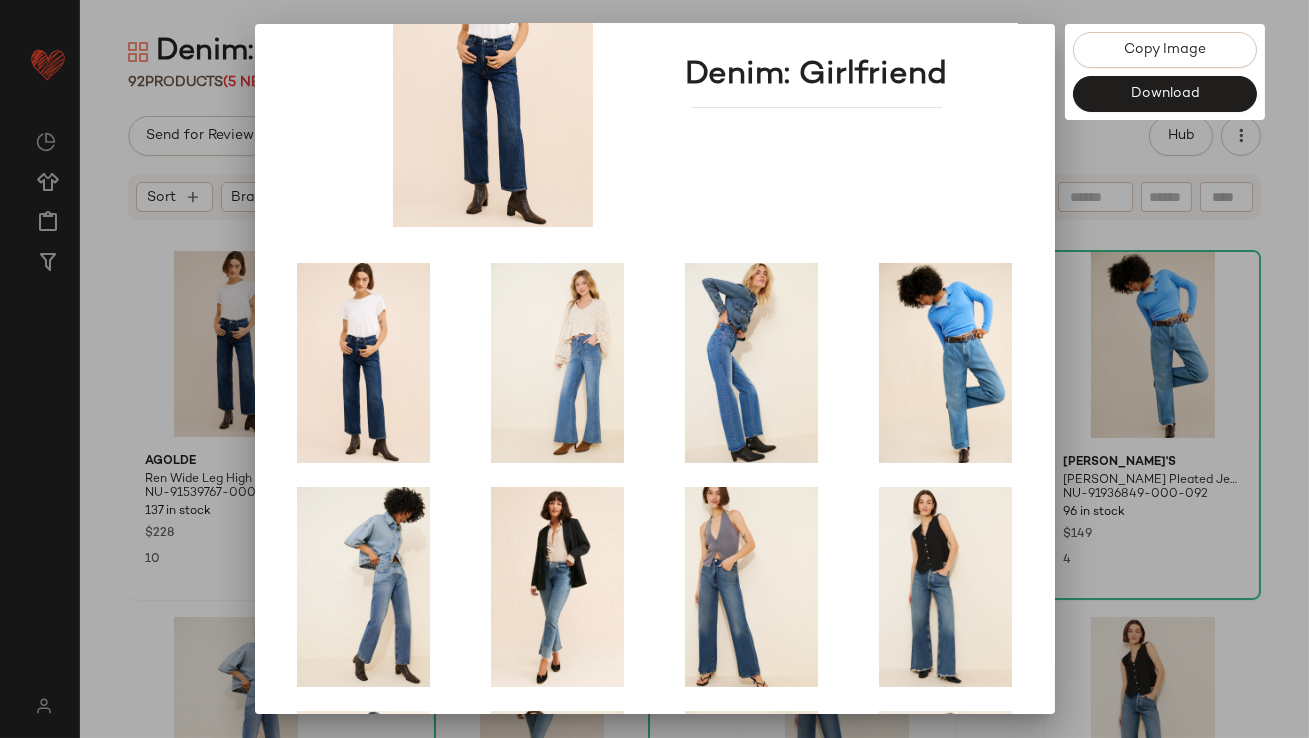 scroll, scrollTop: 341, scrollLeft: 0, axis: vertical 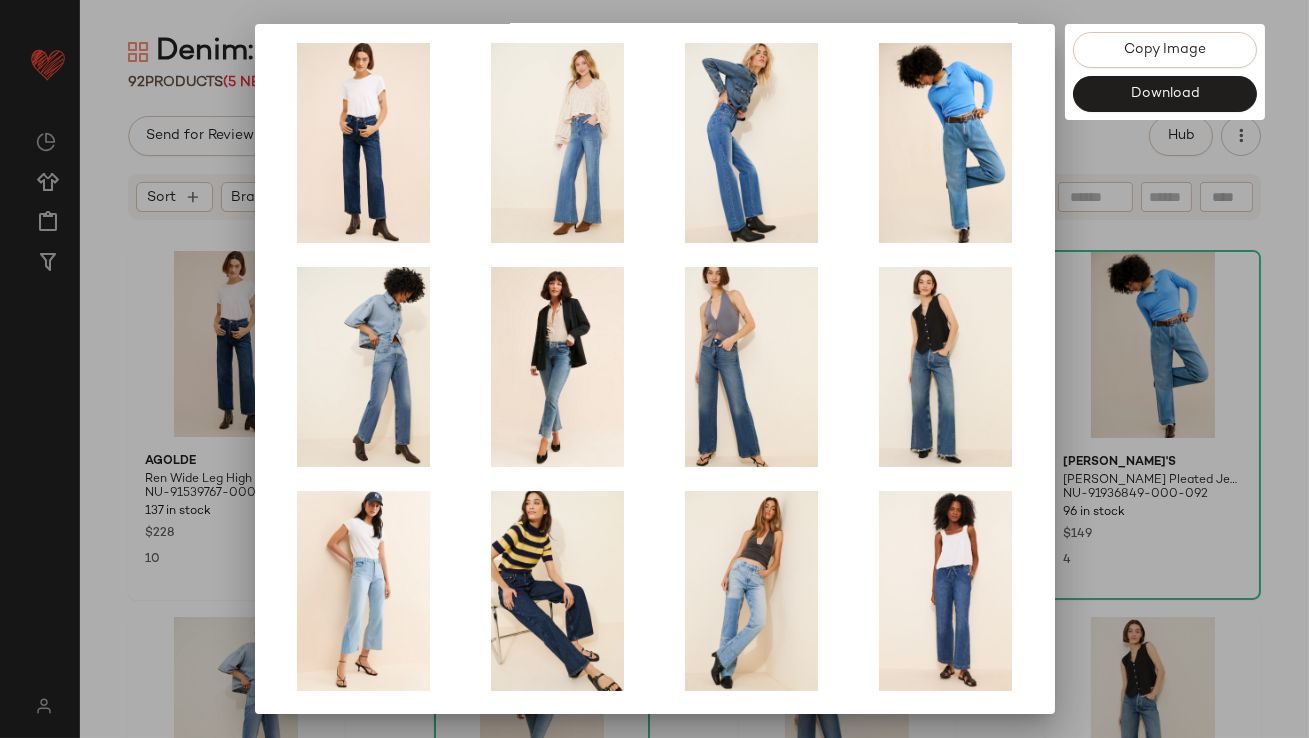 click at bounding box center [654, 369] 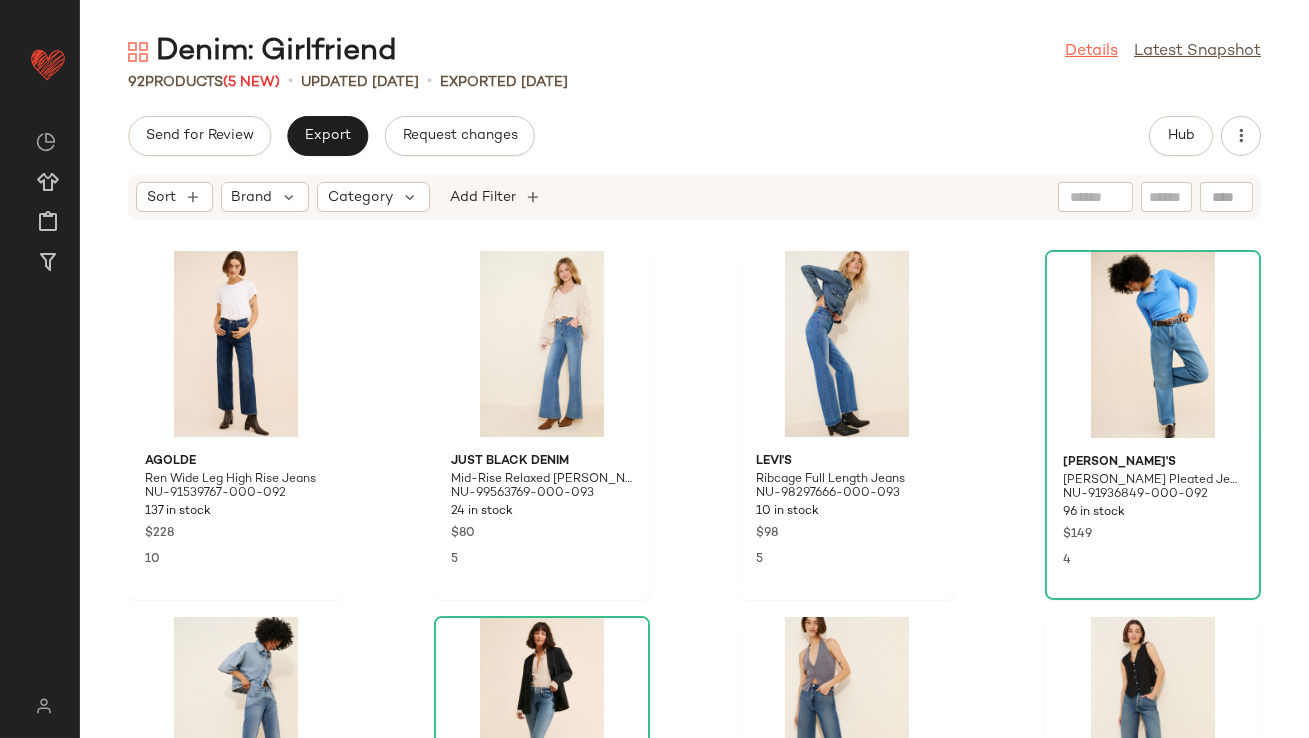 click on "Details" at bounding box center [1091, 52] 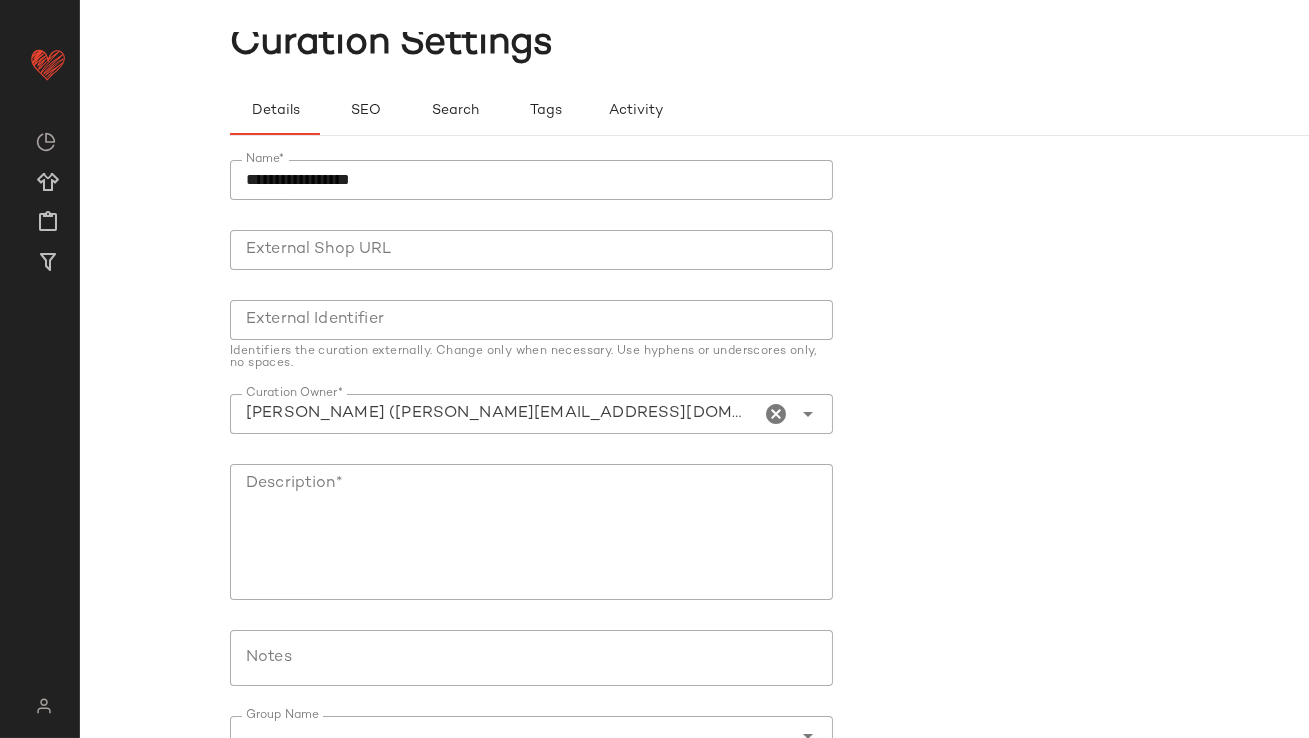 scroll, scrollTop: 0, scrollLeft: 0, axis: both 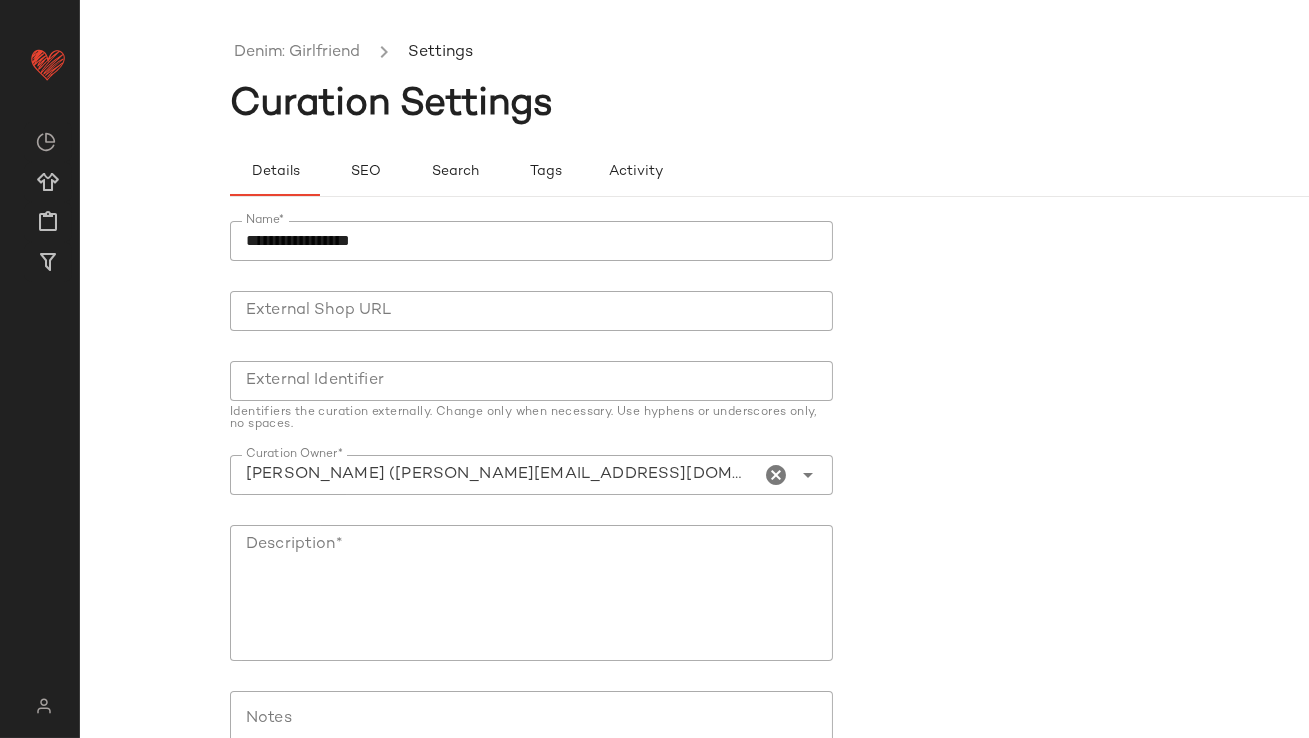 click on "Denim: Girlfriend Settings" at bounding box center (844, 53) 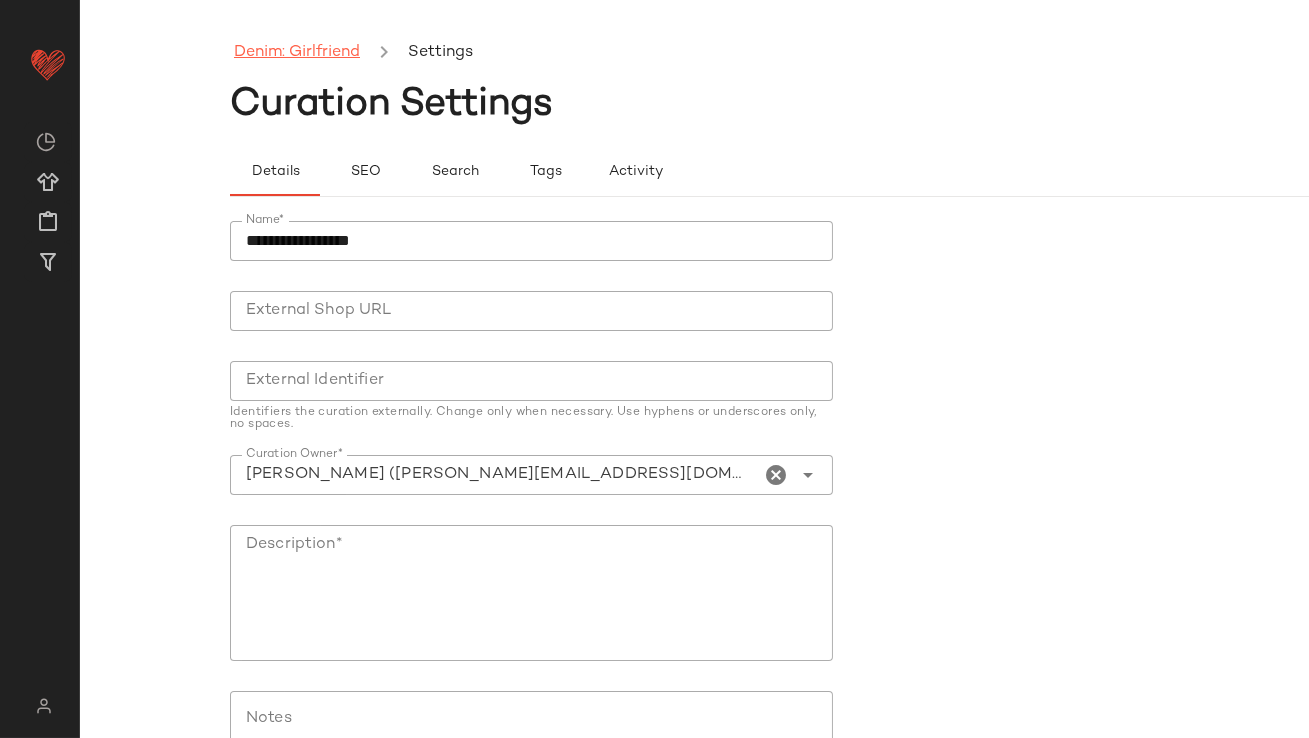 click on "Denim: Girlfriend" at bounding box center (297, 53) 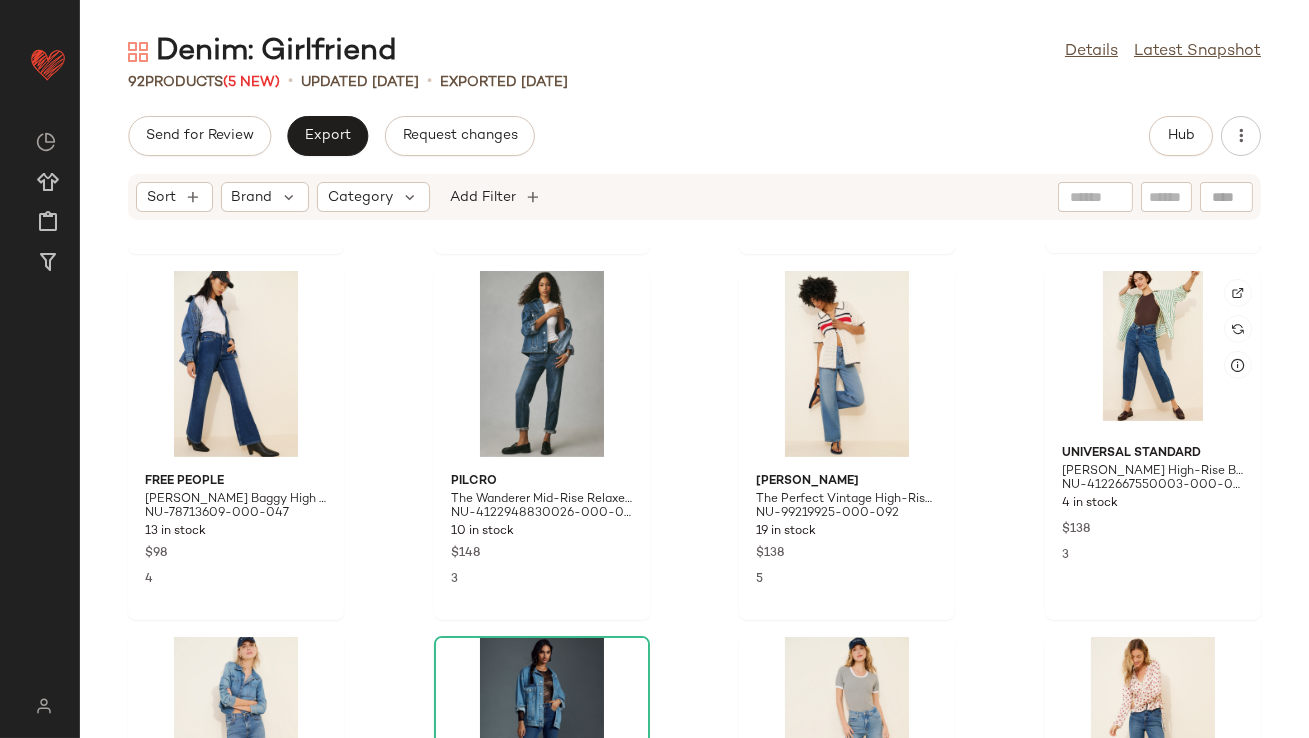 scroll, scrollTop: 1586, scrollLeft: 0, axis: vertical 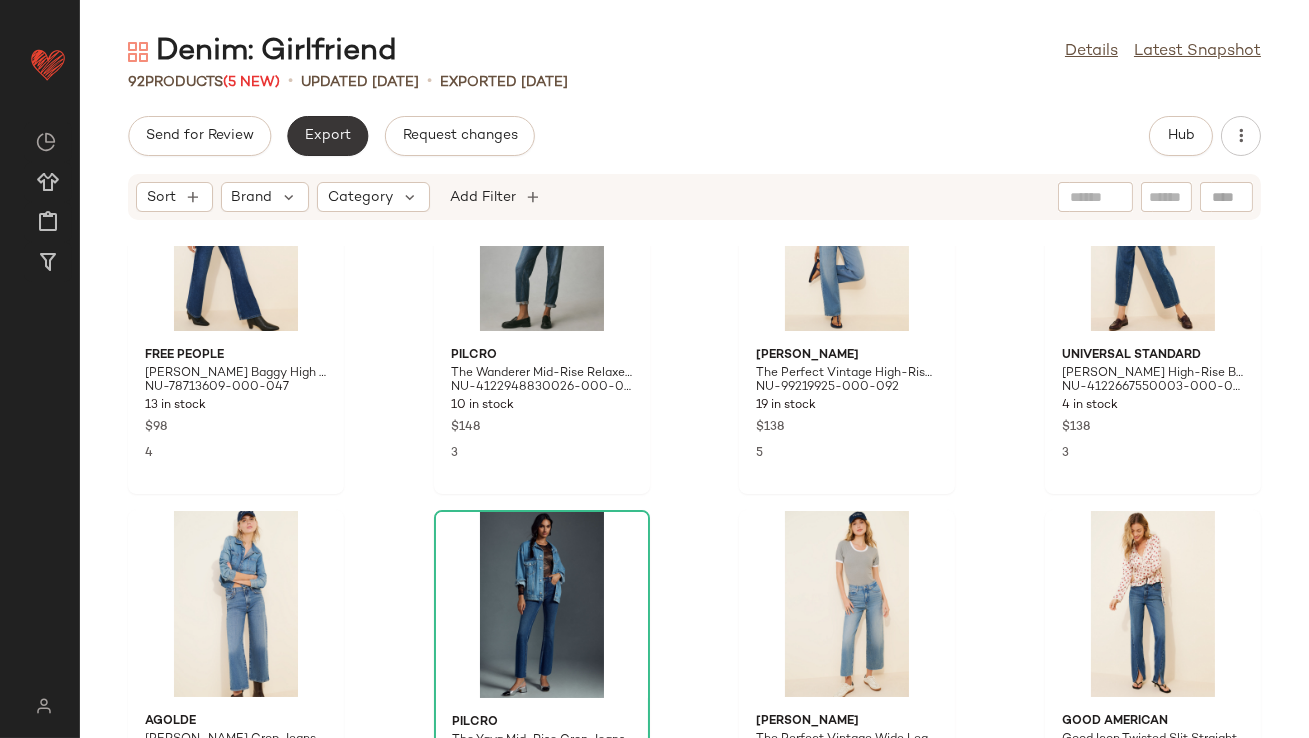 click on "Export" at bounding box center (327, 136) 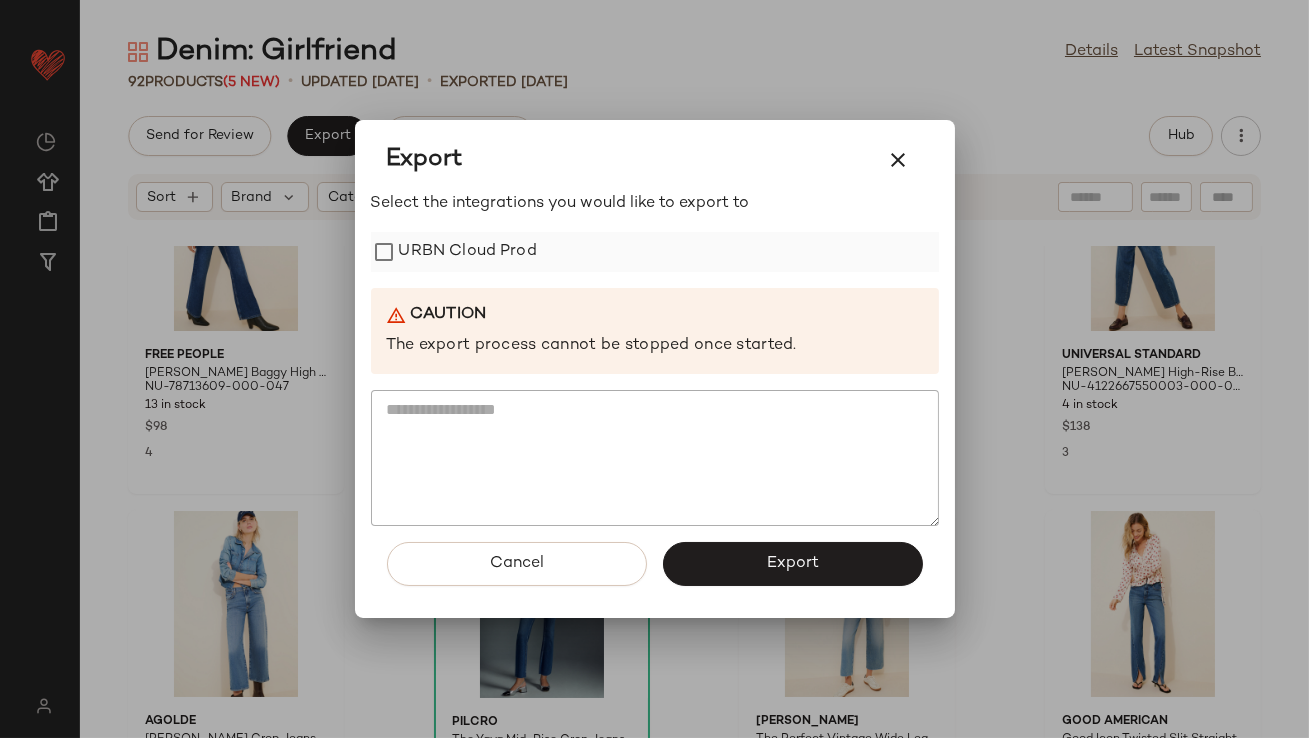 click on "URBN Cloud Prod" at bounding box center (468, 252) 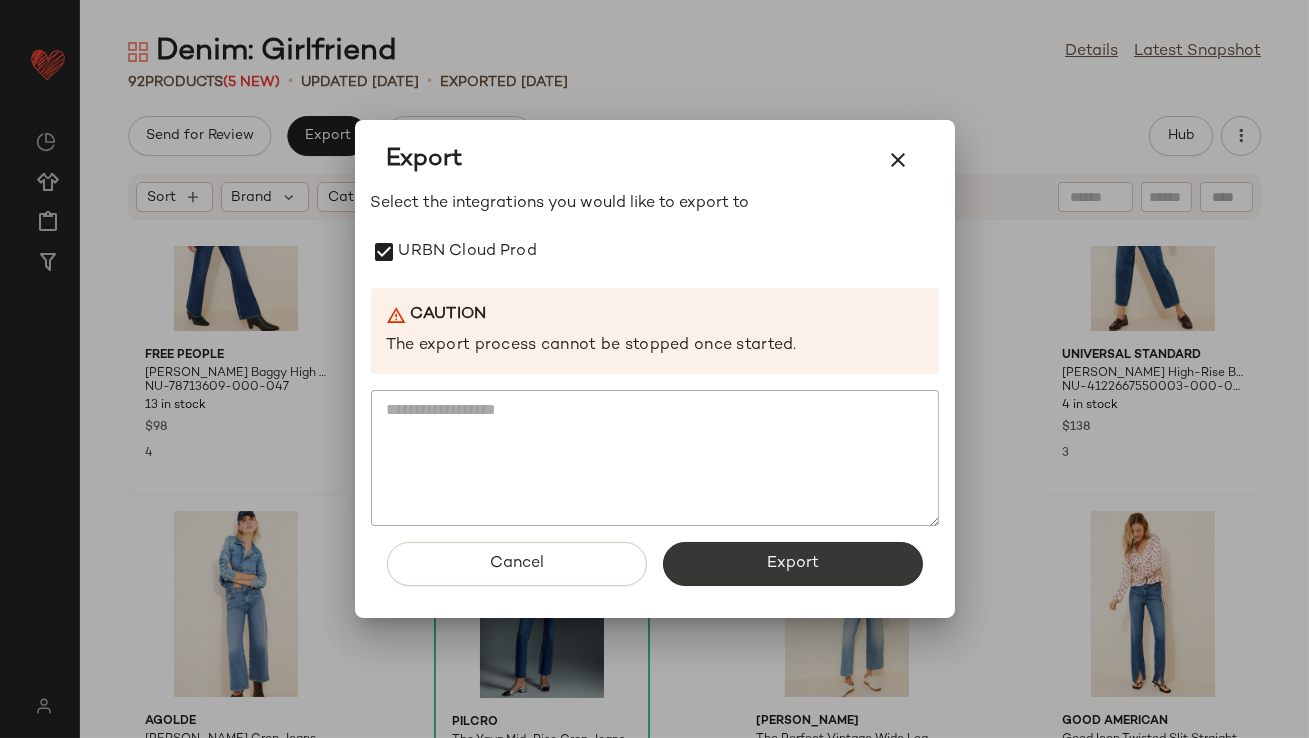 click on "Export" at bounding box center (793, 564) 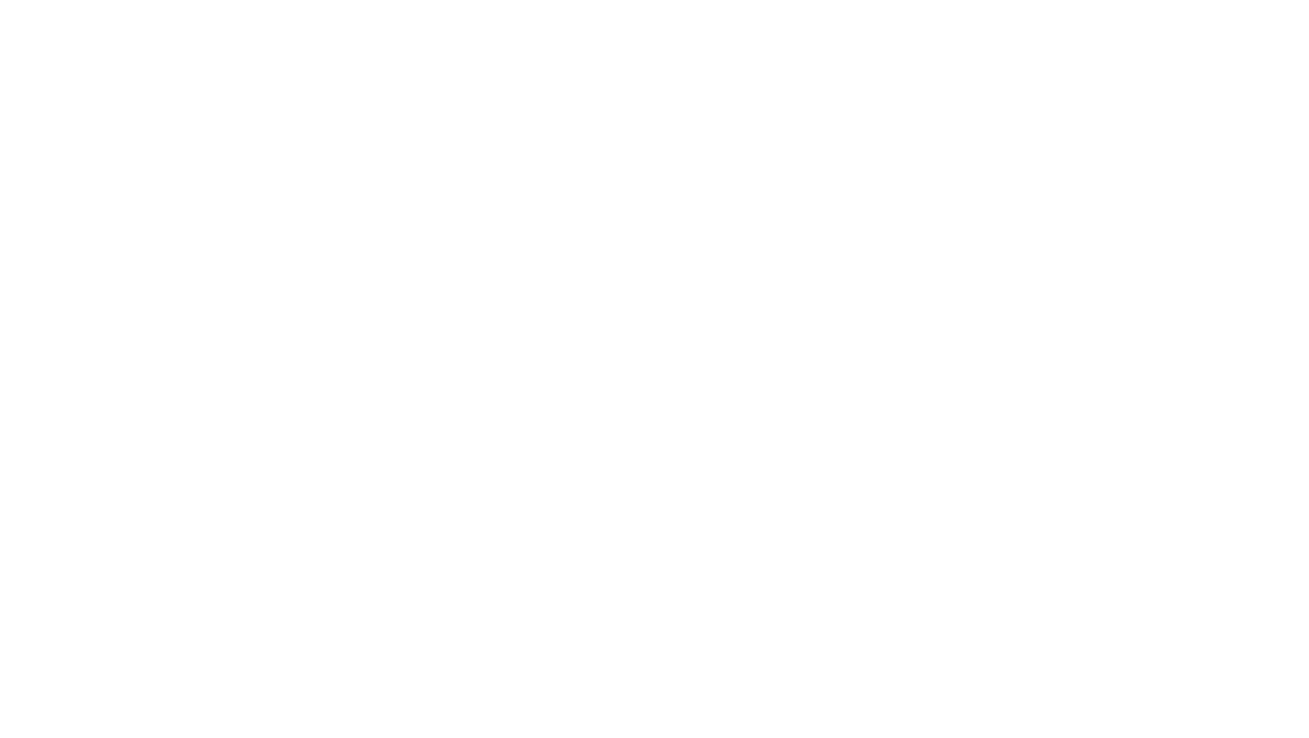 scroll, scrollTop: 0, scrollLeft: 0, axis: both 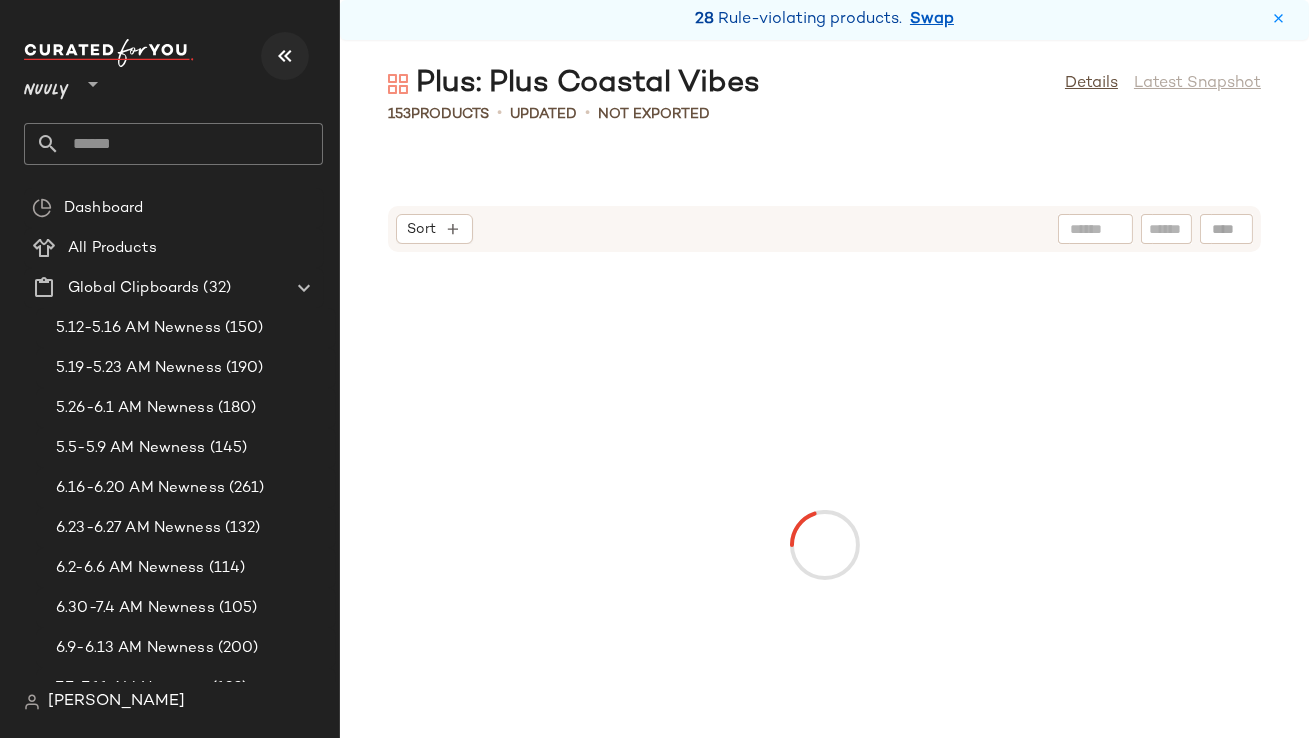 click at bounding box center (285, 56) 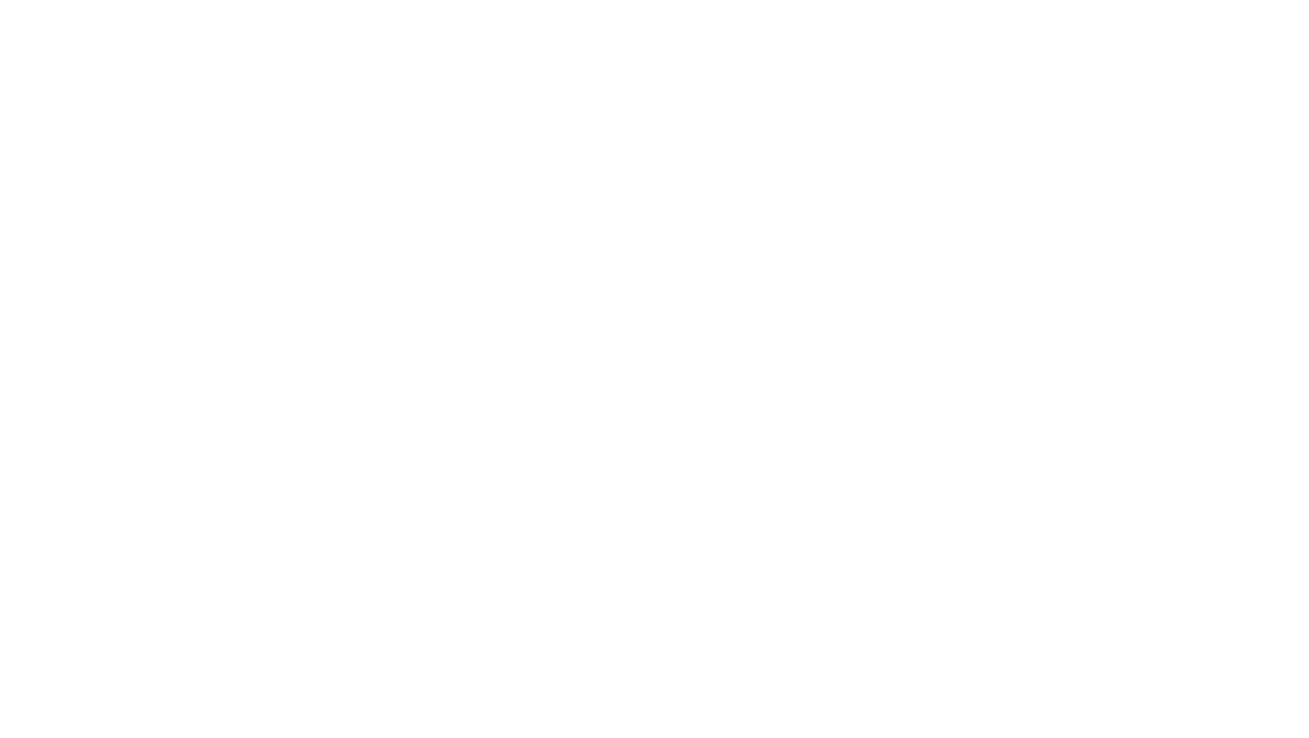 scroll, scrollTop: 0, scrollLeft: 0, axis: both 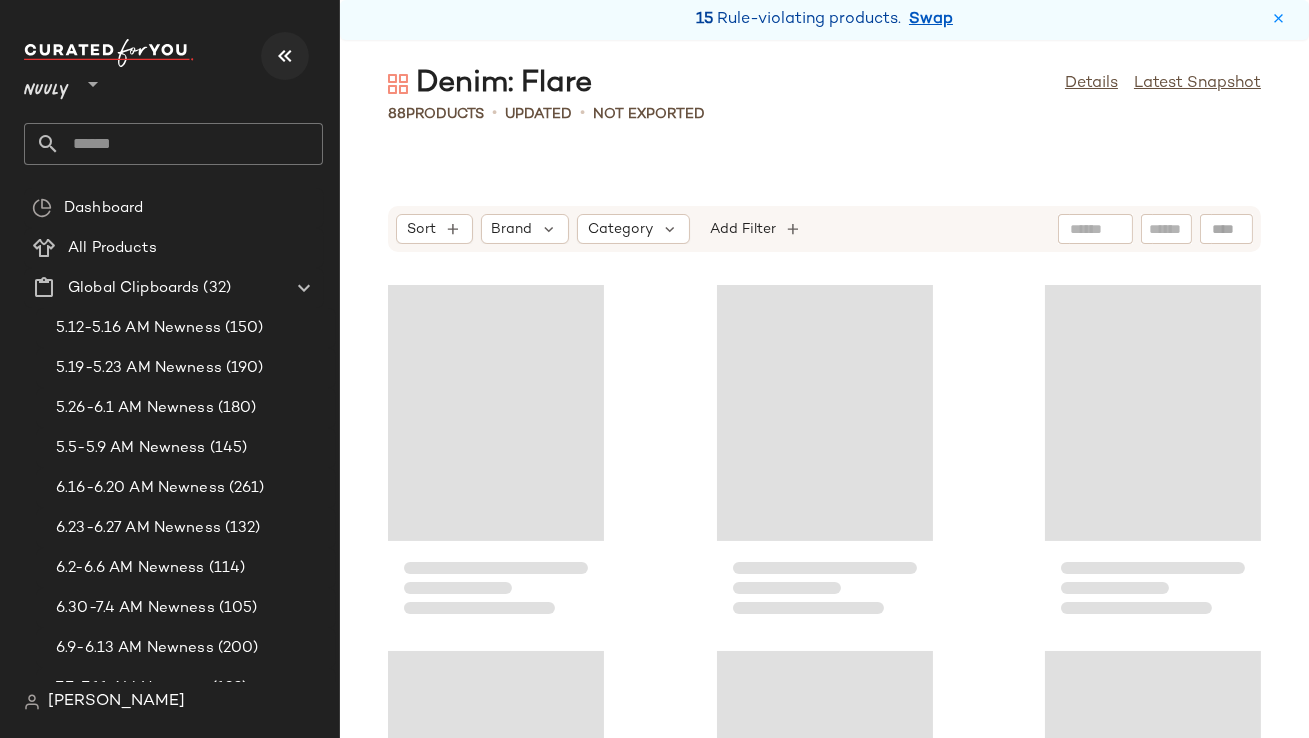 click at bounding box center [285, 56] 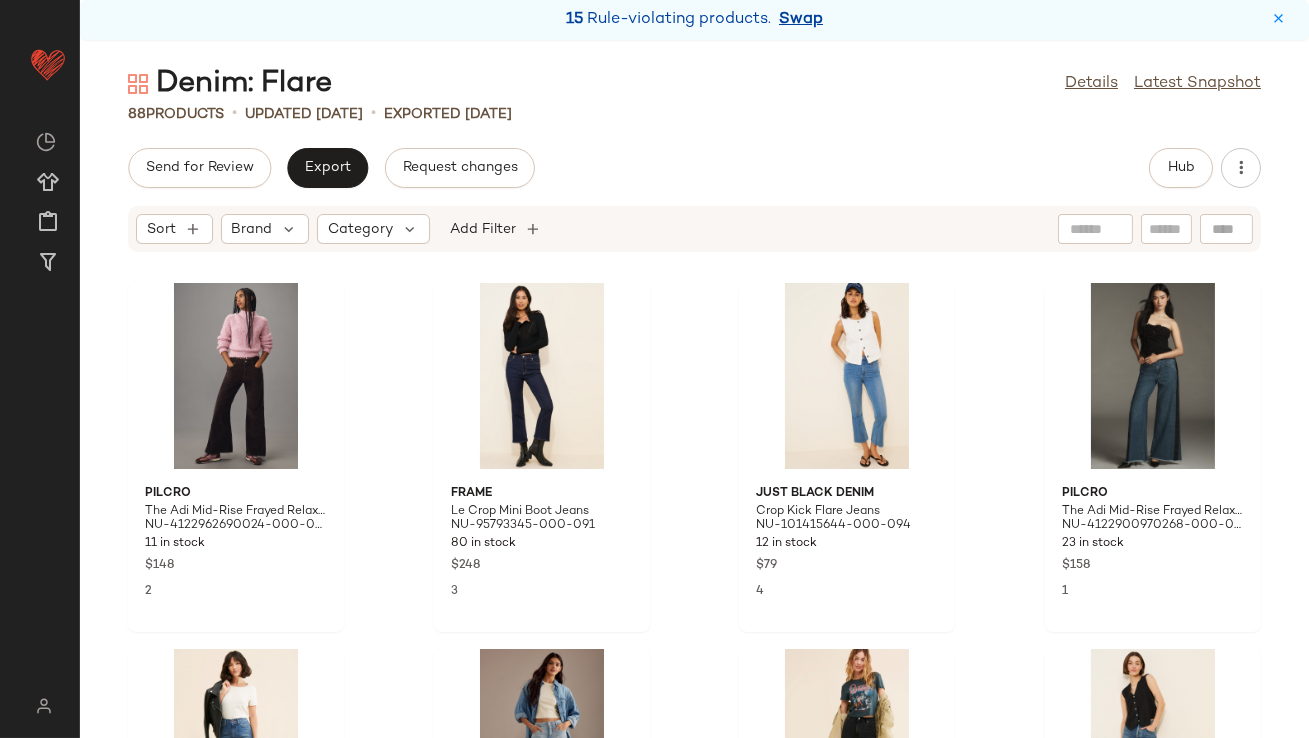 click on "Swap" at bounding box center (801, 20) 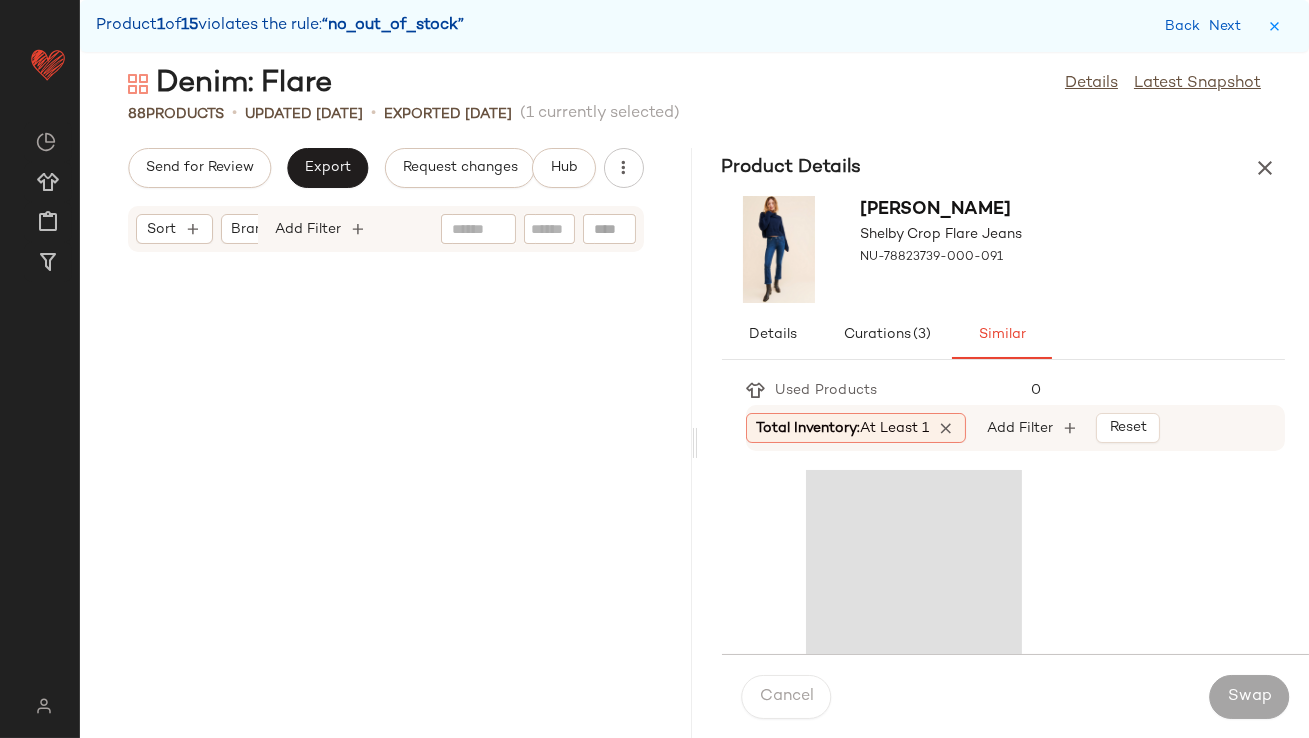 scroll, scrollTop: 2195, scrollLeft: 0, axis: vertical 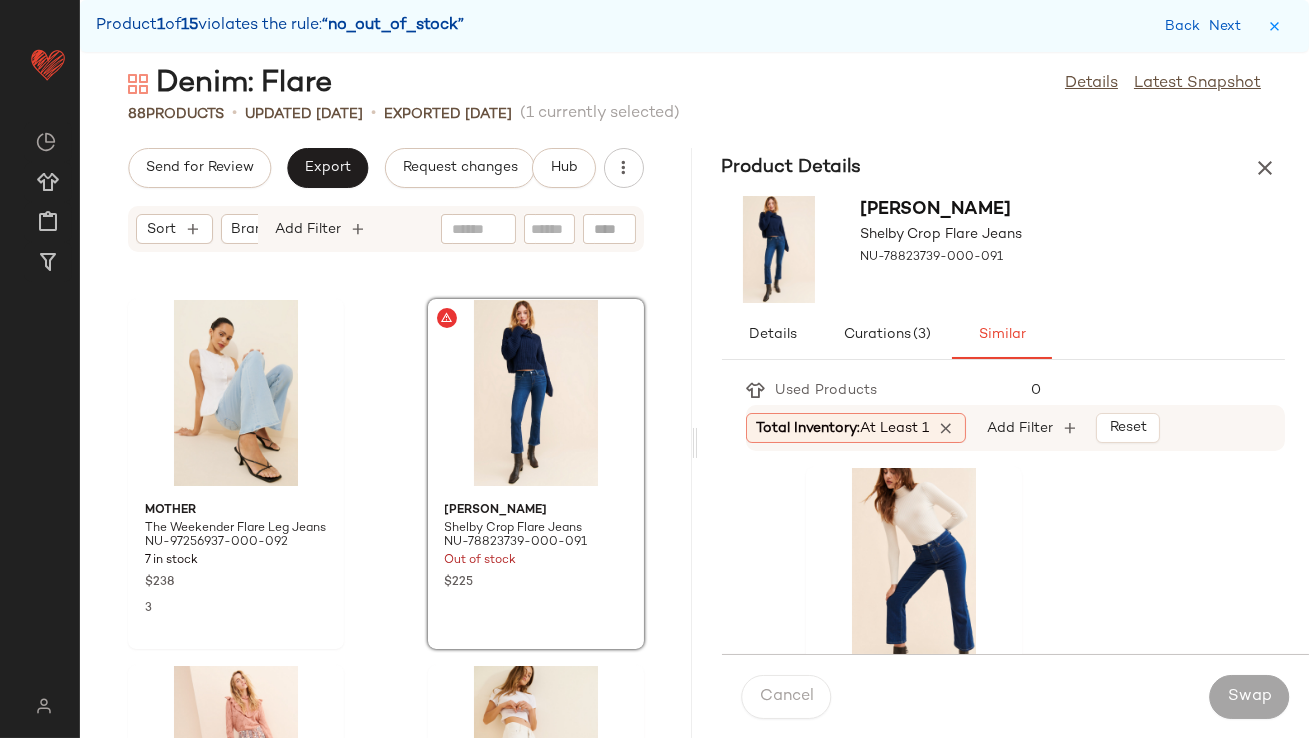click on "At least 1" at bounding box center (895, 428) 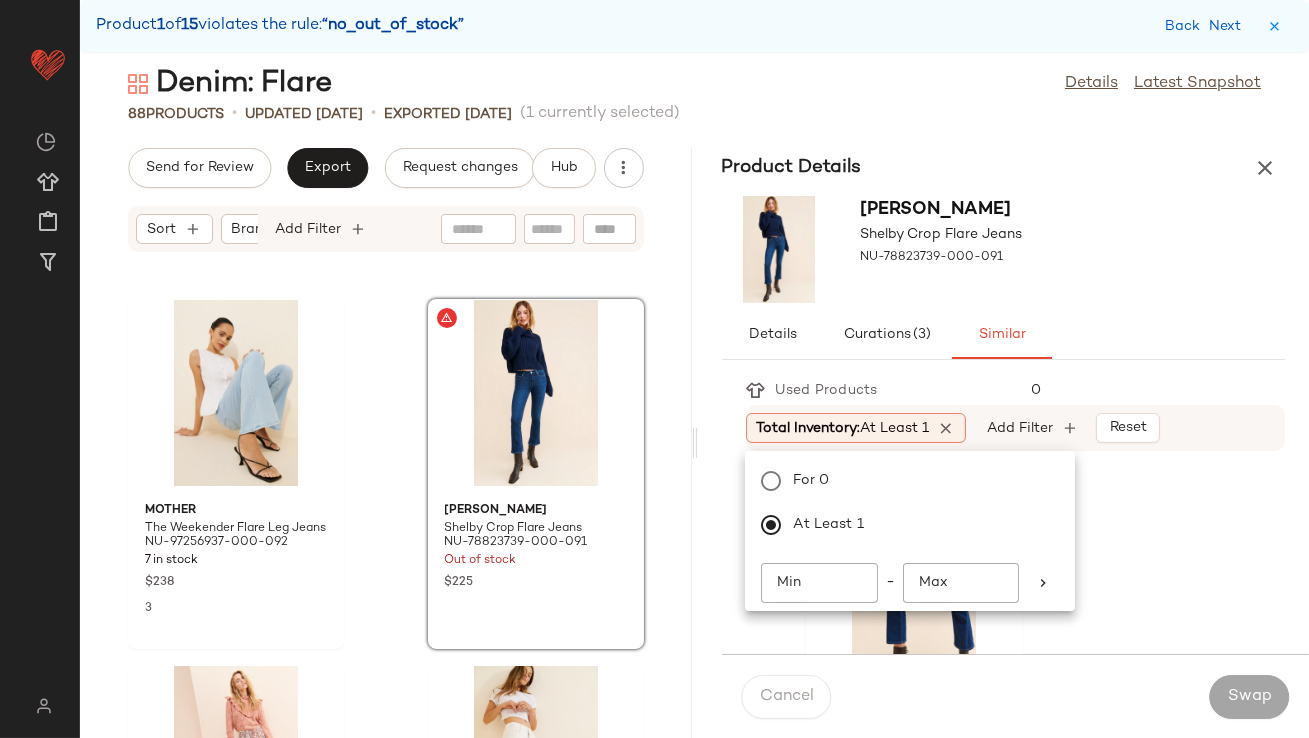 click on "Min" 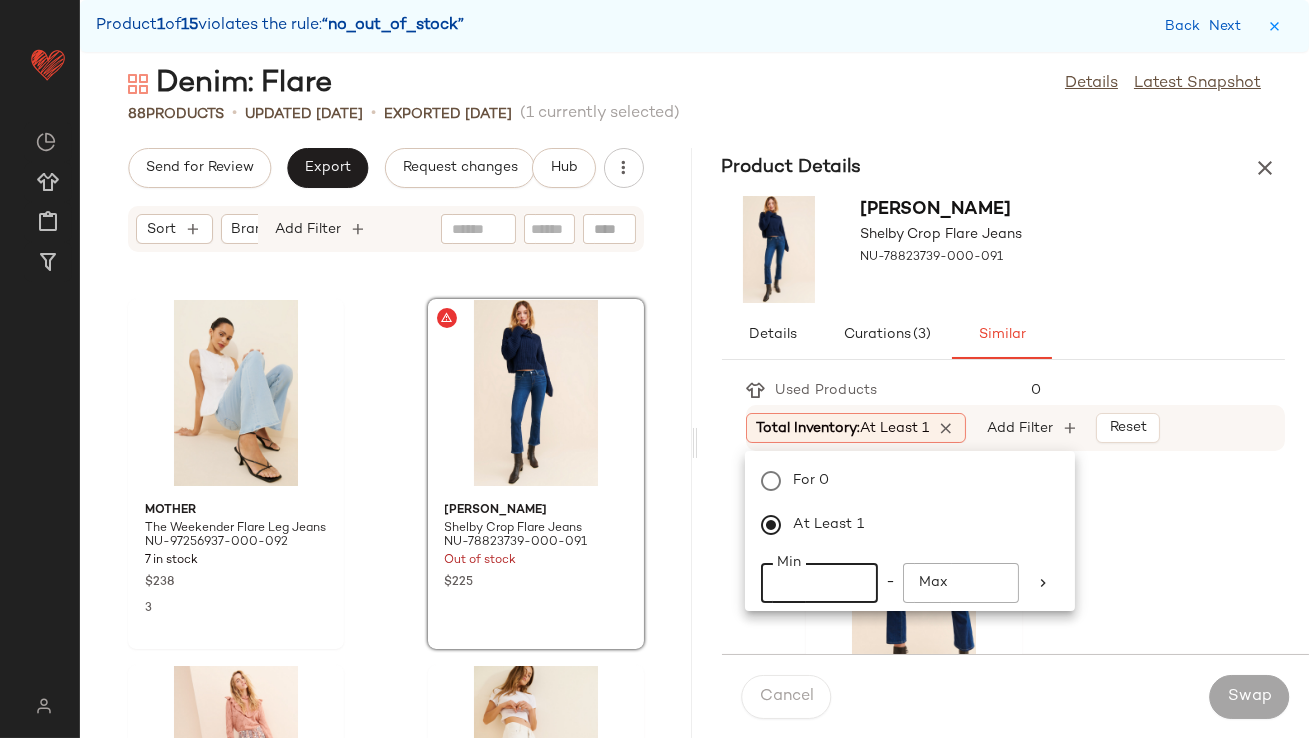 type on "**" 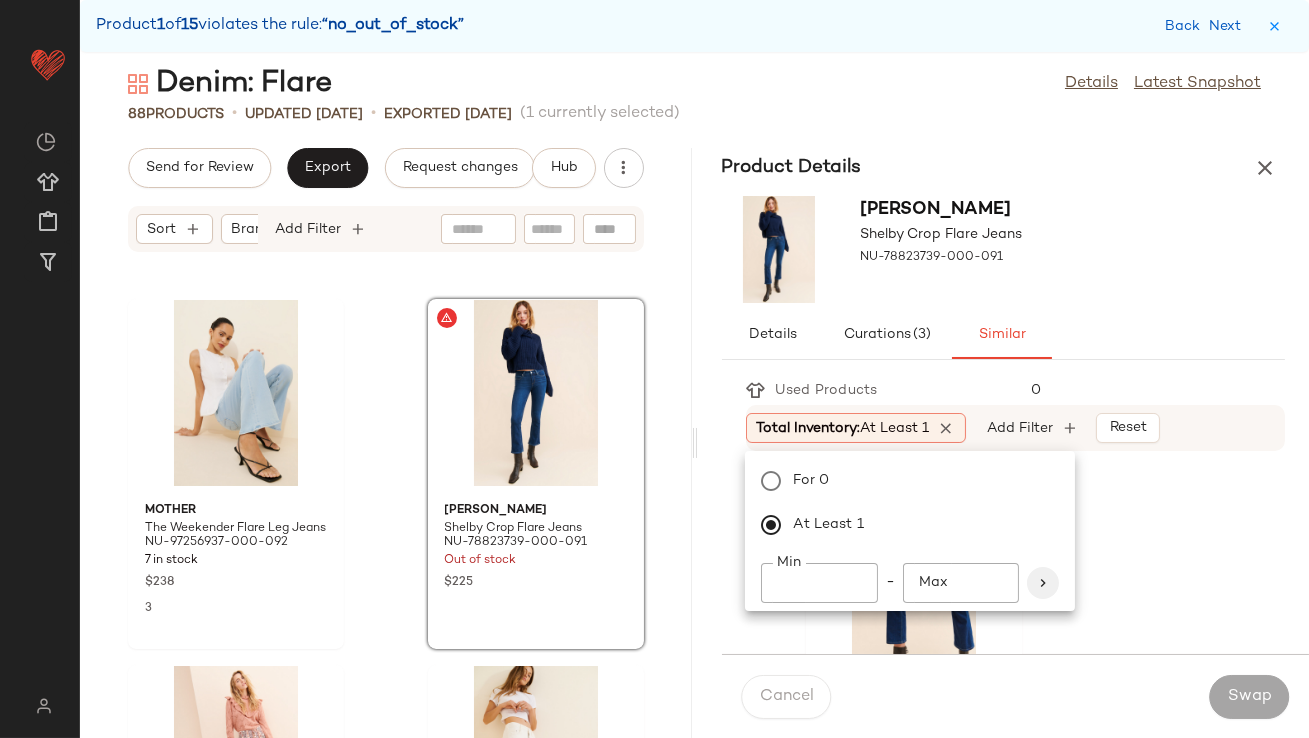 click at bounding box center [1043, 583] 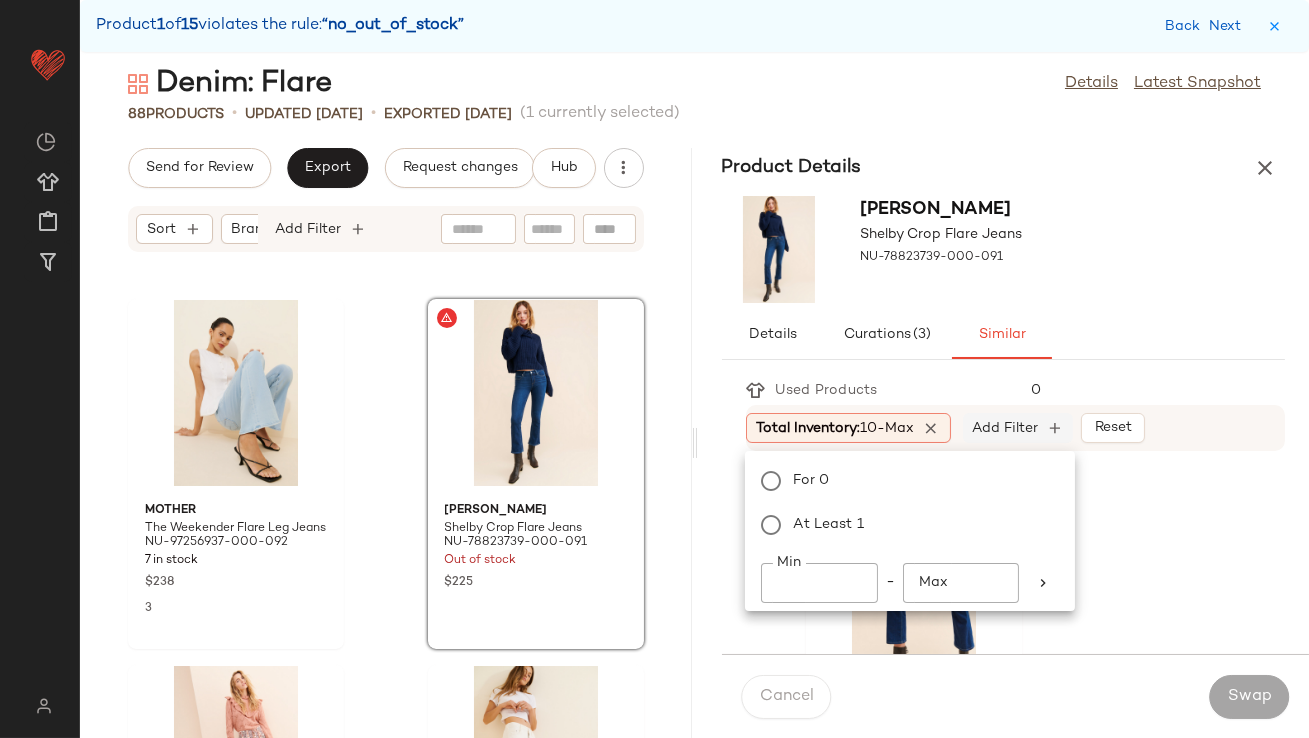 click on "Add Filter" at bounding box center (1005, 428) 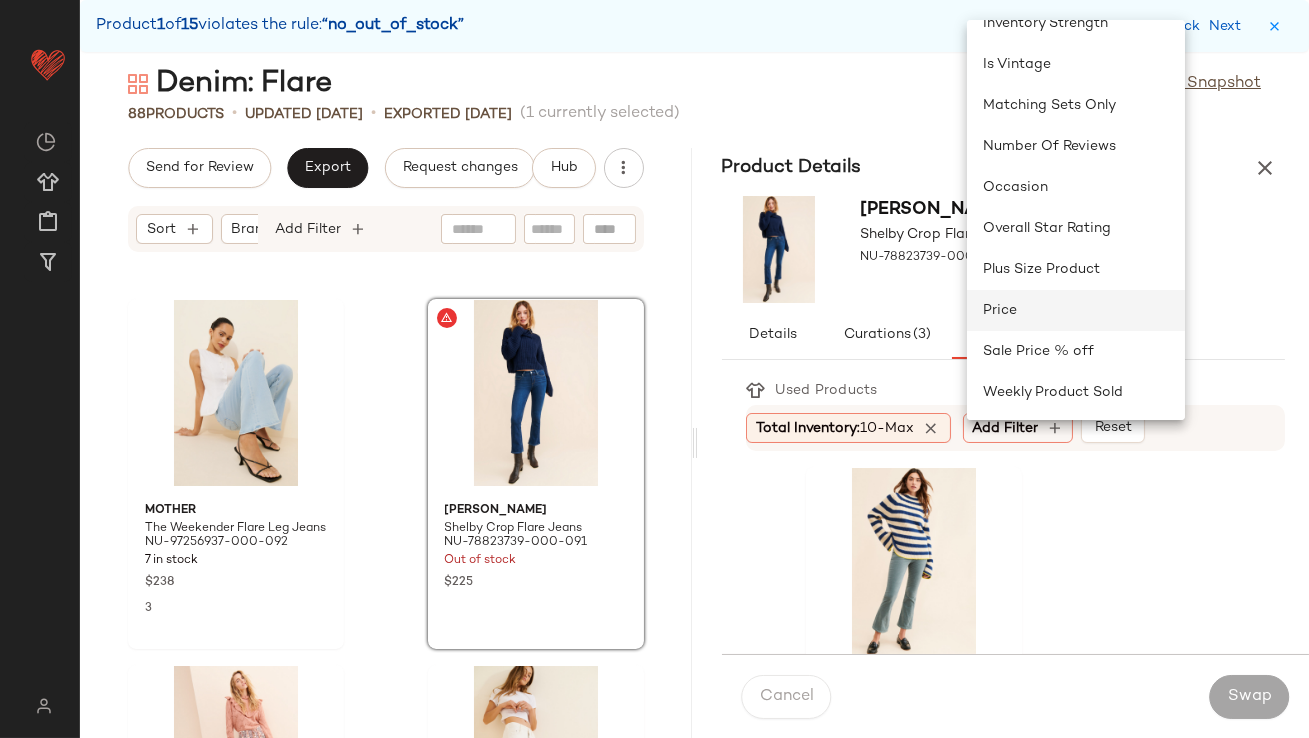 click on "Weekly Product Sold" 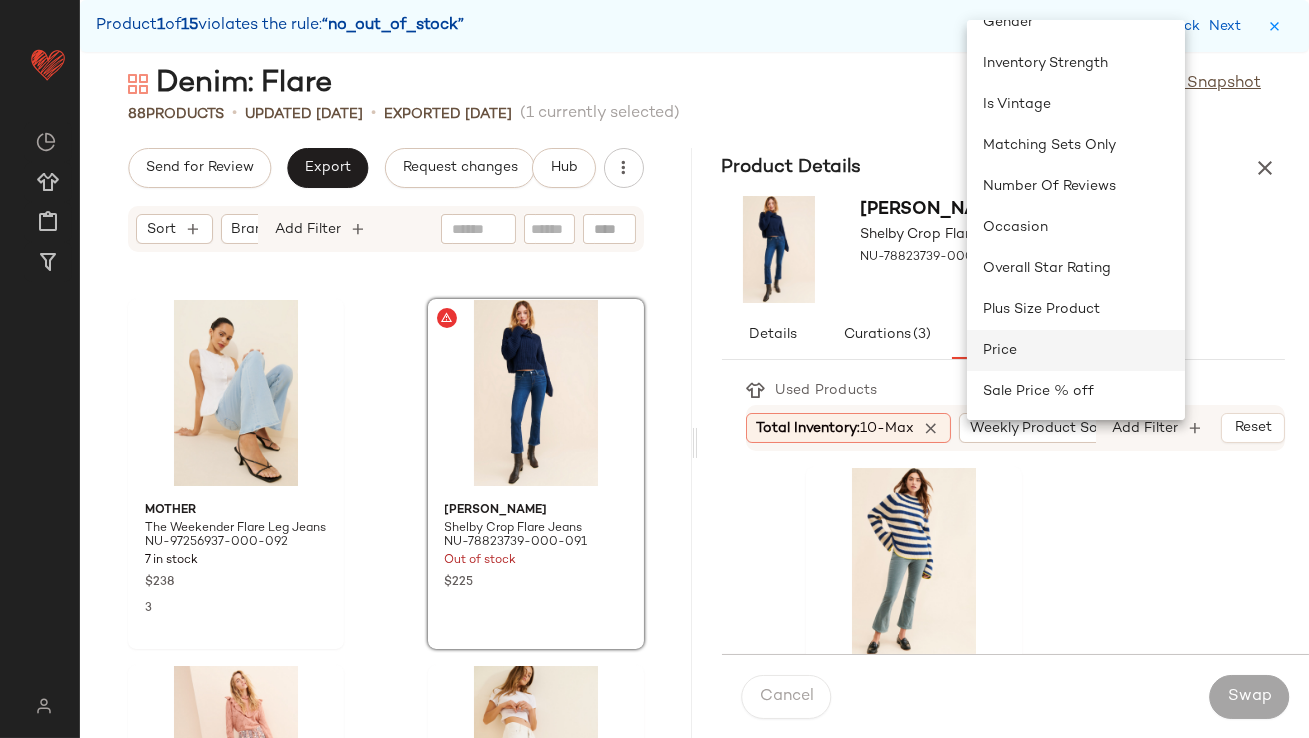 scroll, scrollTop: 435, scrollLeft: 0, axis: vertical 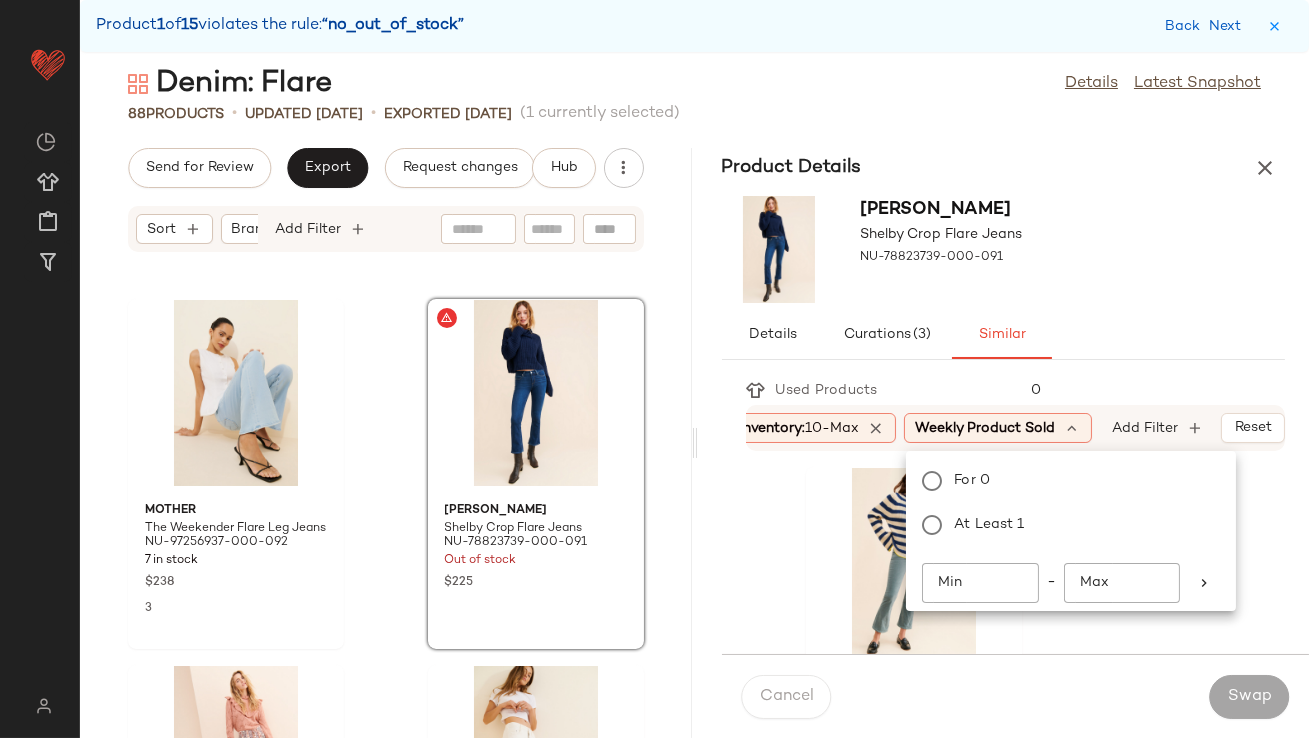 click on "Min" 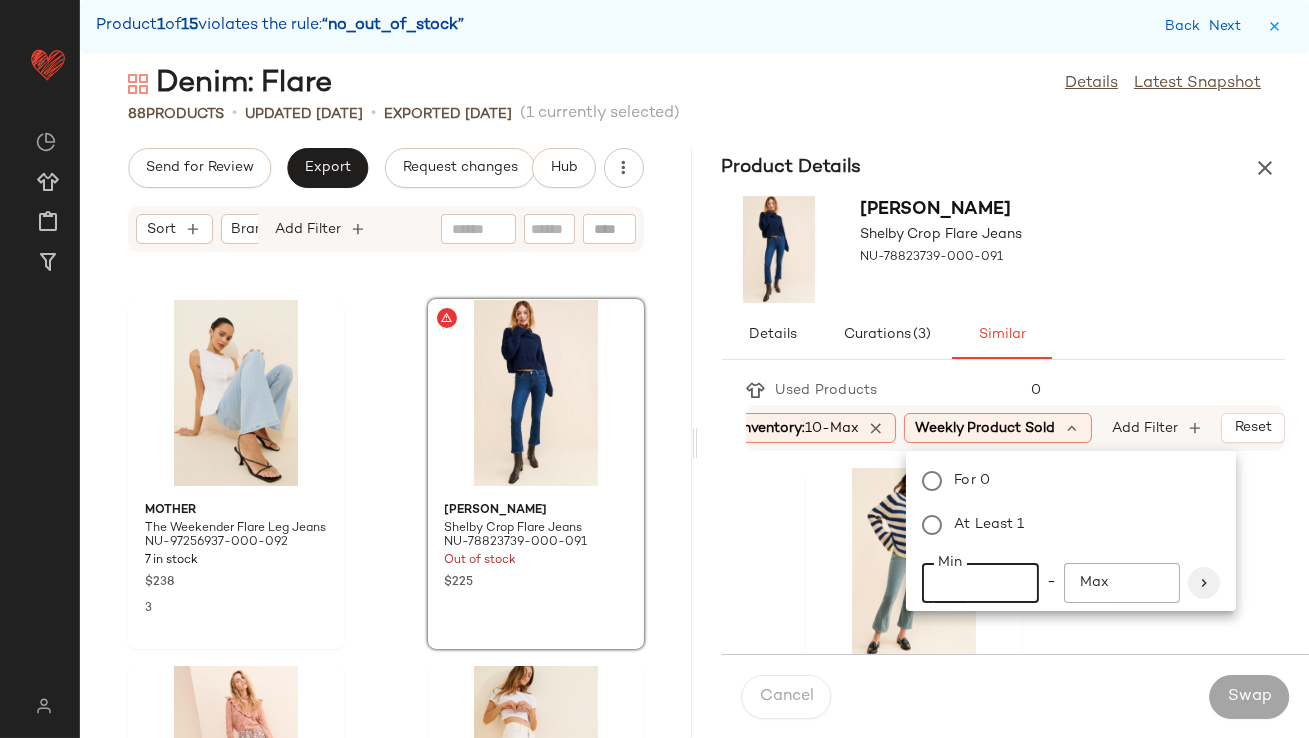 type on "**" 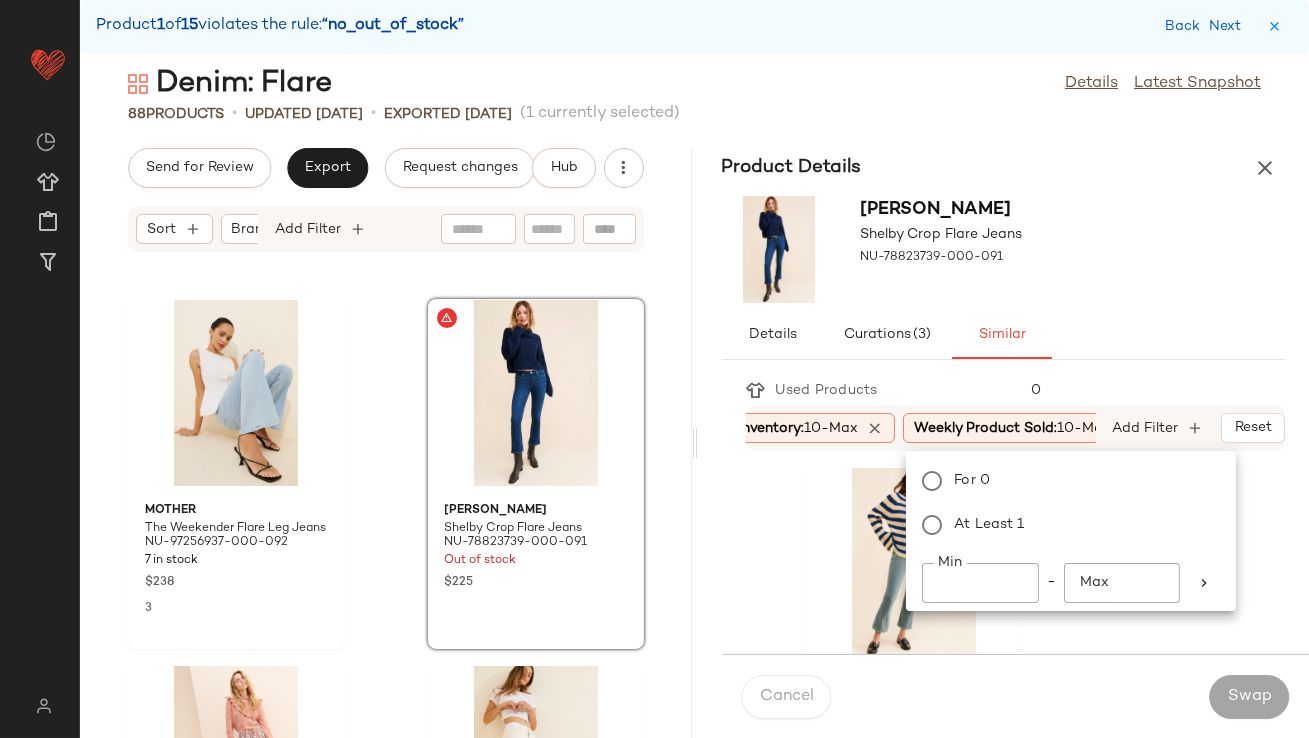 click on "Free People In My Feelings Velvet Crop Slim Flare Pants NU-84275163-000-044 31 in stock $78 FRAME Le Sleek Straight-Leg Jeans NU-98333198-000-091 13 in stock $258 1 Levi's Ribcage Straight Ankle Corduroys Jeans NU-84245026-000-040 62 in stock $108 AGOLDE 90's Pinch Waist High-Rise Jeans NU-68222058-000-091 250 in stock $208 Joe's Jeans Callie High-Rise Crop Bootcut Jeans NU-96247135-000-001 112 in stock $188 Free People In My Feelings Velvet Crop Slim Flare Pants NU-84275163-000-010 101 in stock $78 Current/Elliott The Boulevard Bootcut Jeans NU-91953893-000-004 12 in stock $128 Joe's Jeans Molly High-Rise Flare Jeans NU-85178184-000-091 13 in stock $218 2 FRAME The Bardot Jetset Jeans NU-86112299-000-091 54 in stock $258 2 Joe's Jeans Callie Boot Cut Jeans NU-85177970-000-093 57 in stock $188 Sanctuary Rib Cropped Sweater NU-65453367-000-001 16 in stock $69 Hudson Remi High Rise Cropped Jeans NU-85203727-000-091 10 in stock $195 Pistola Colleen High-Rise Jeans NU-85634459-000-093 33 in stock $168 ASKK $255 6" at bounding box center [1028, 552] 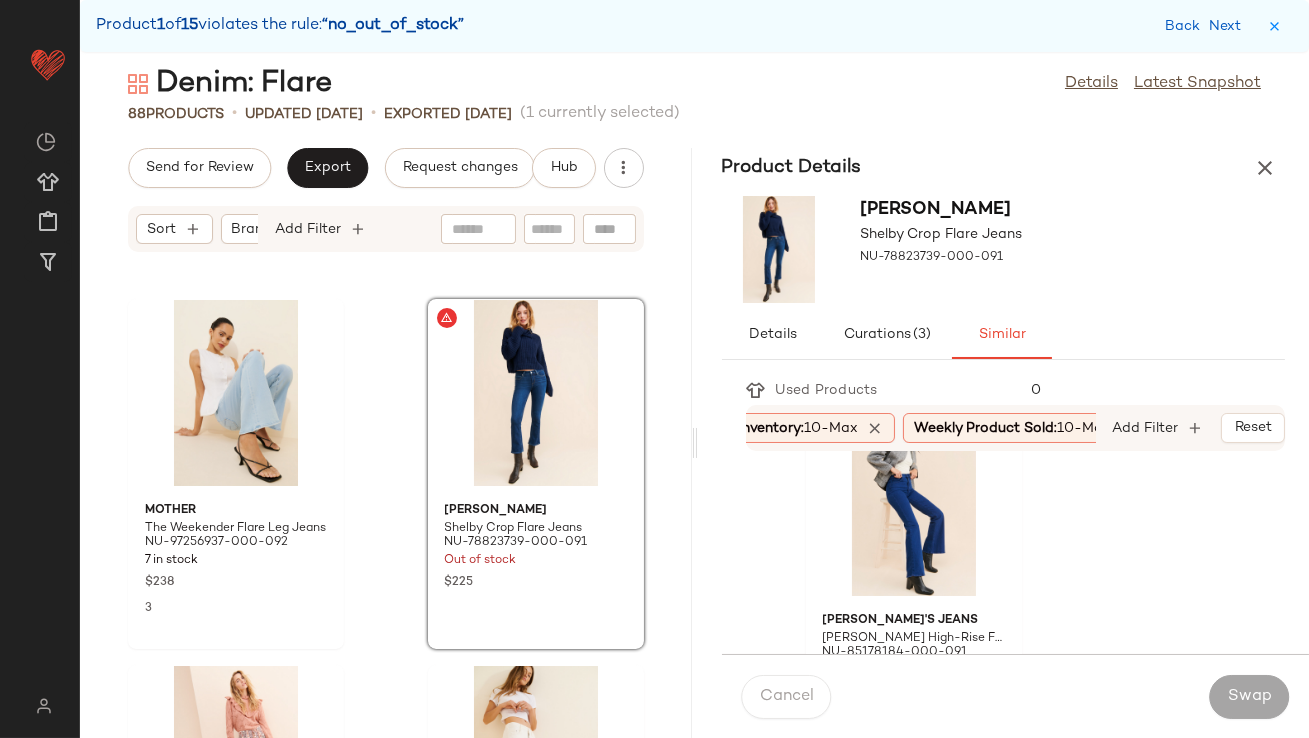 scroll, scrollTop: 82, scrollLeft: 0, axis: vertical 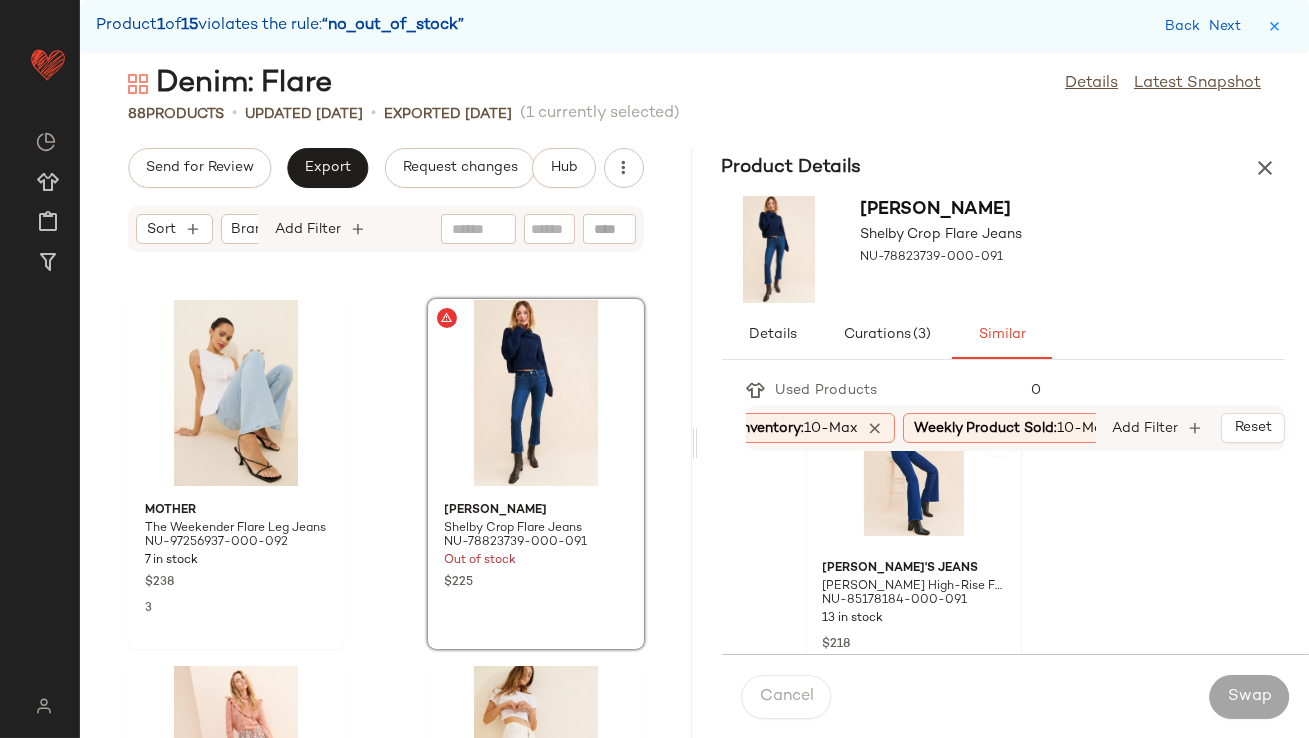 click 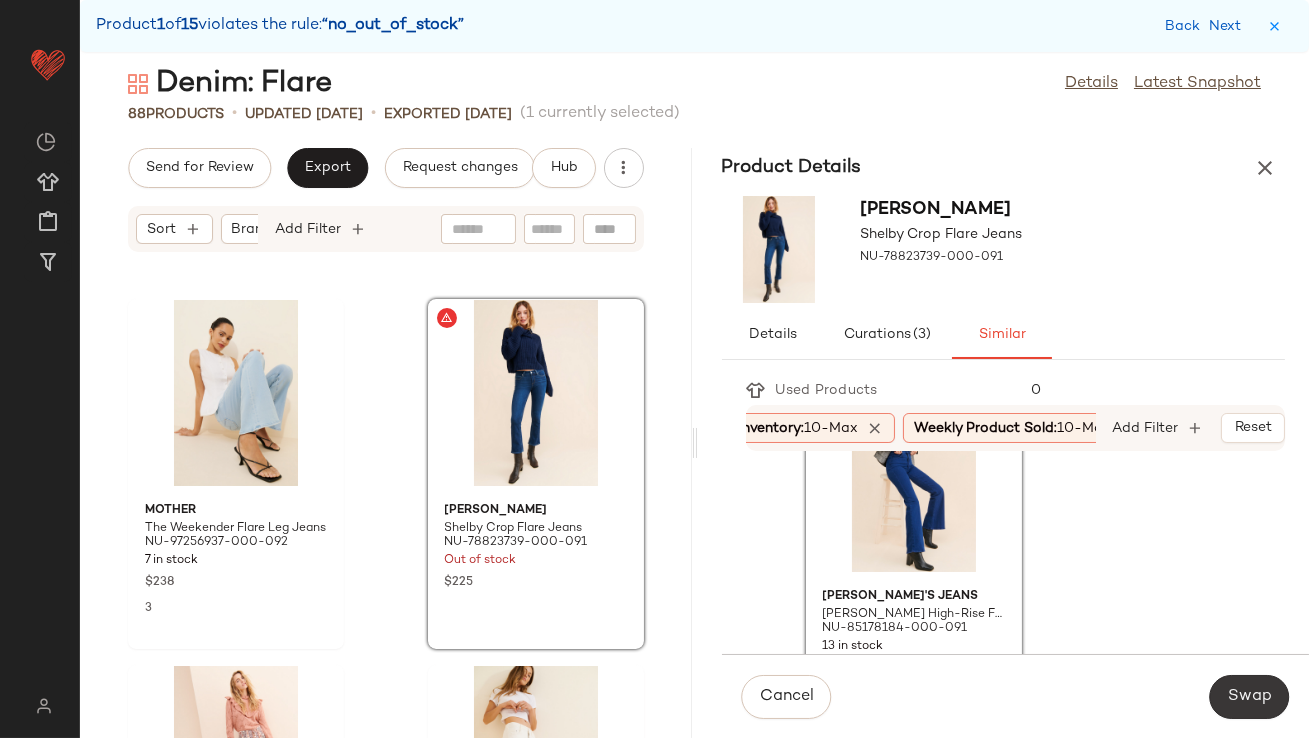click on "Swap" 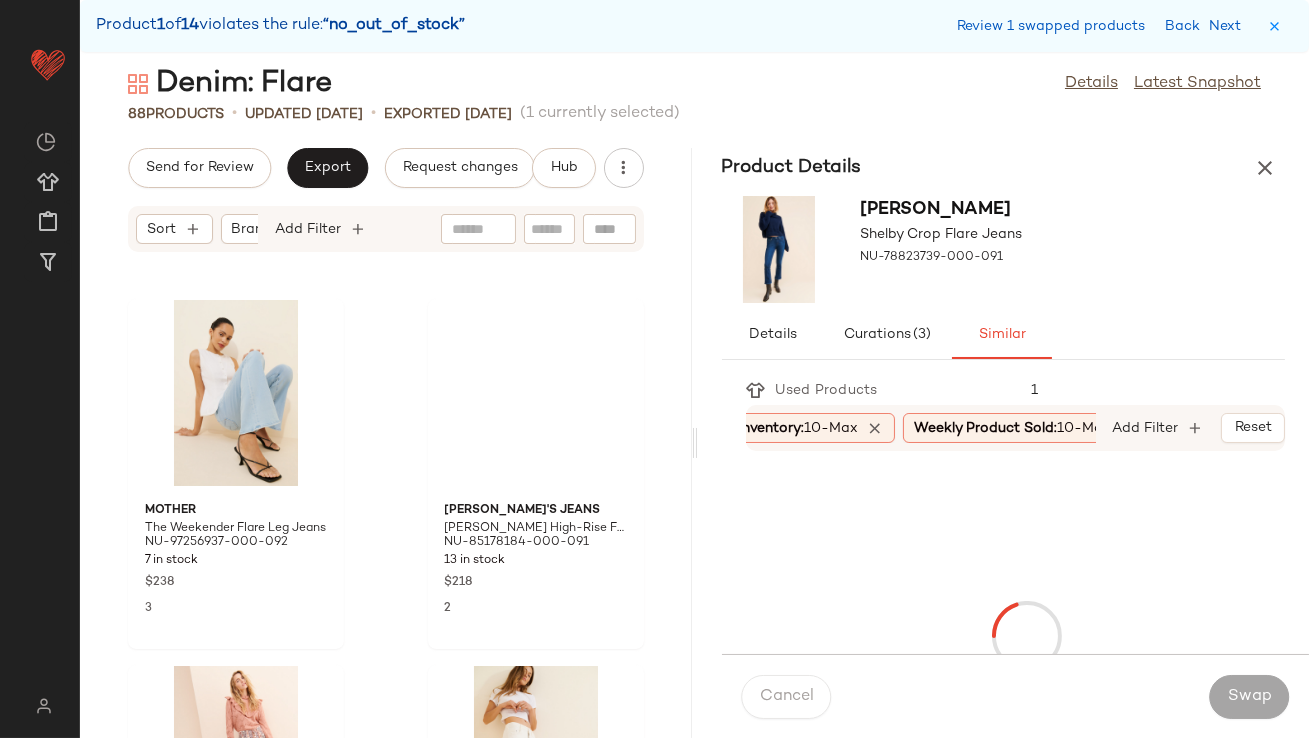 scroll, scrollTop: 3294, scrollLeft: 0, axis: vertical 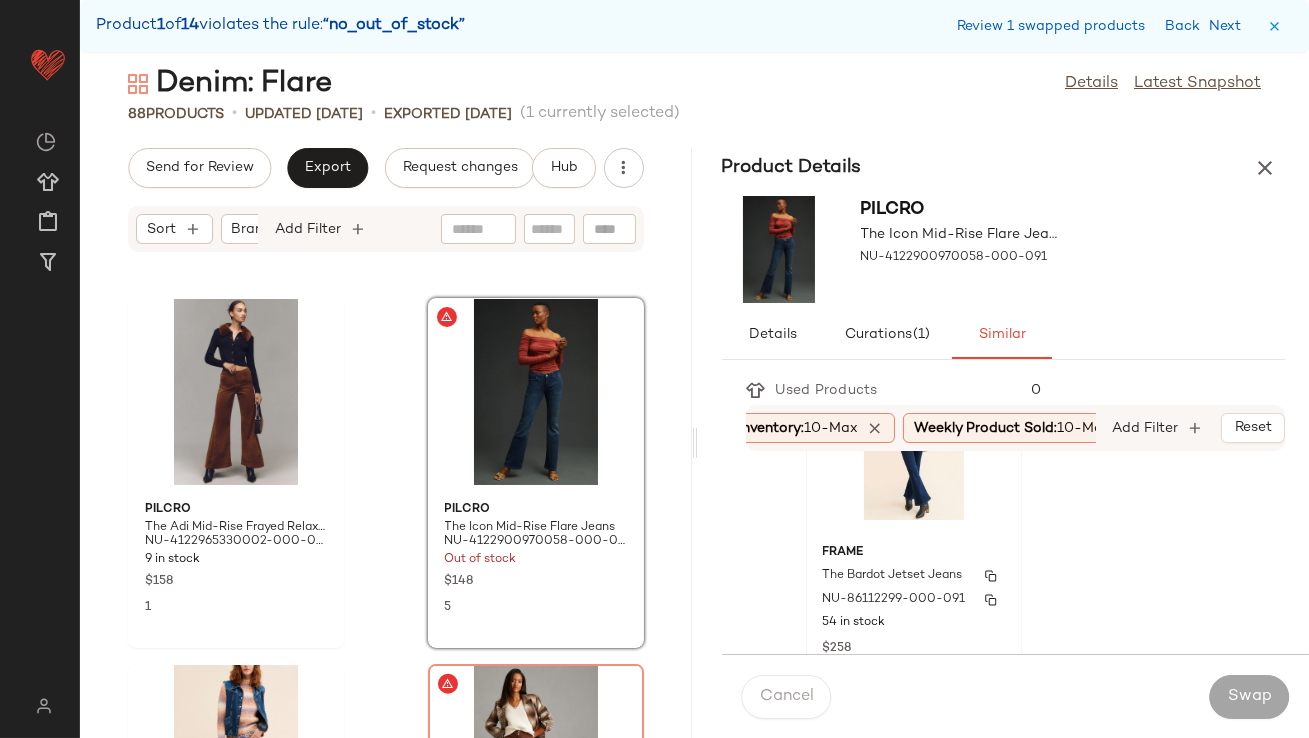click on "FRAME The Bardot Jetset Jeans NU-86112299-000-091 54 in stock $258 2" 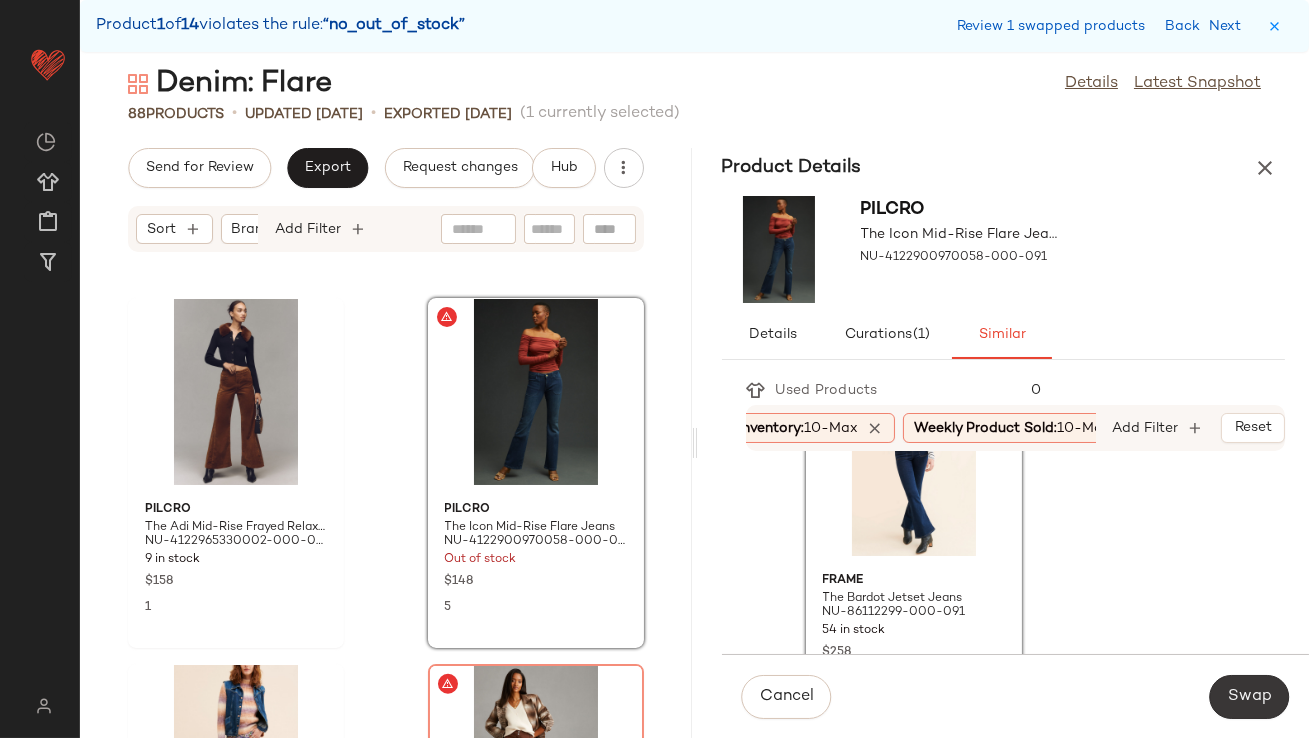 click on "Swap" 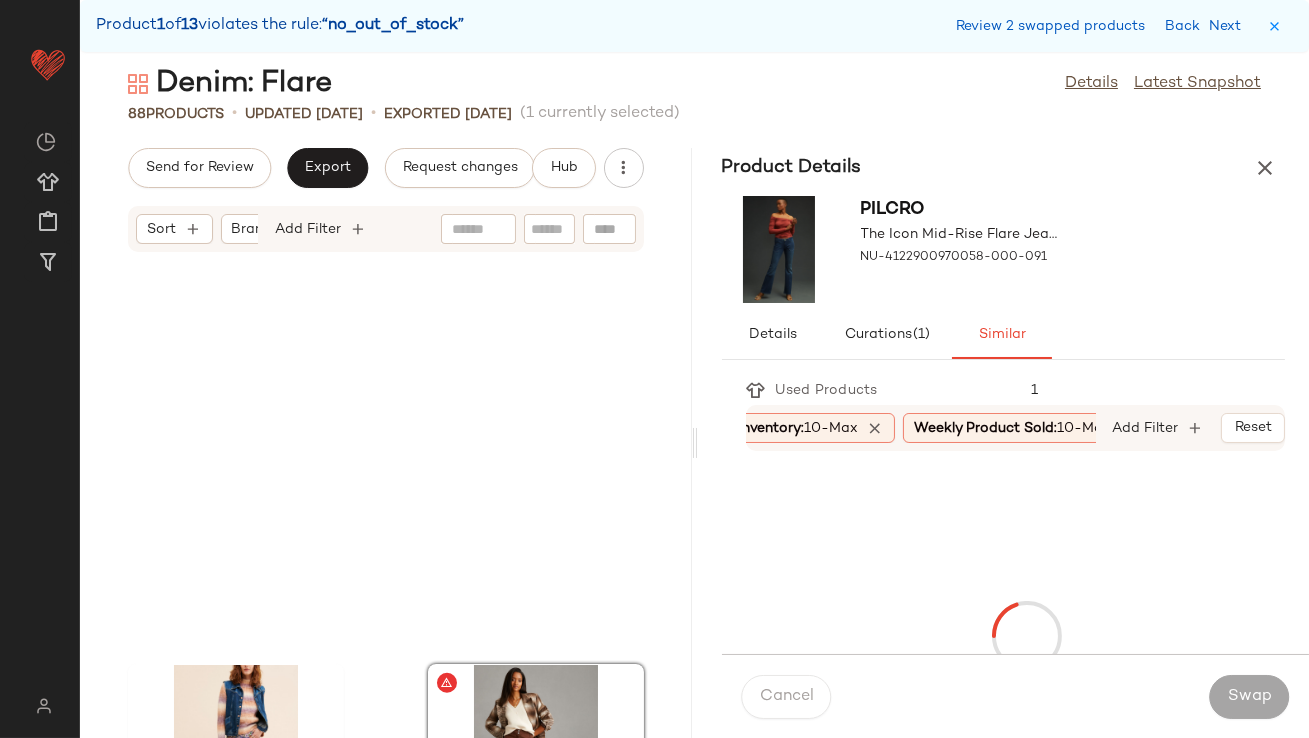 scroll, scrollTop: 3660, scrollLeft: 0, axis: vertical 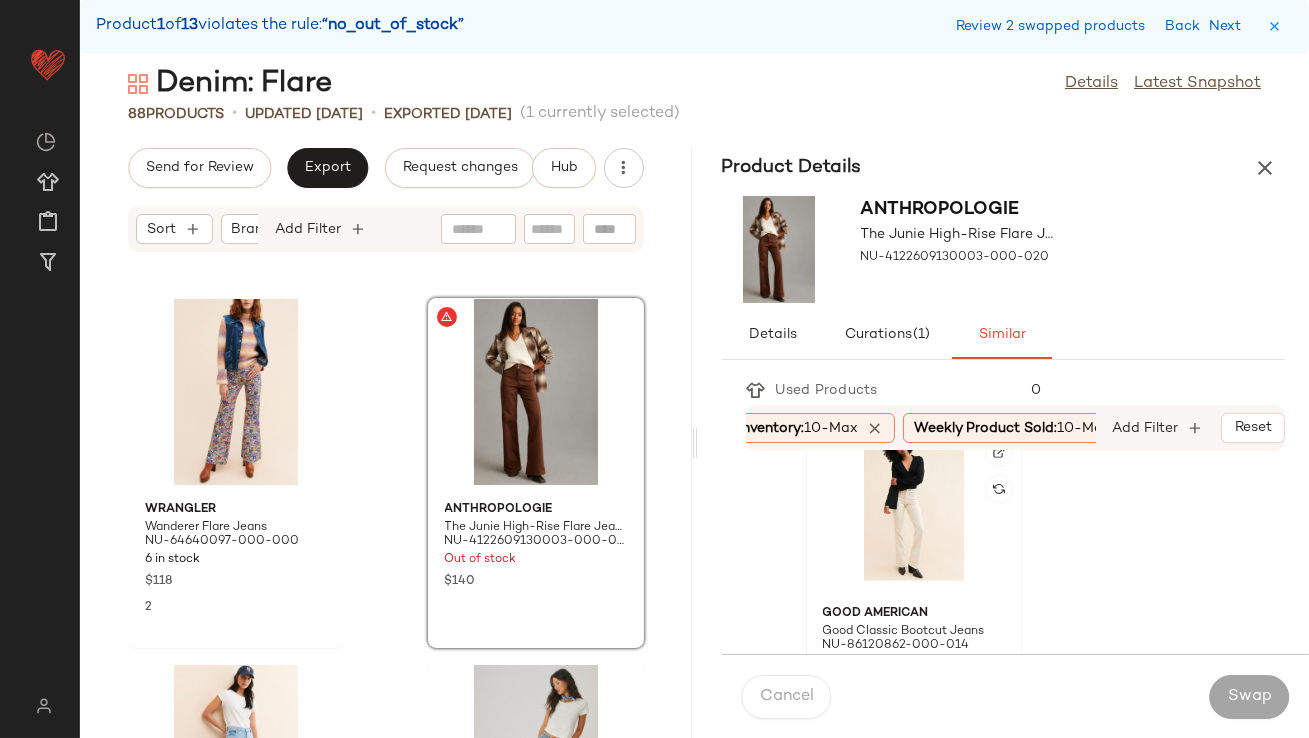 click 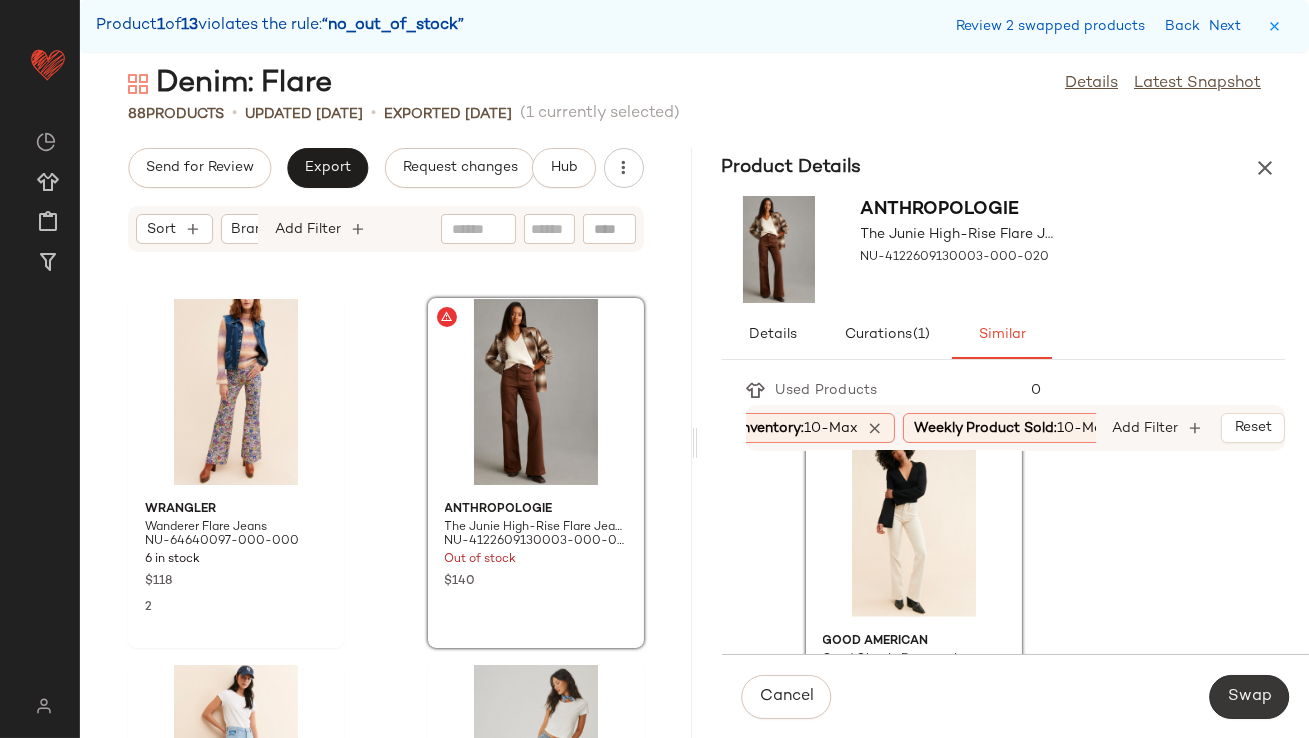 click on "Swap" at bounding box center [1249, 697] 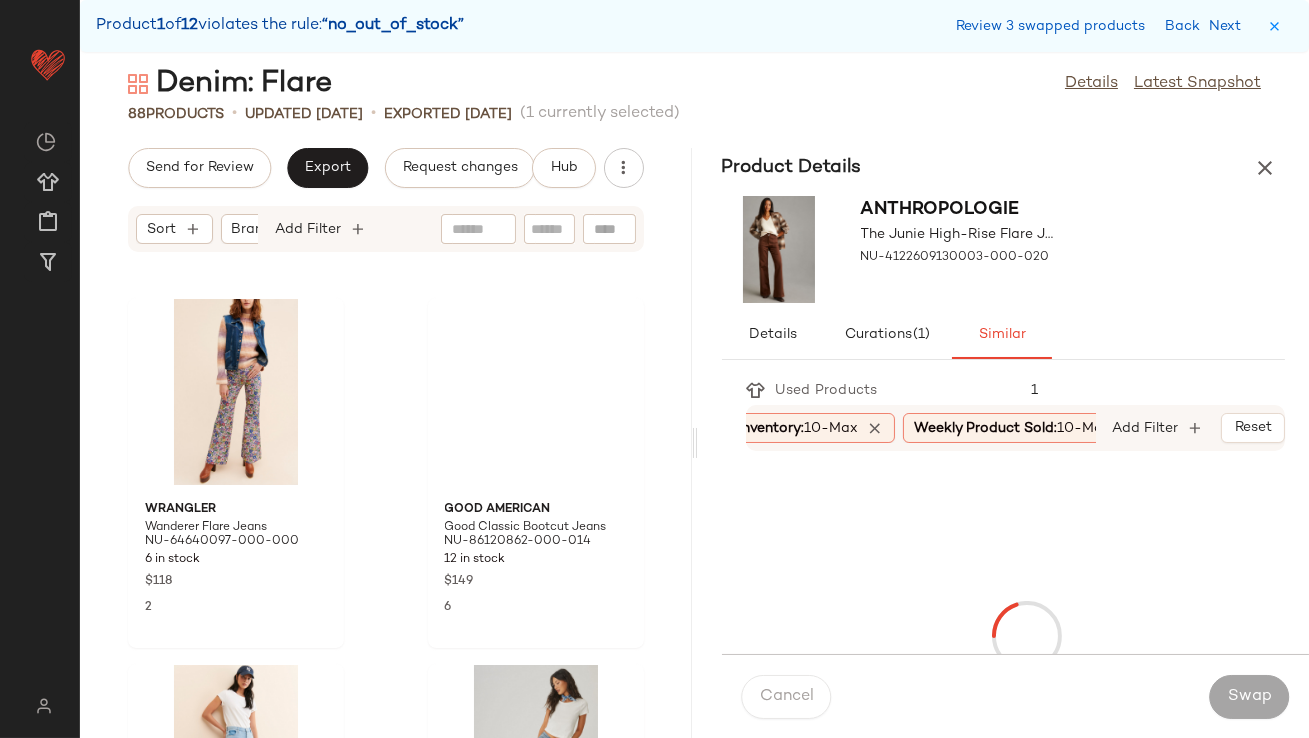 scroll, scrollTop: 4391, scrollLeft: 0, axis: vertical 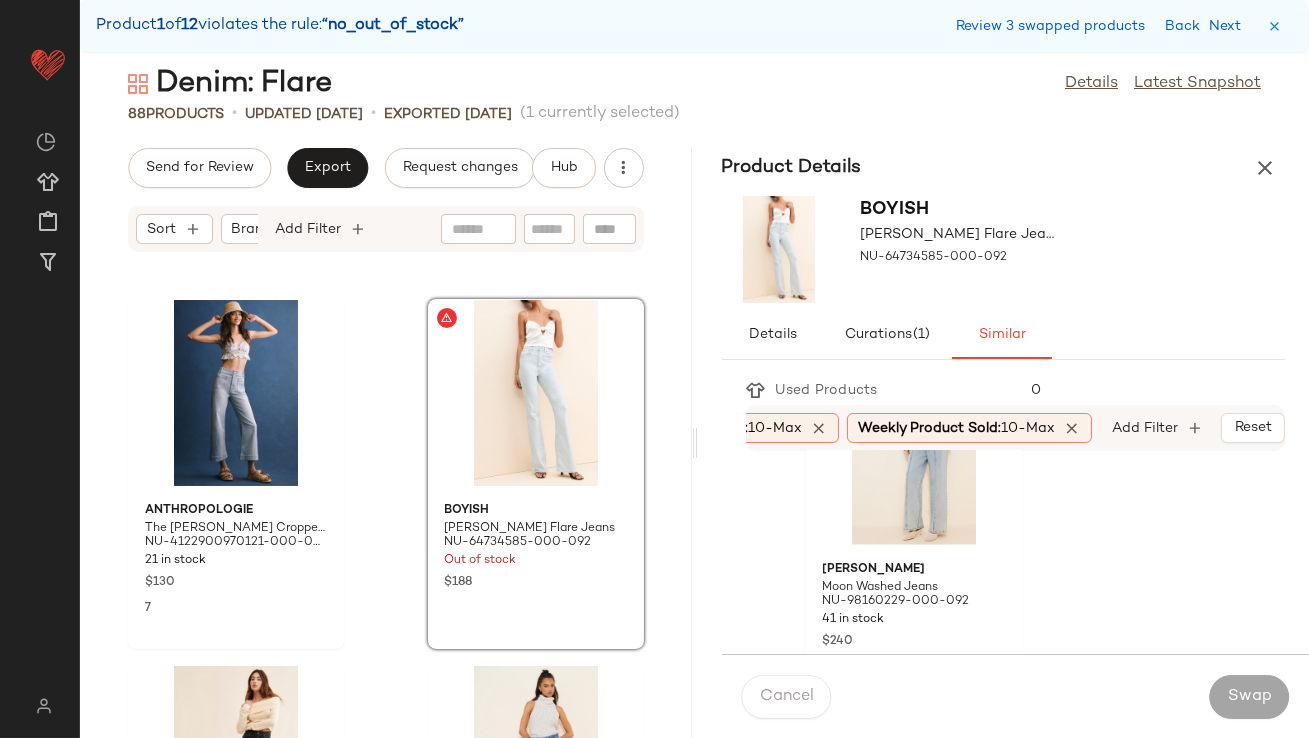 click at bounding box center (1072, 428) 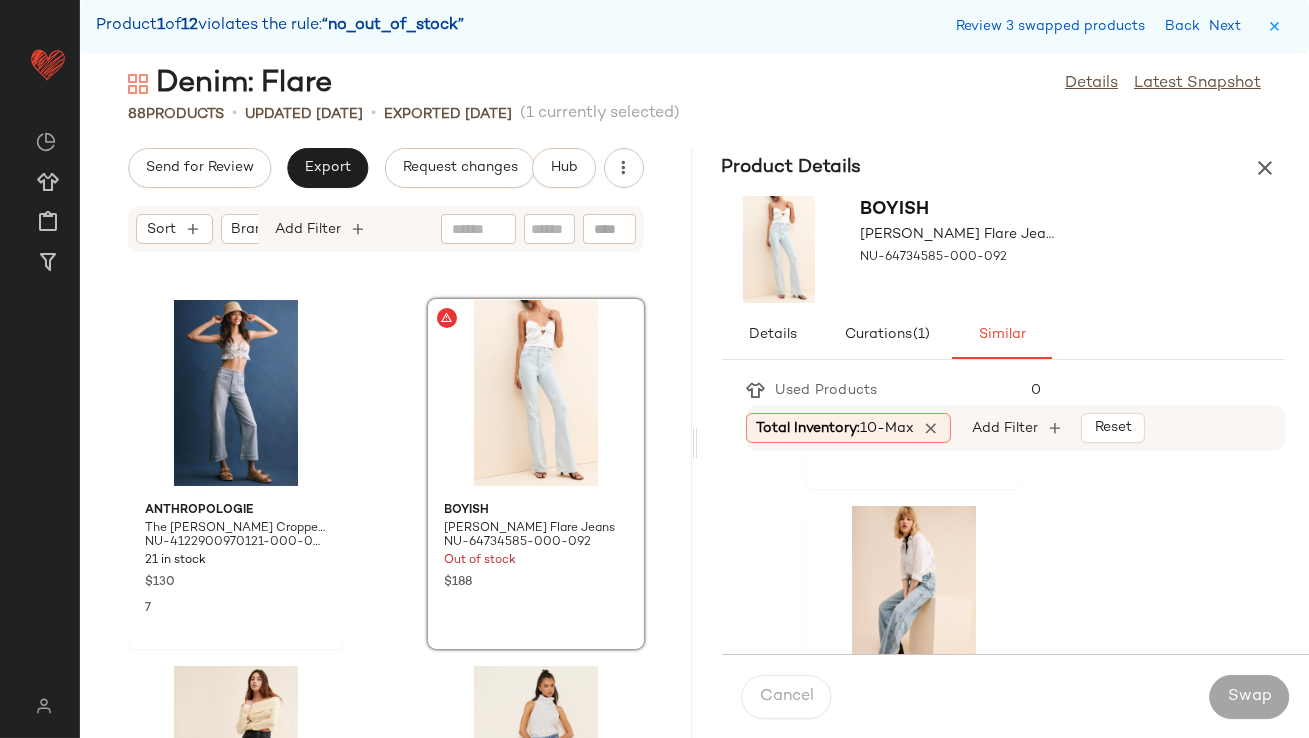 scroll, scrollTop: 6547, scrollLeft: 0, axis: vertical 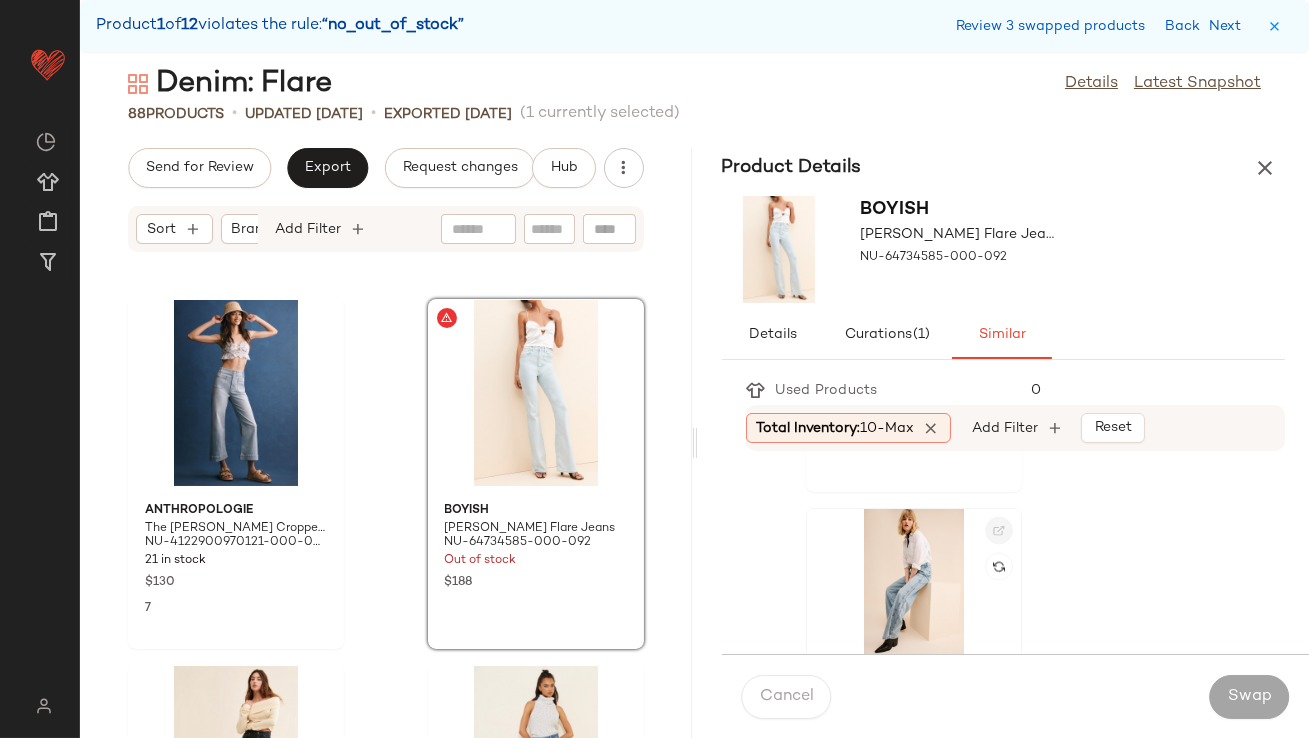 click at bounding box center (999, 531) 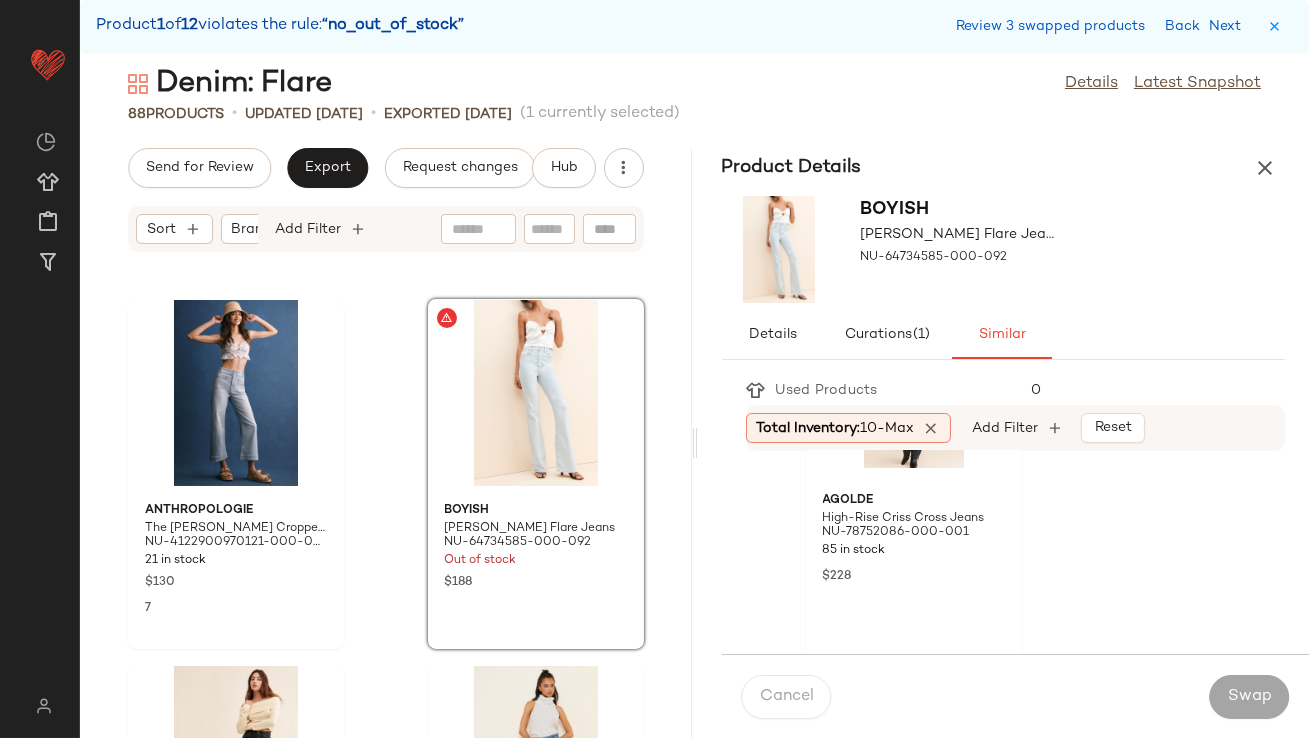 scroll, scrollTop: 8946, scrollLeft: 0, axis: vertical 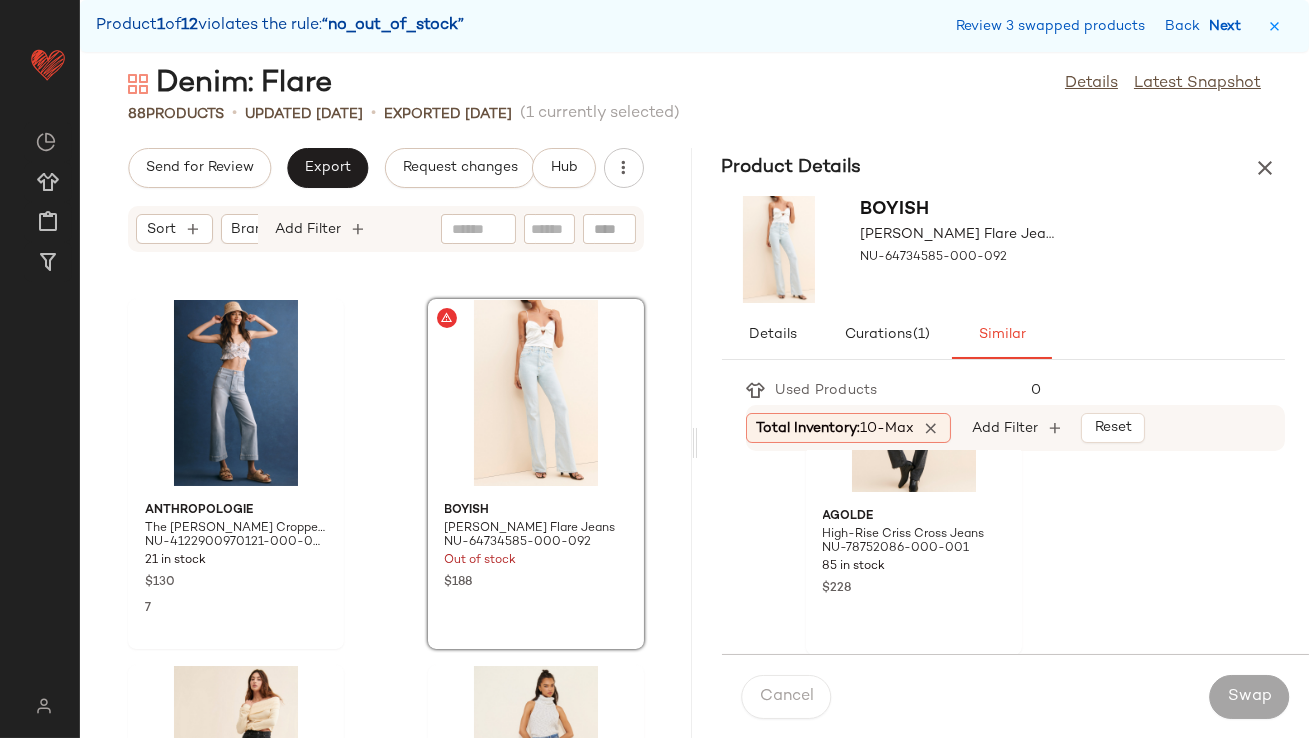click on "Next" at bounding box center (1229, 26) 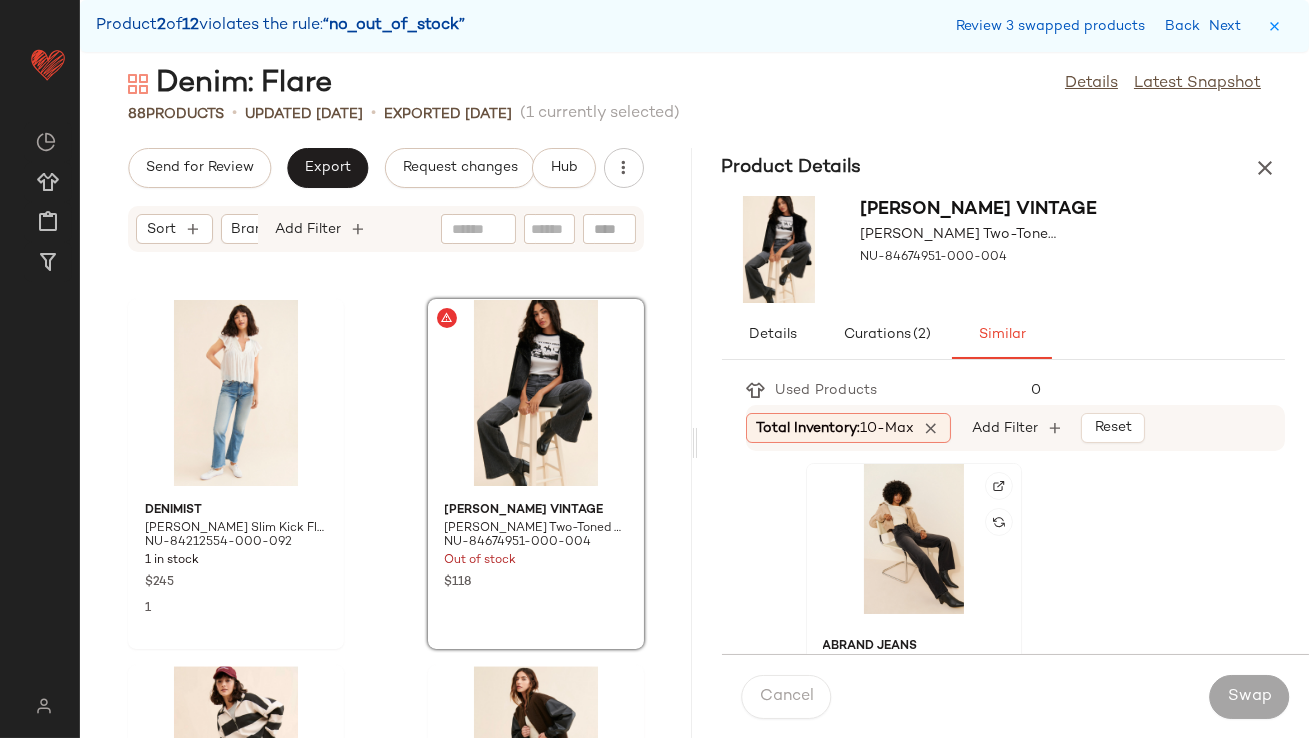 scroll, scrollTop: 731, scrollLeft: 0, axis: vertical 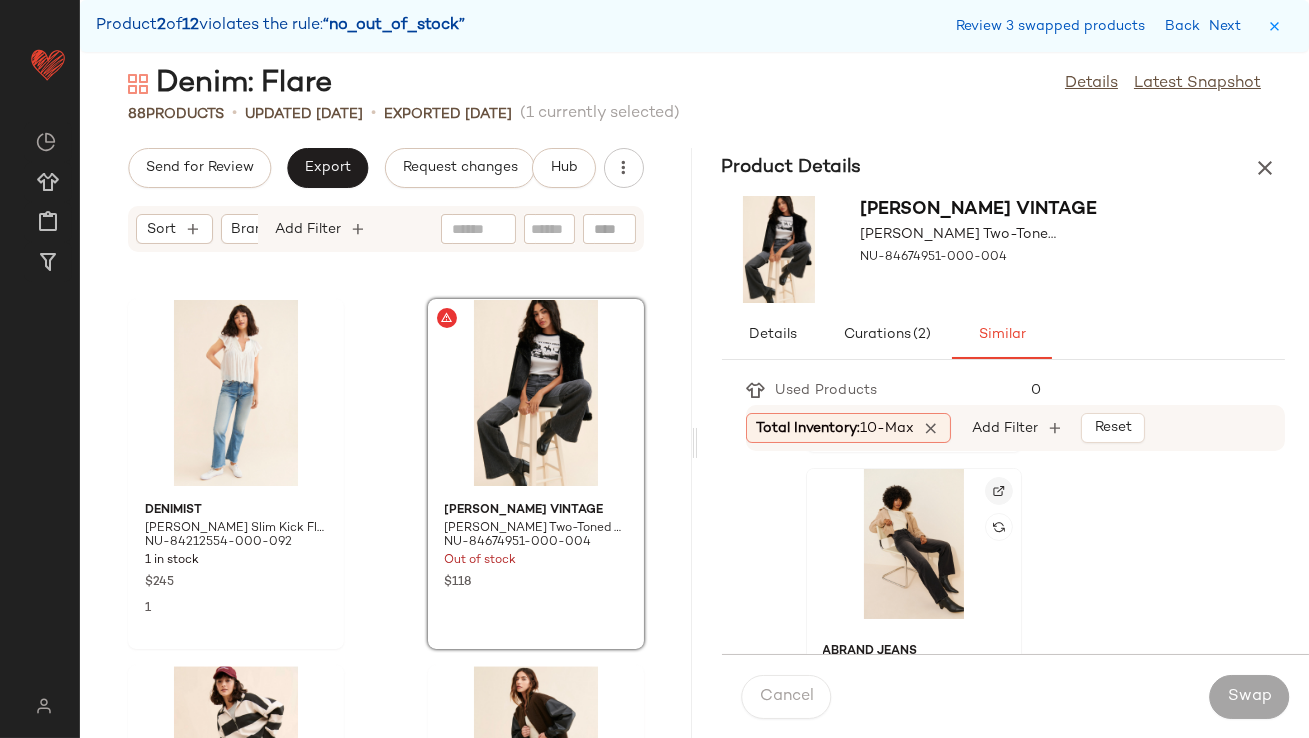 click 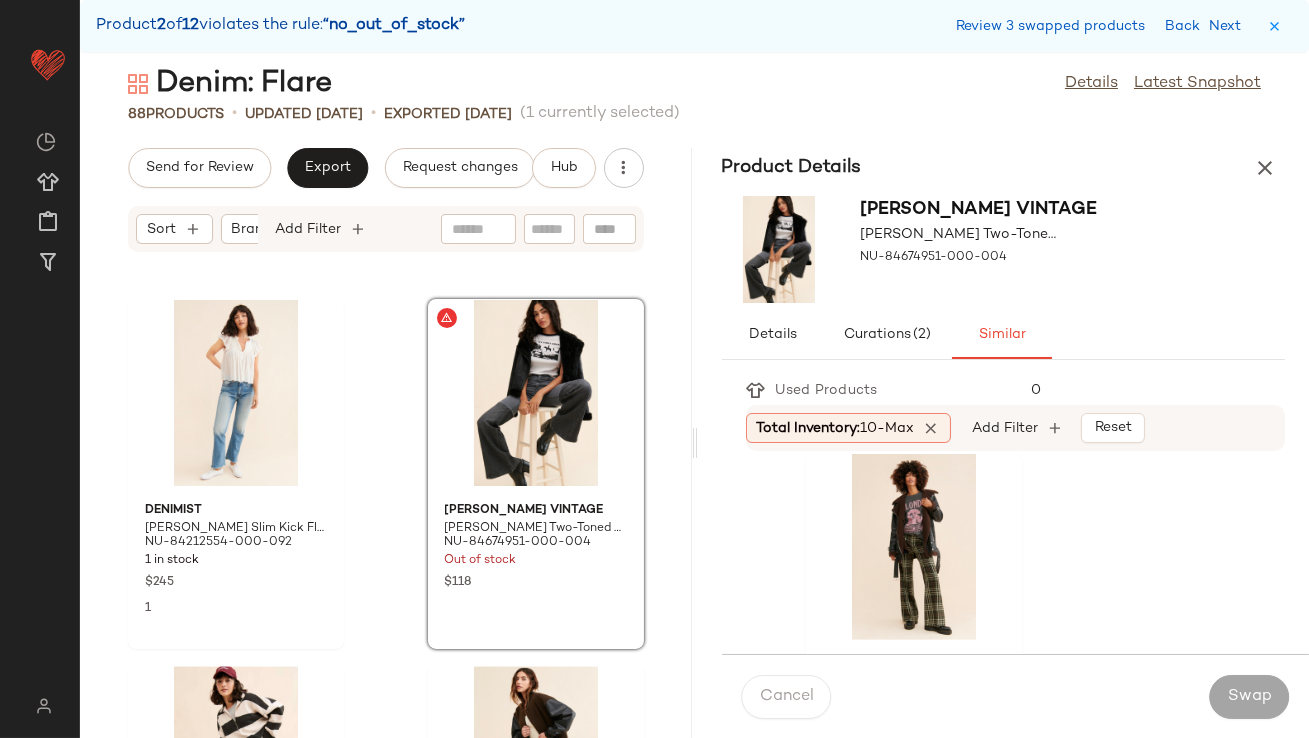 scroll, scrollTop: 2209, scrollLeft: 0, axis: vertical 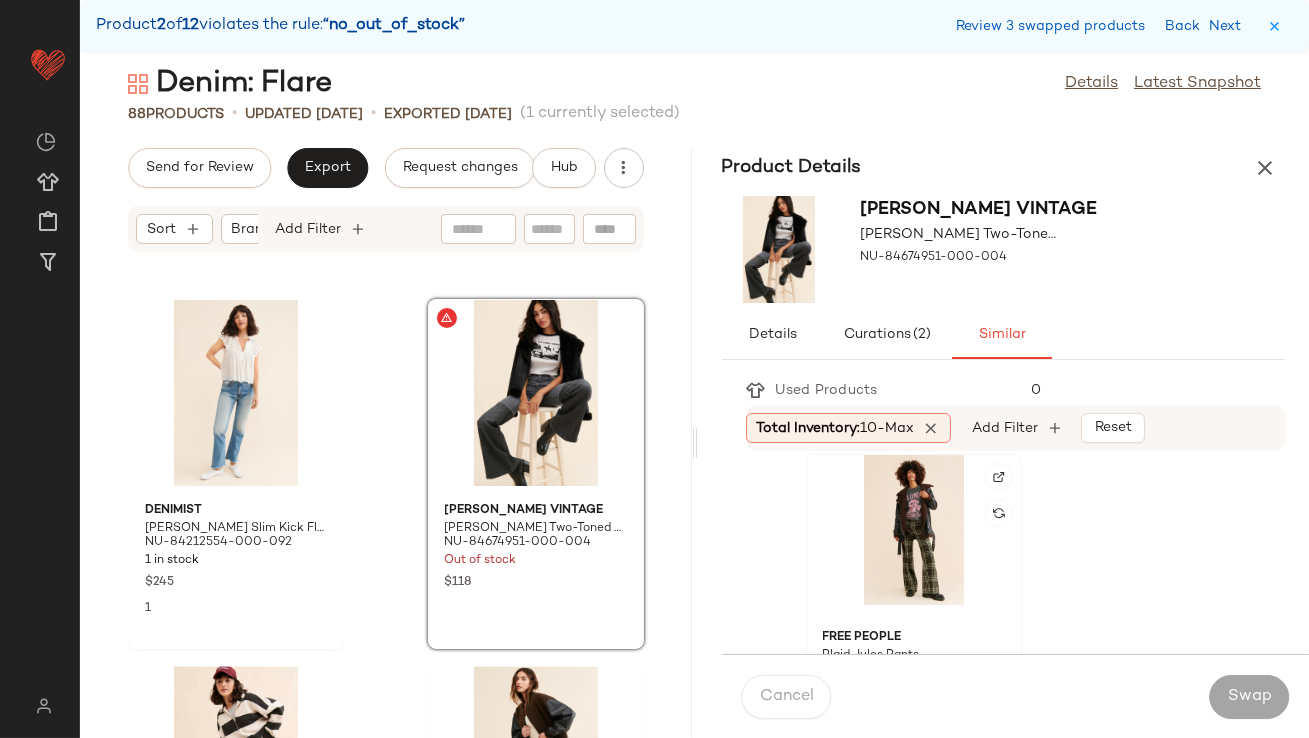 click 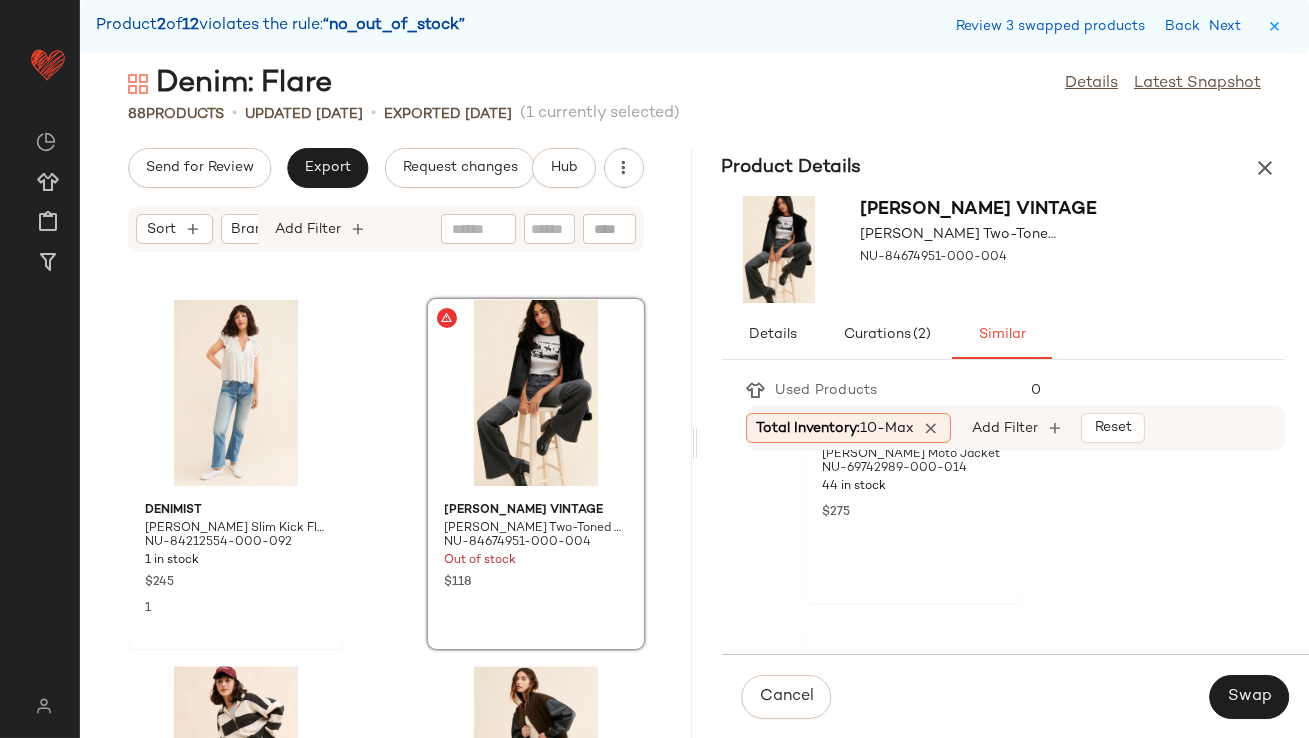 scroll, scrollTop: 6877, scrollLeft: 0, axis: vertical 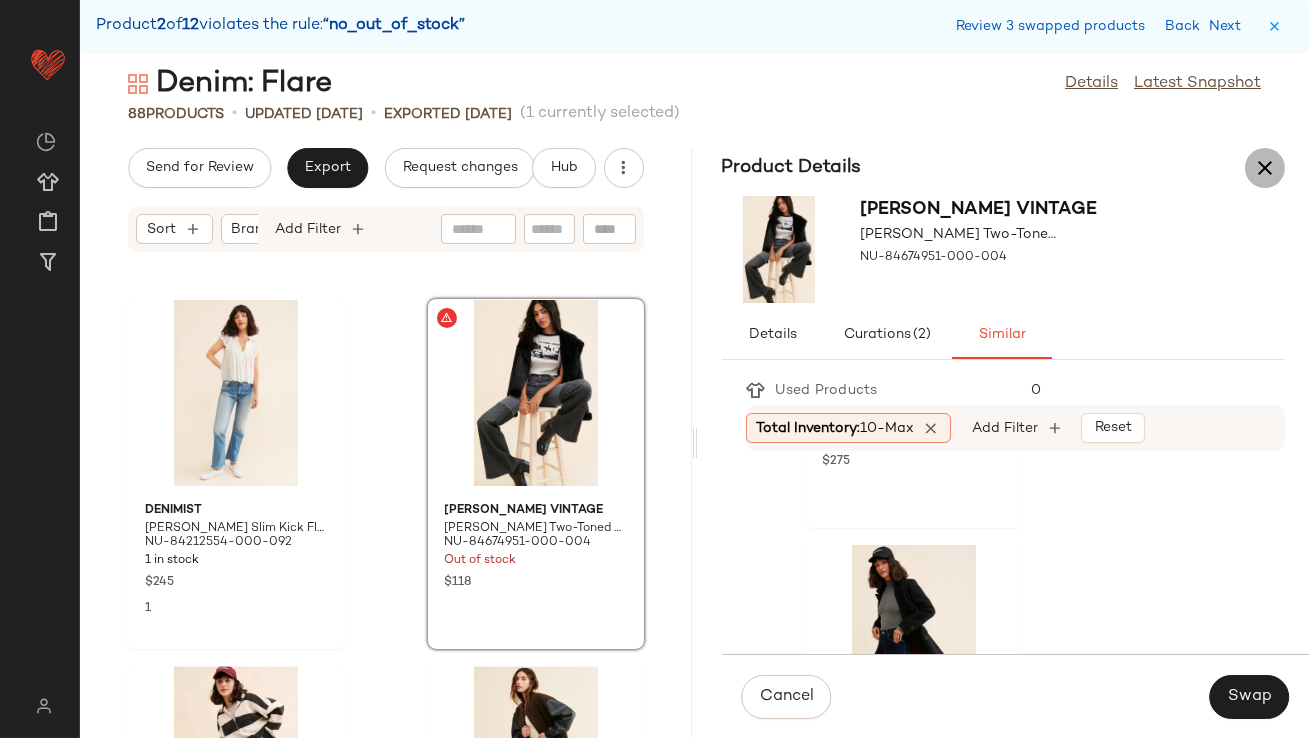 click at bounding box center (1265, 168) 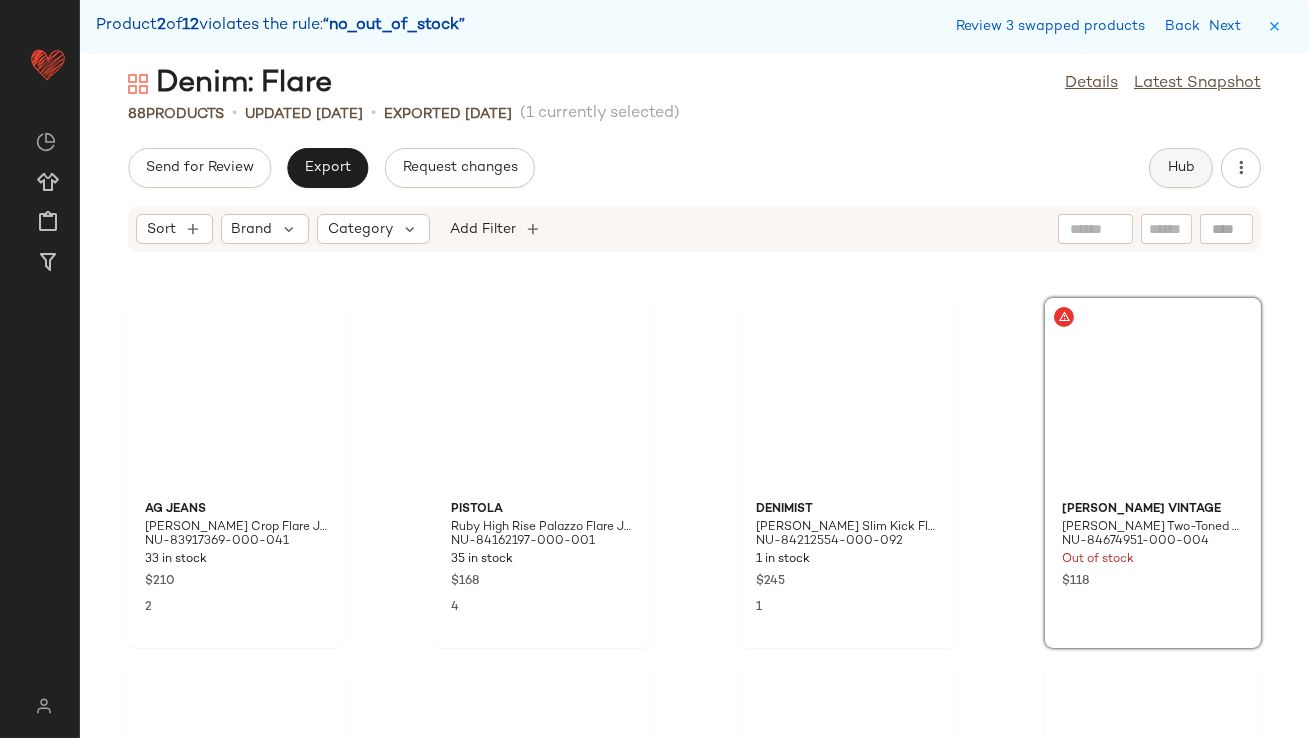 click on "Hub" at bounding box center [1181, 168] 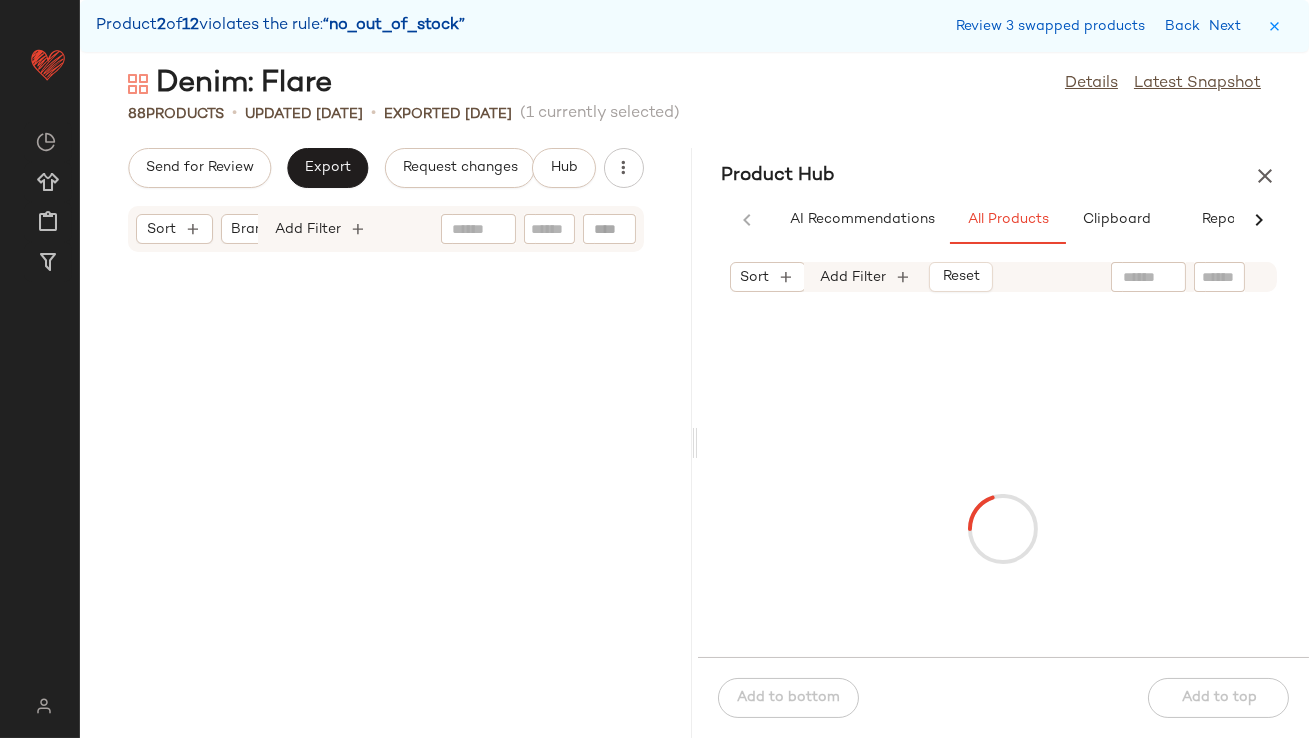 scroll, scrollTop: 11345, scrollLeft: 0, axis: vertical 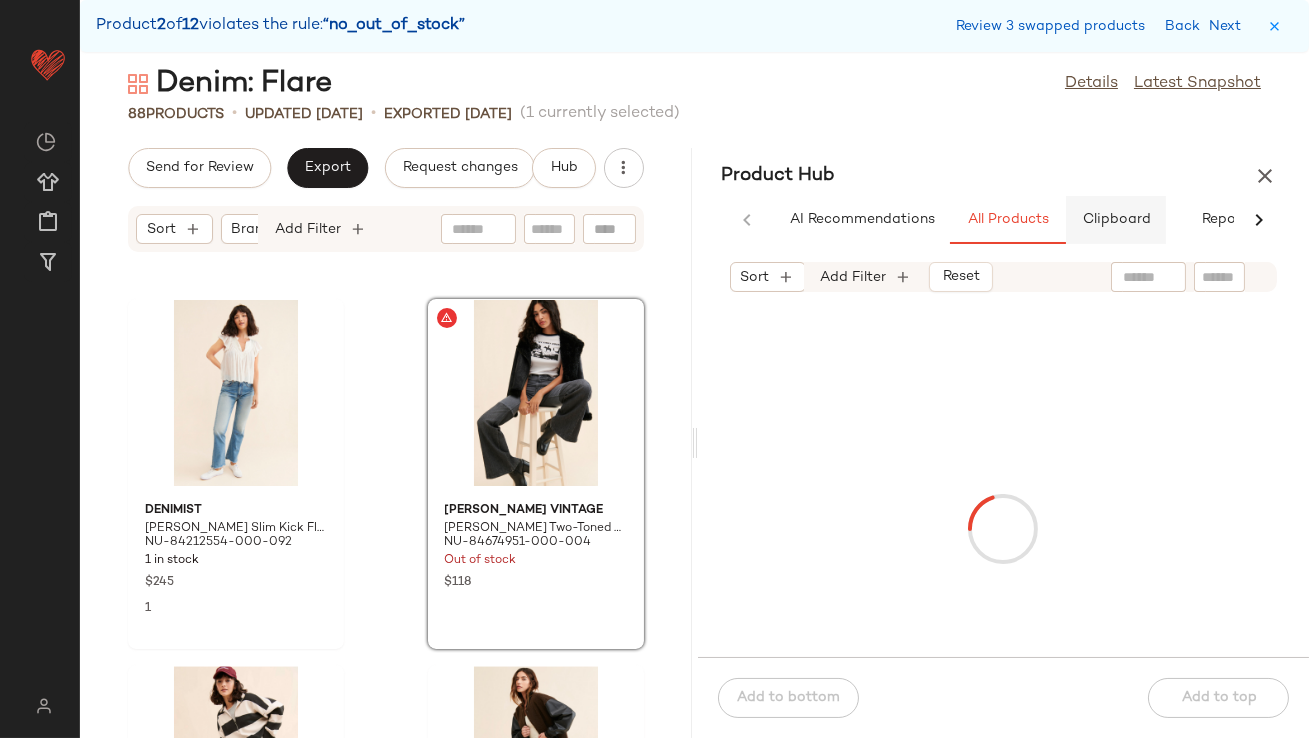 click on "Clipboard" 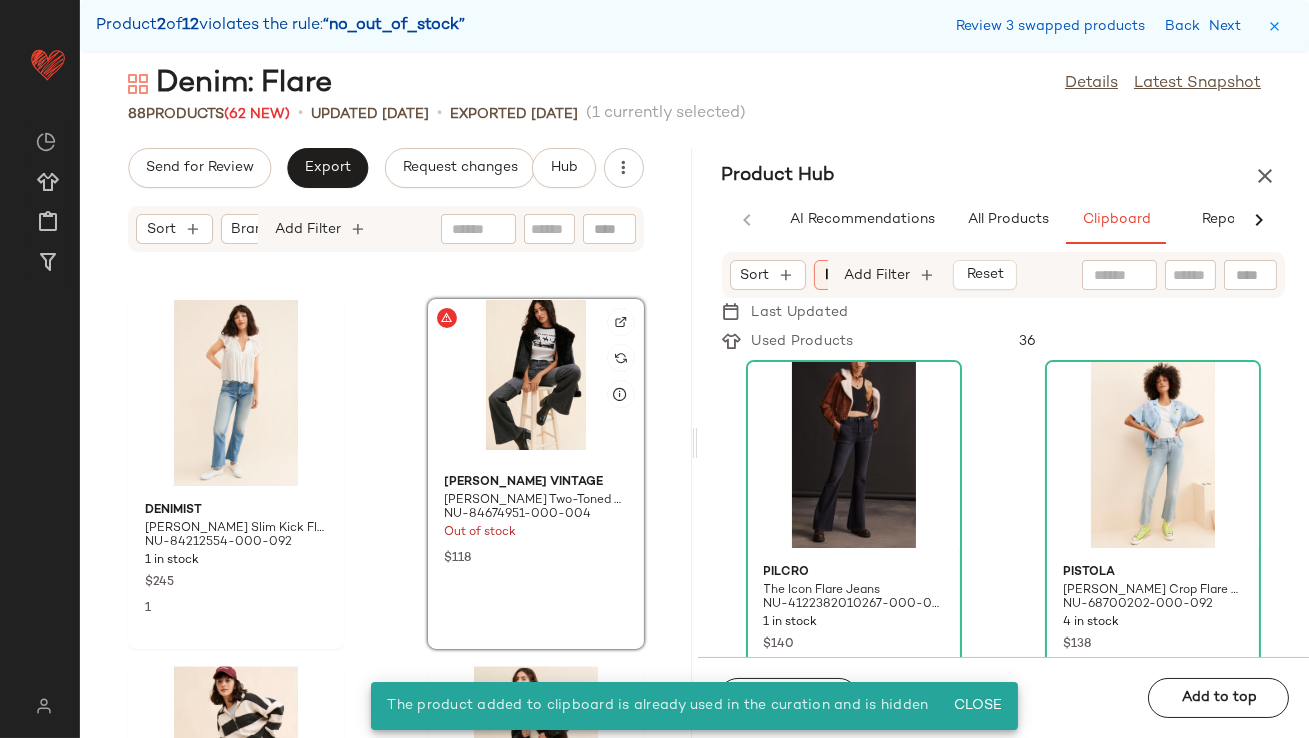 click 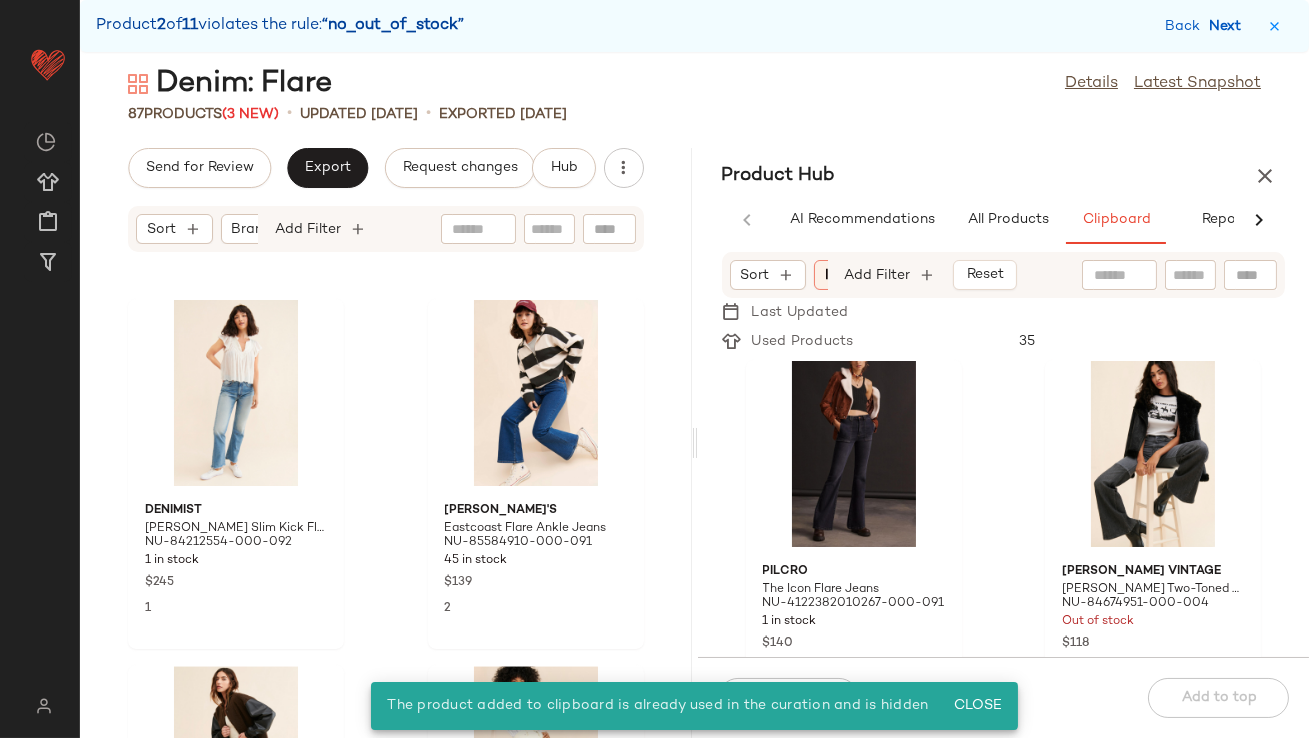 click on "Next" at bounding box center (1229, 26) 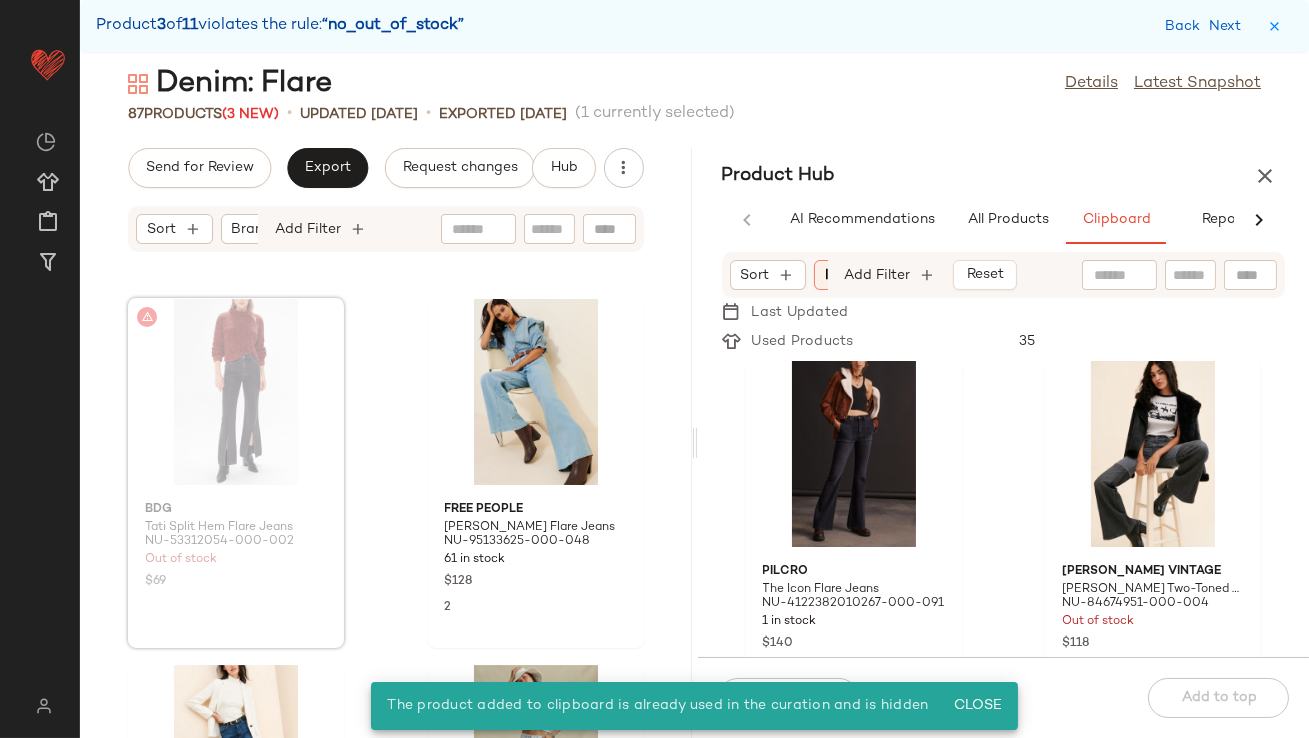 scroll, scrollTop: 12807, scrollLeft: 0, axis: vertical 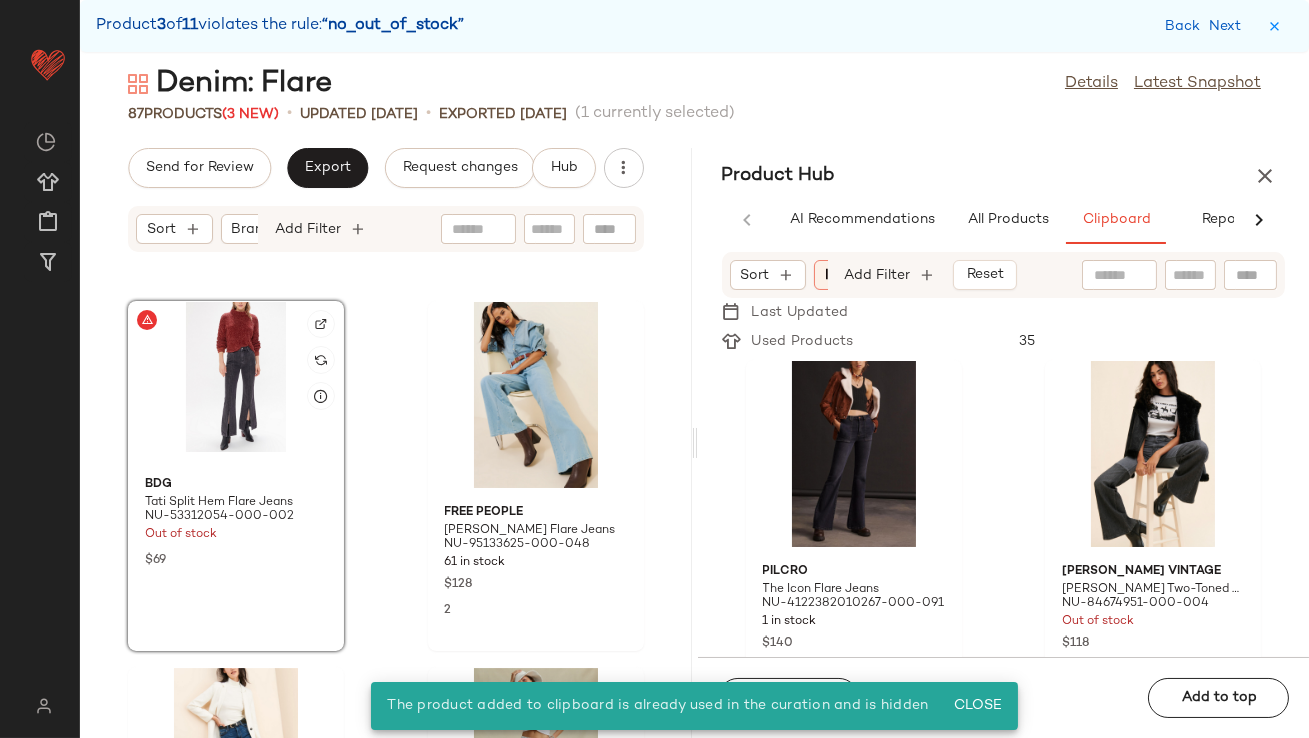 click 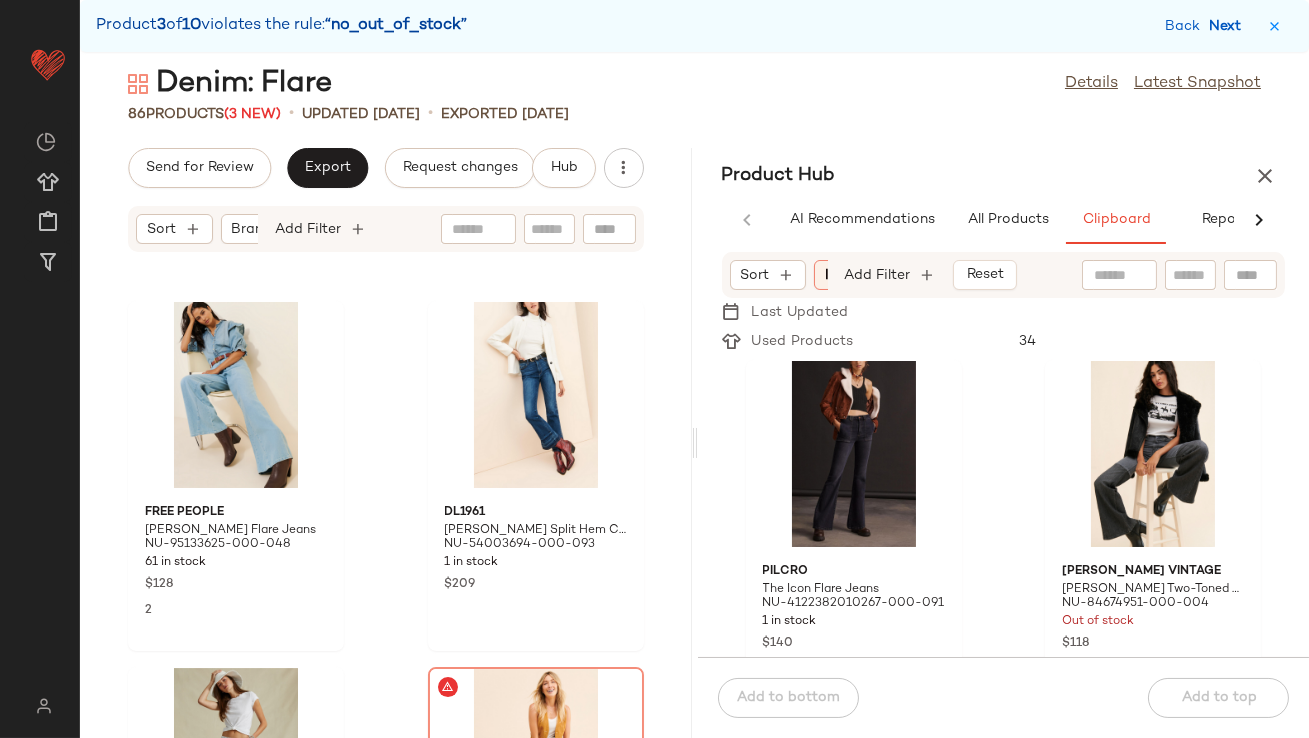 click on "Next" at bounding box center (1229, 26) 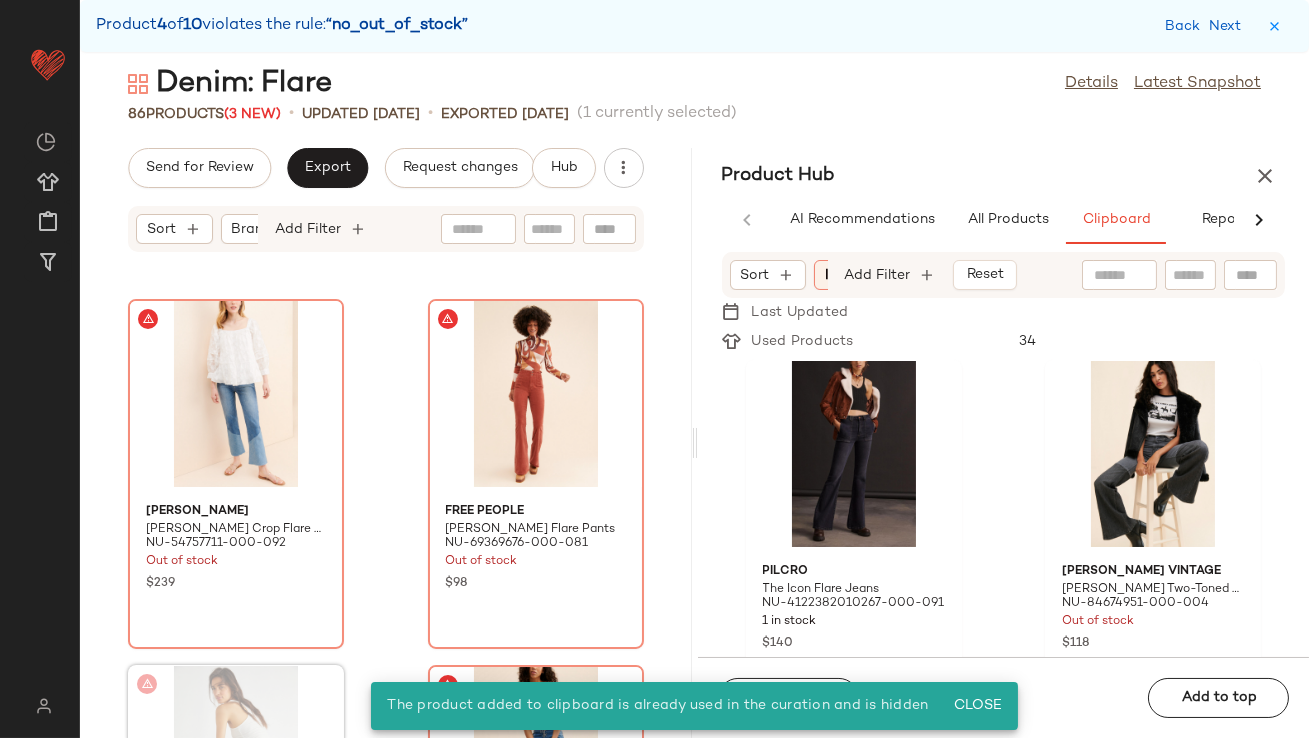 scroll, scrollTop: 13544, scrollLeft: 0, axis: vertical 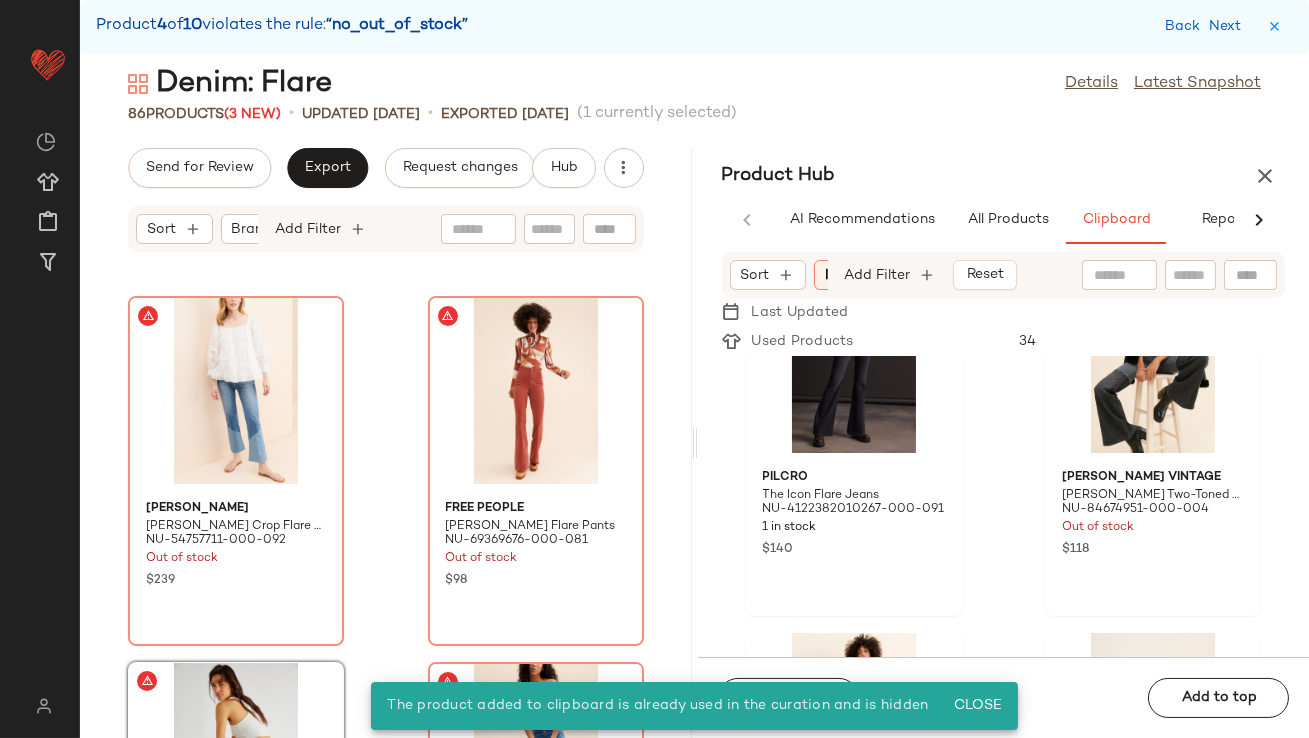 drag, startPoint x: 508, startPoint y: 690, endPoint x: 732, endPoint y: 610, distance: 237.8571 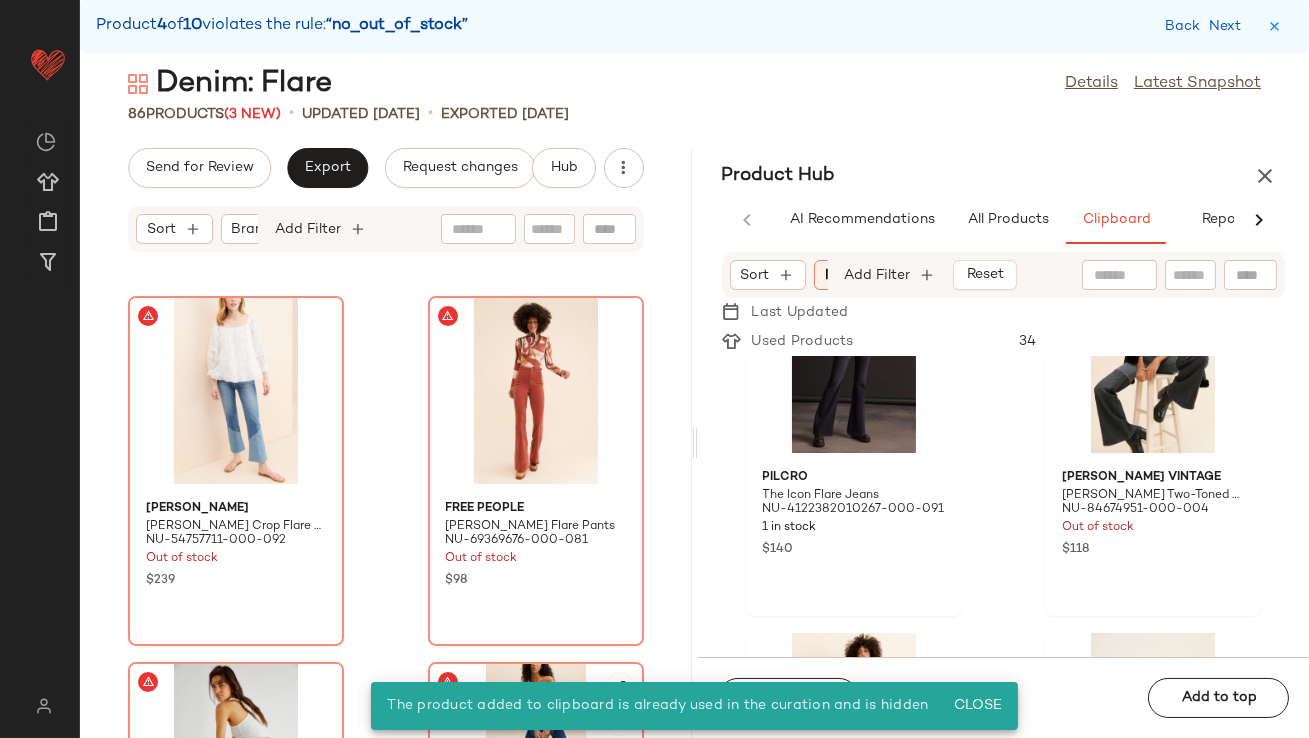 scroll, scrollTop: 13547, scrollLeft: 0, axis: vertical 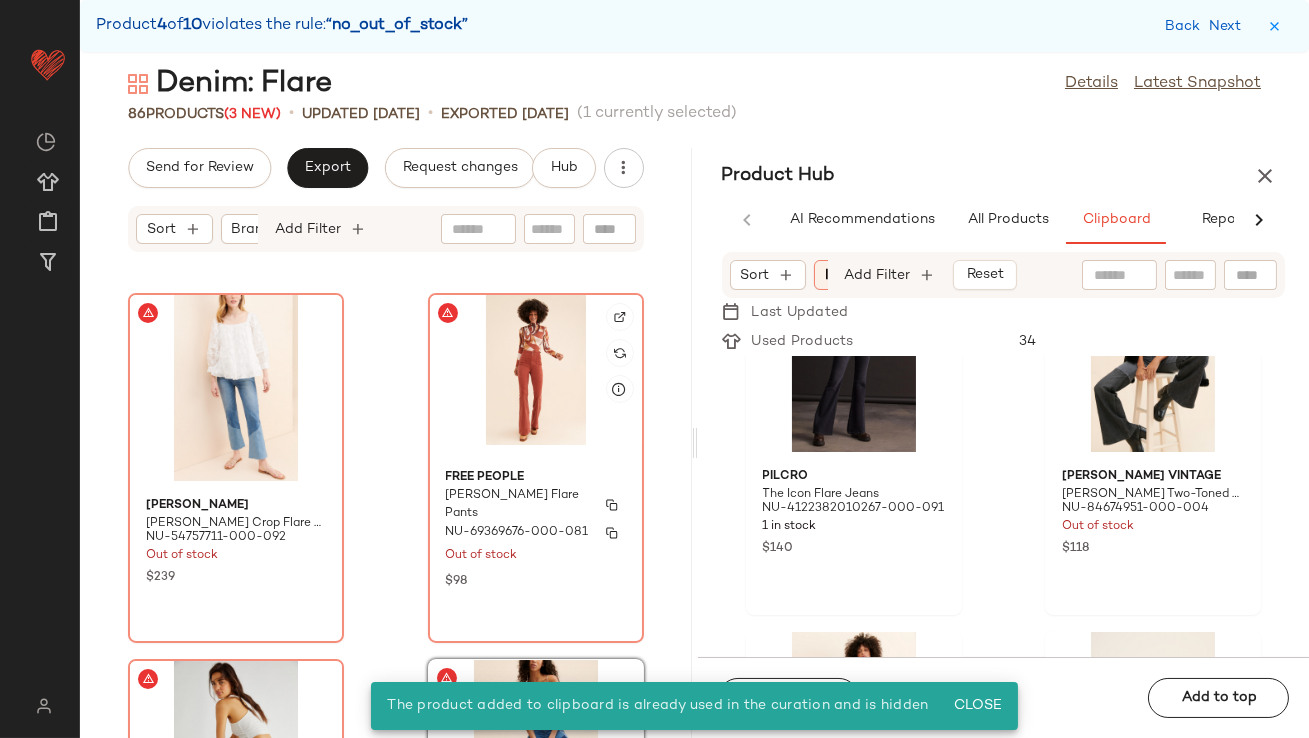 click on "Free People" at bounding box center (536, 478) 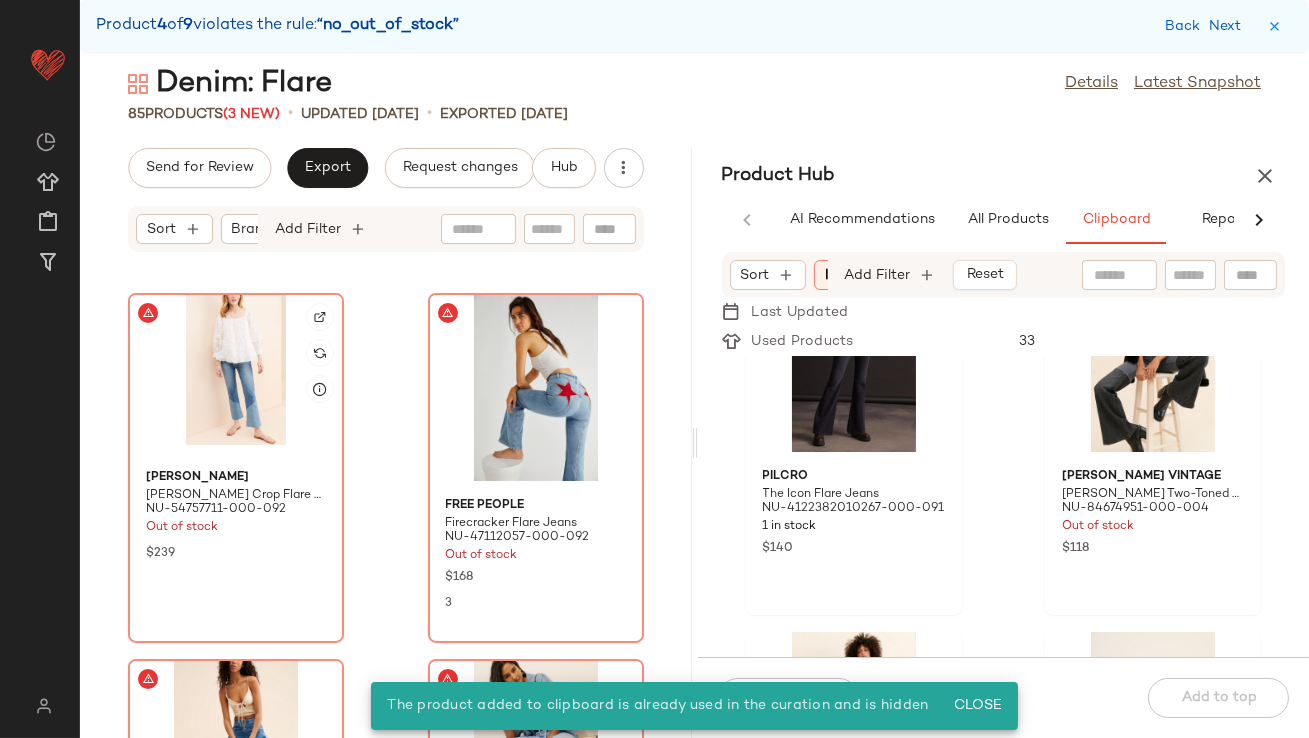 click 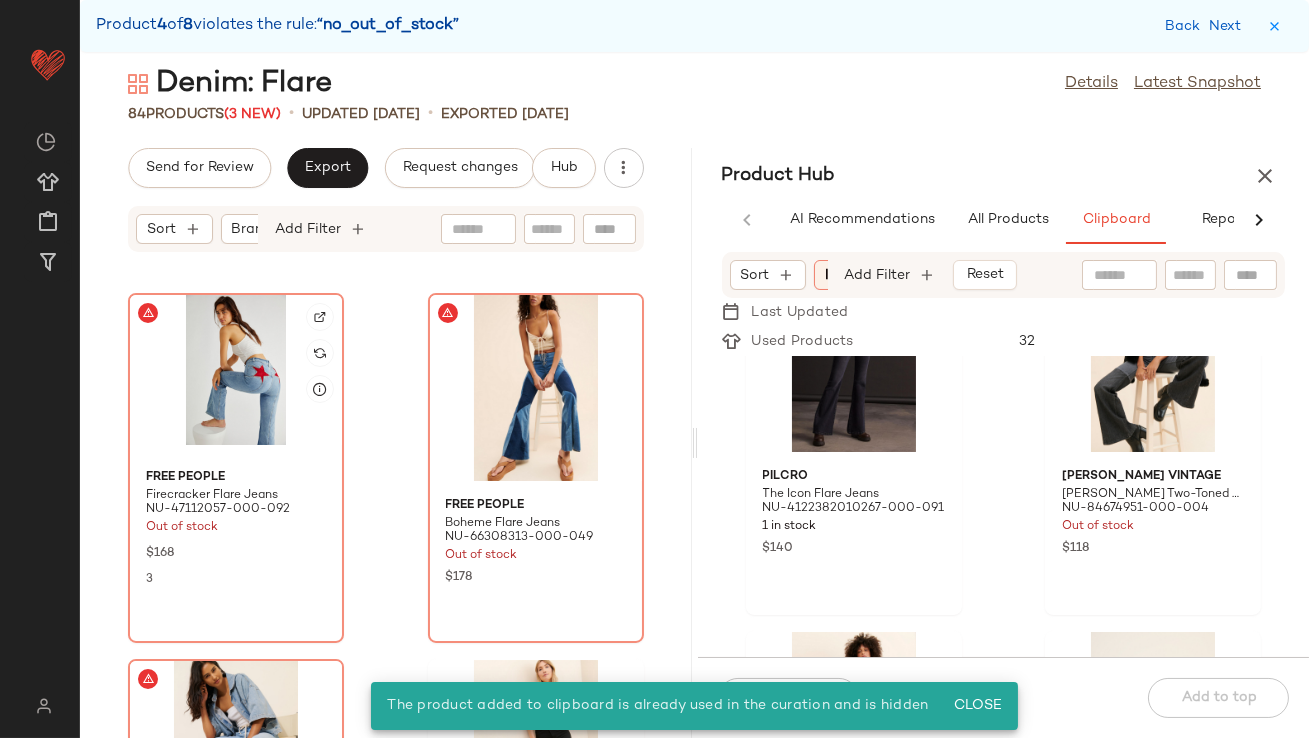 click 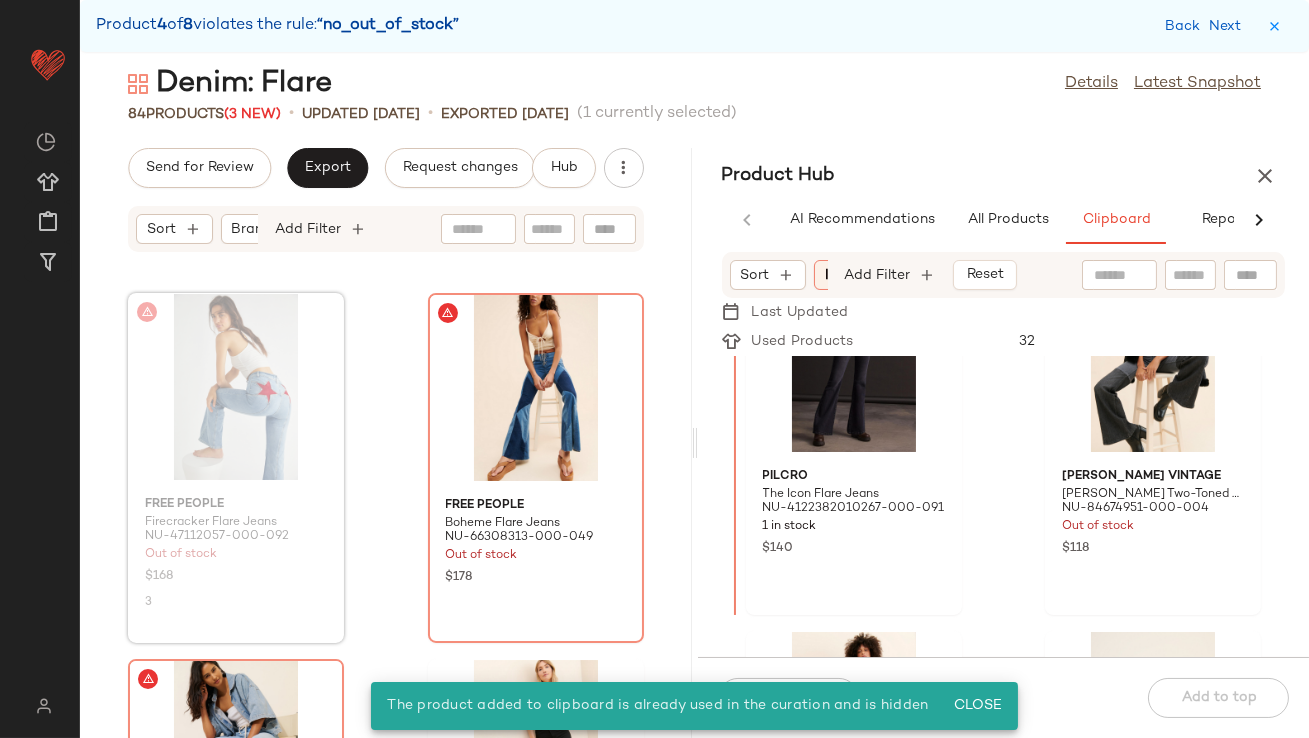 scroll, scrollTop: 13545, scrollLeft: 0, axis: vertical 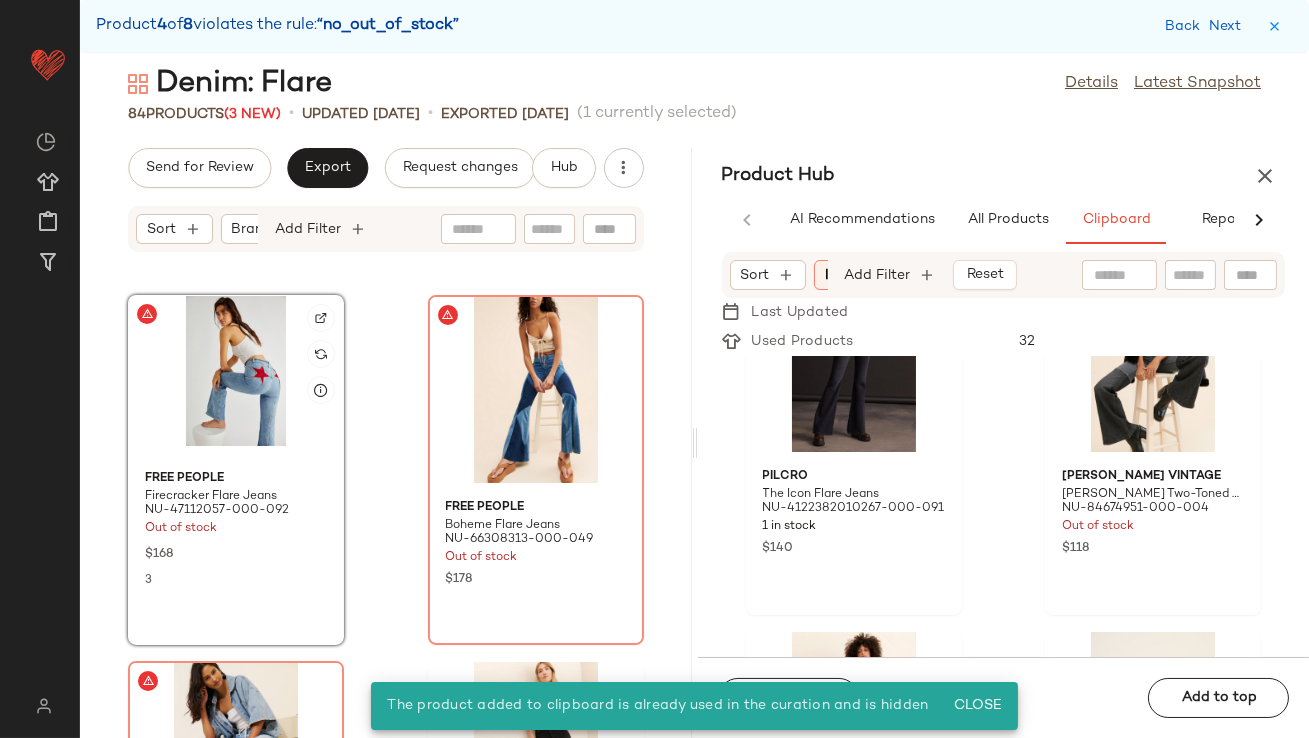 click 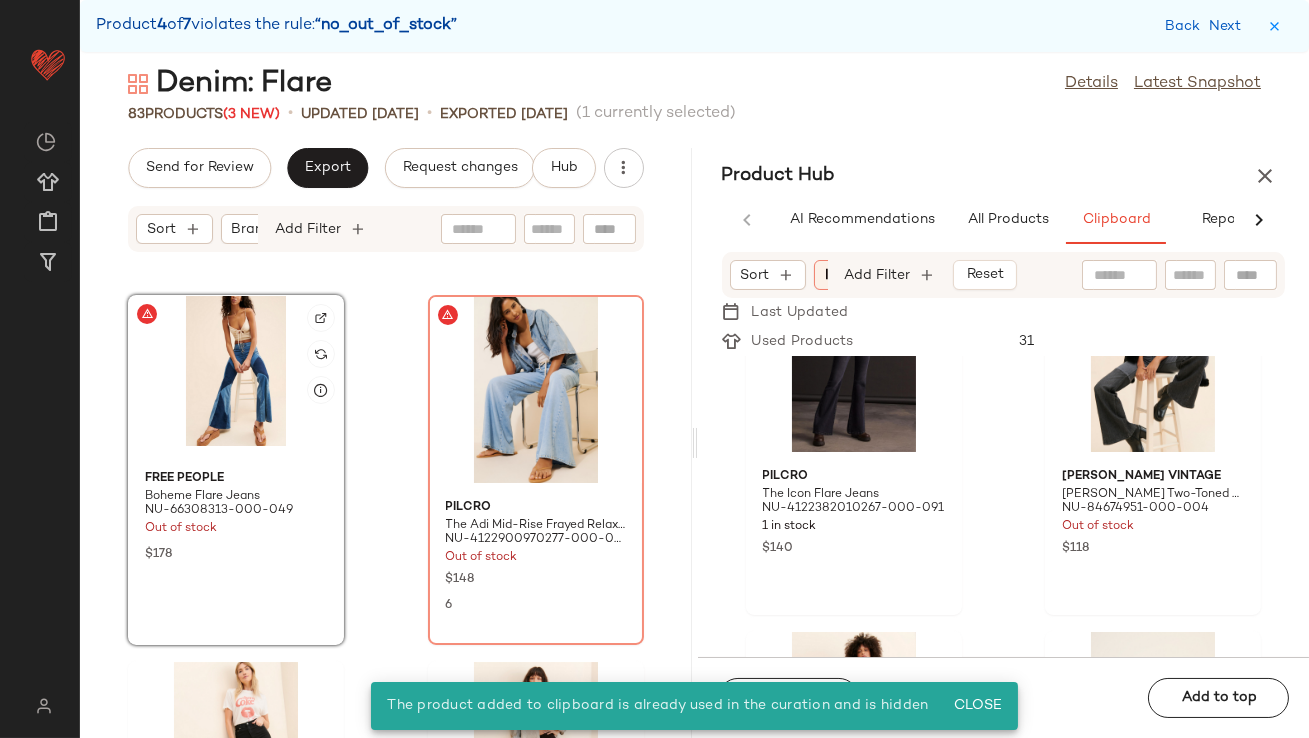 click 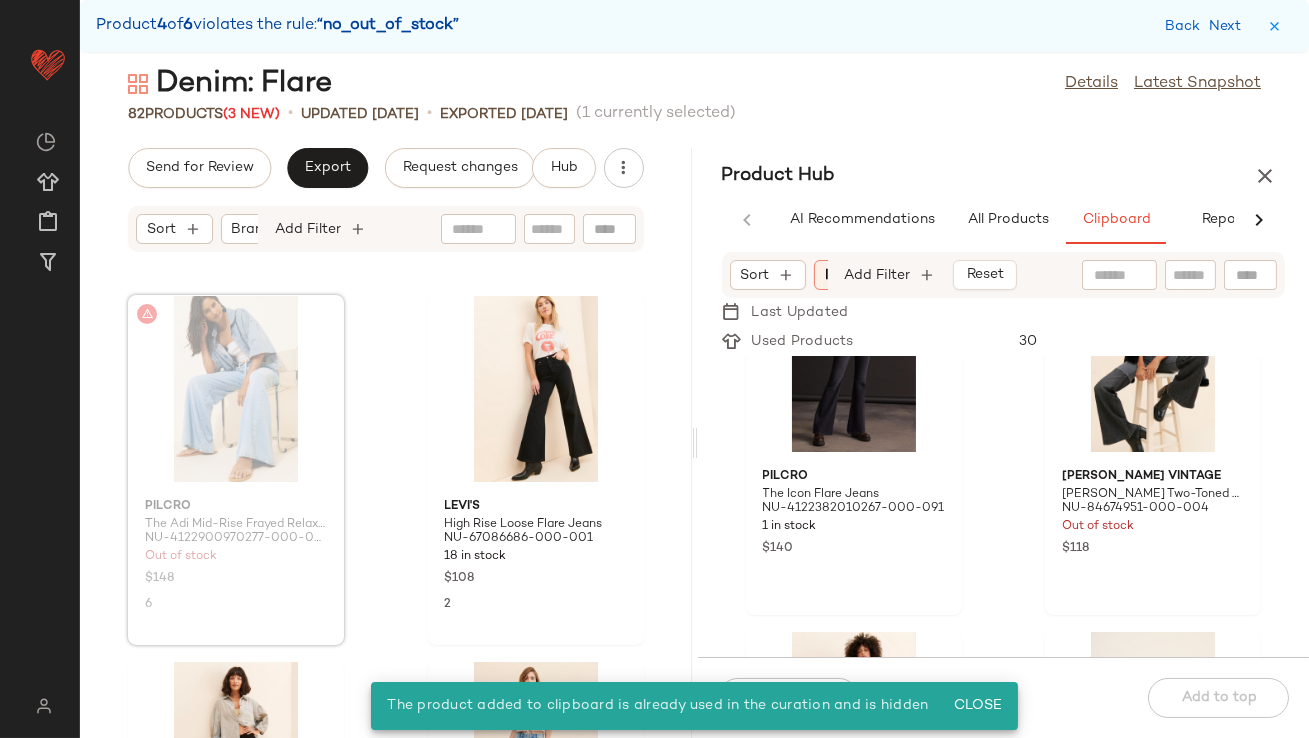 scroll, scrollTop: 80, scrollLeft: 0, axis: vertical 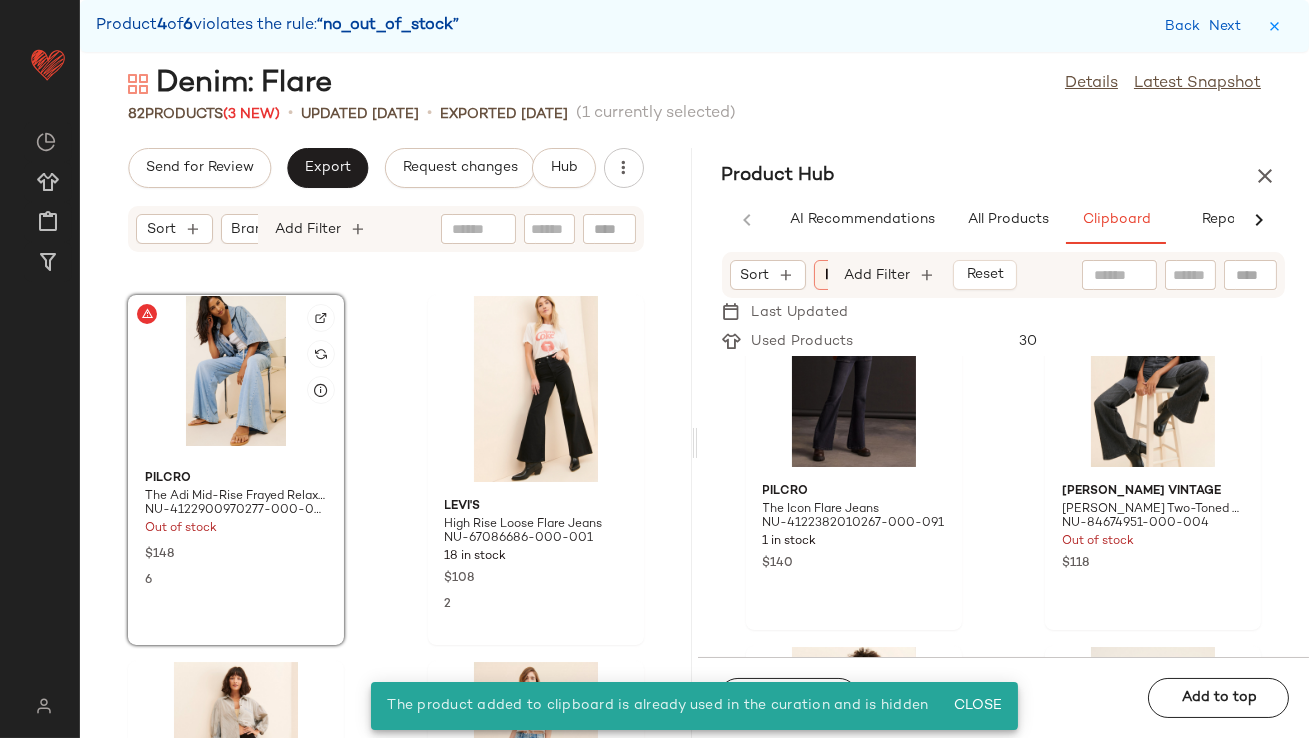 click 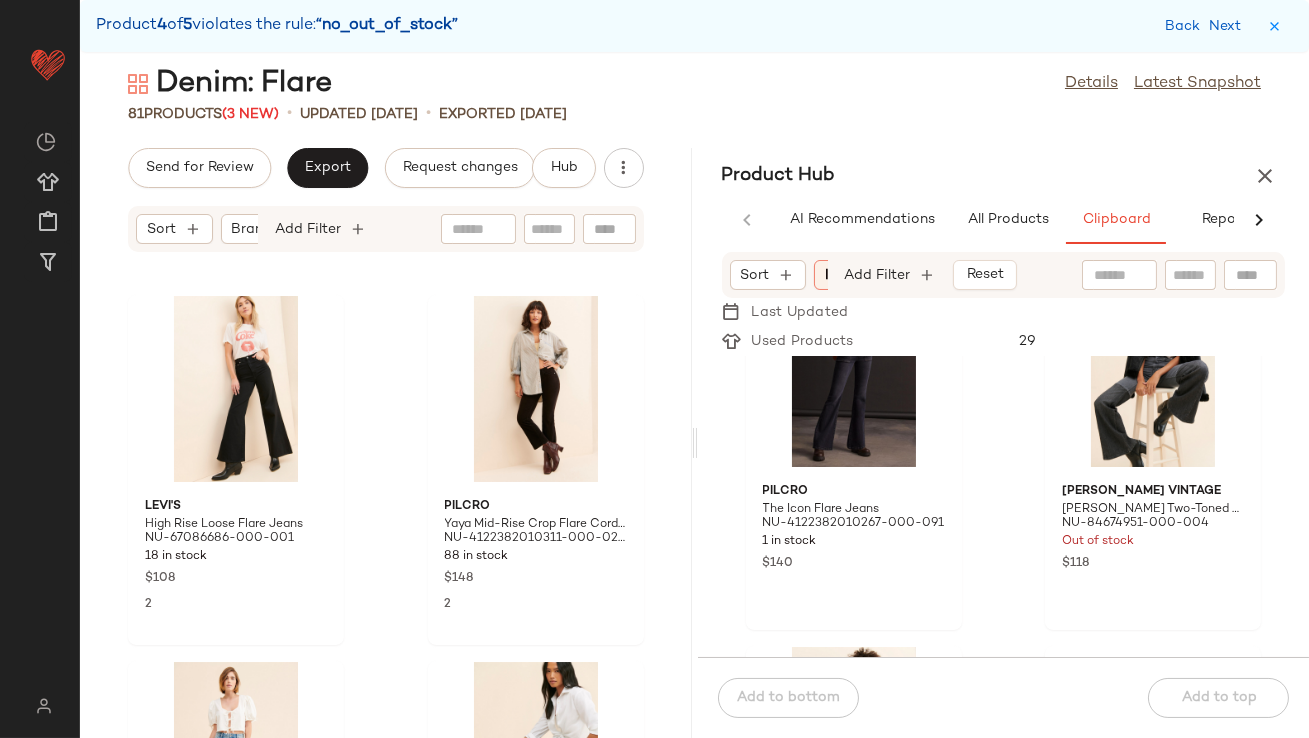 click on "Back Next" at bounding box center (1207, 26) 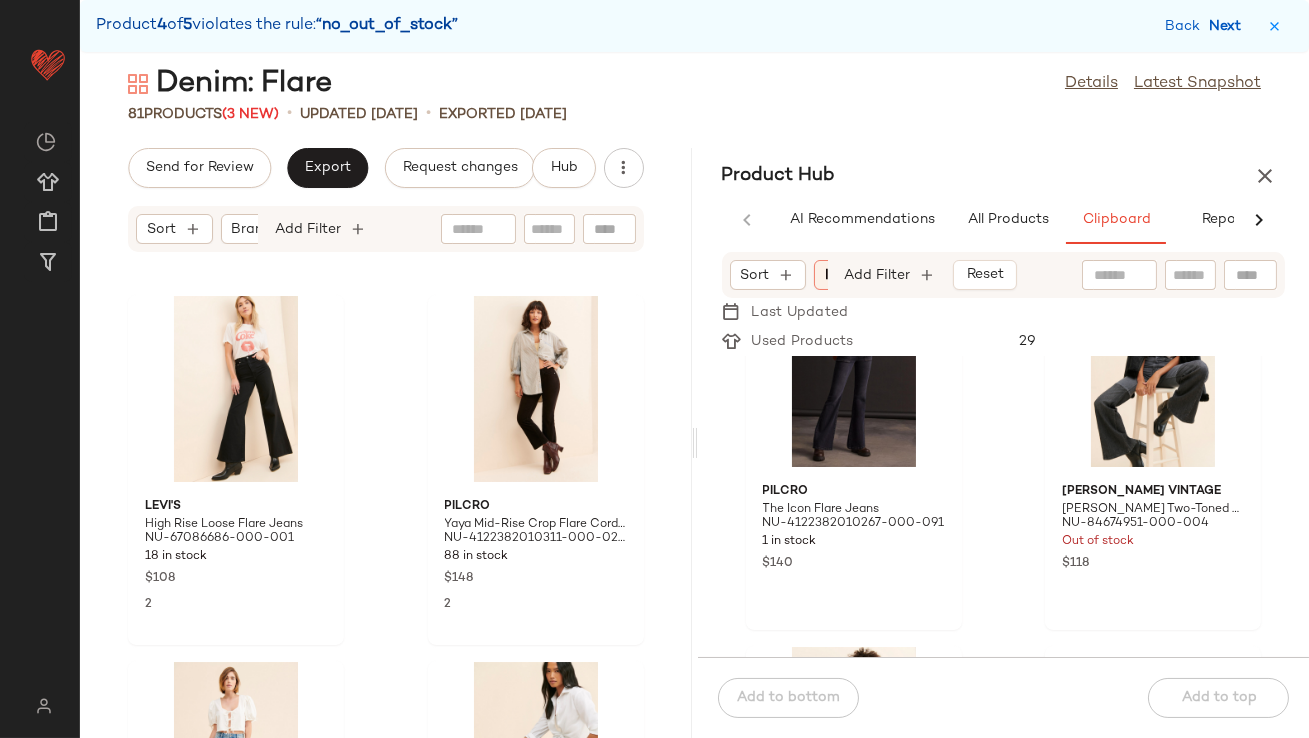 click on "Next" at bounding box center (1229, 26) 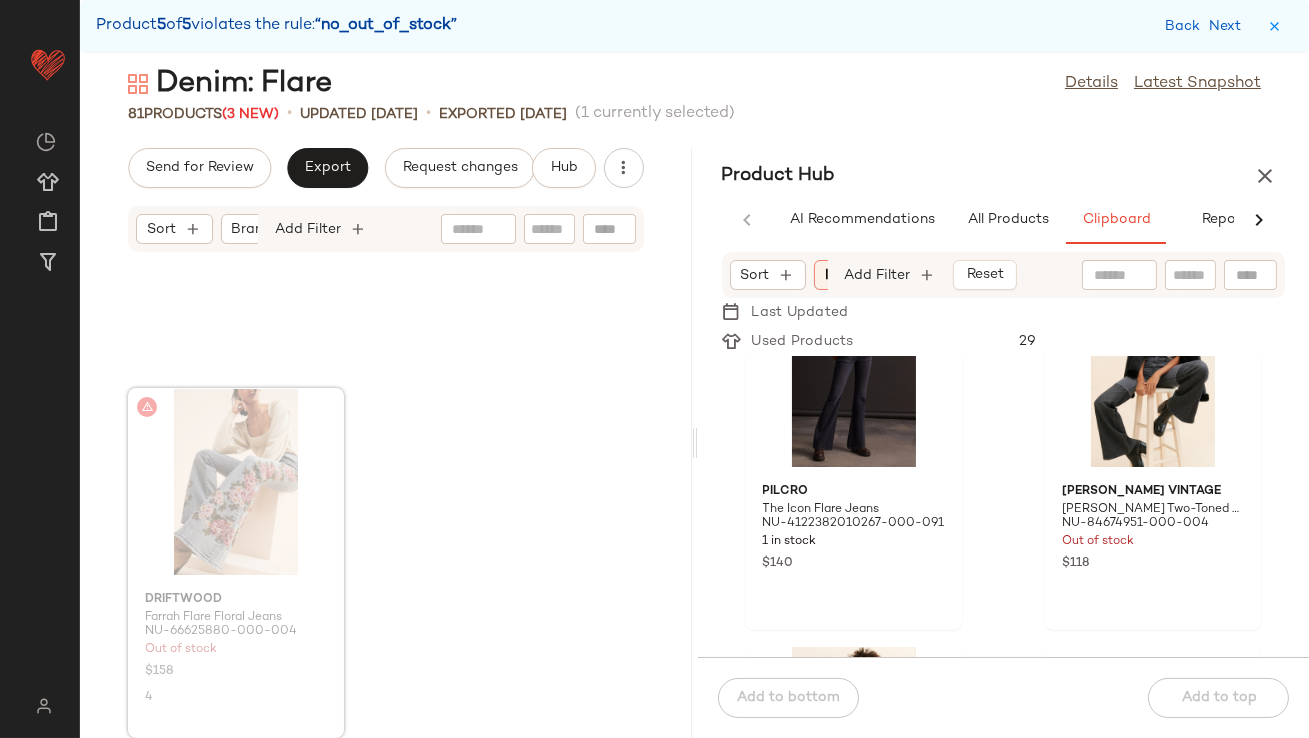 scroll, scrollTop: 75, scrollLeft: 0, axis: vertical 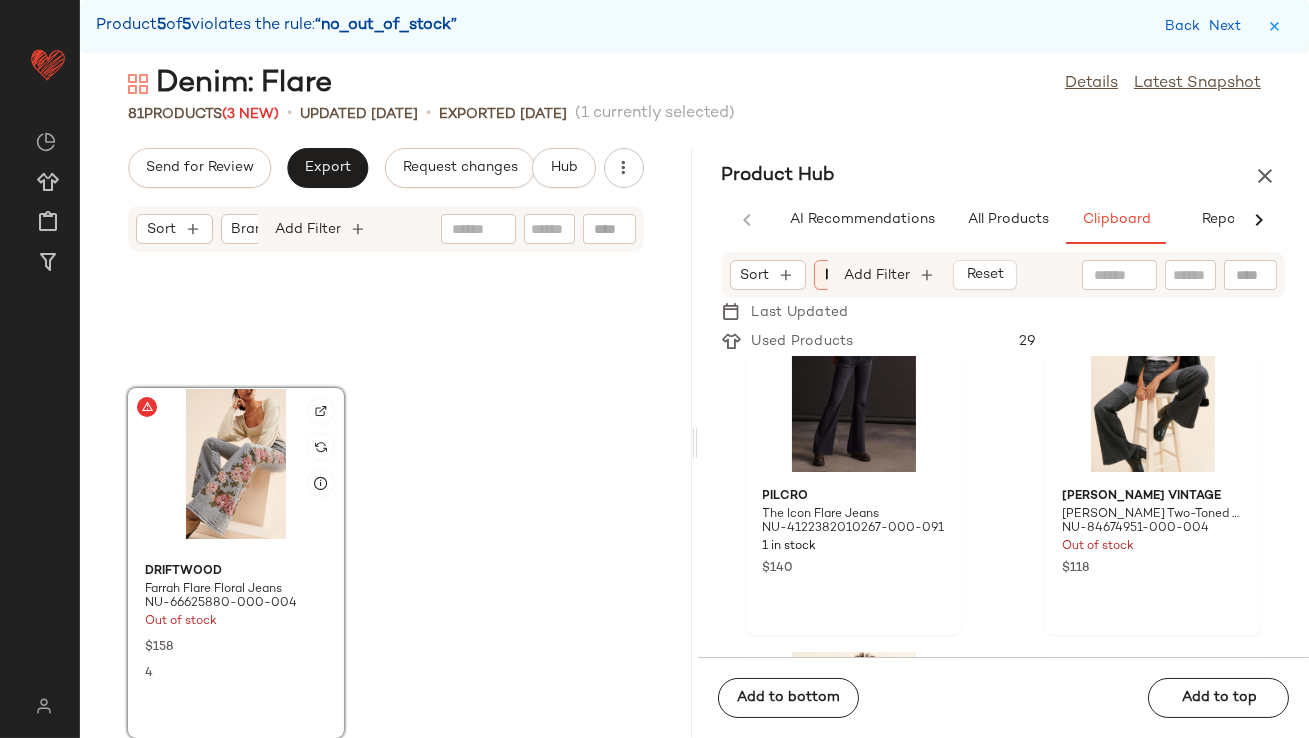 click 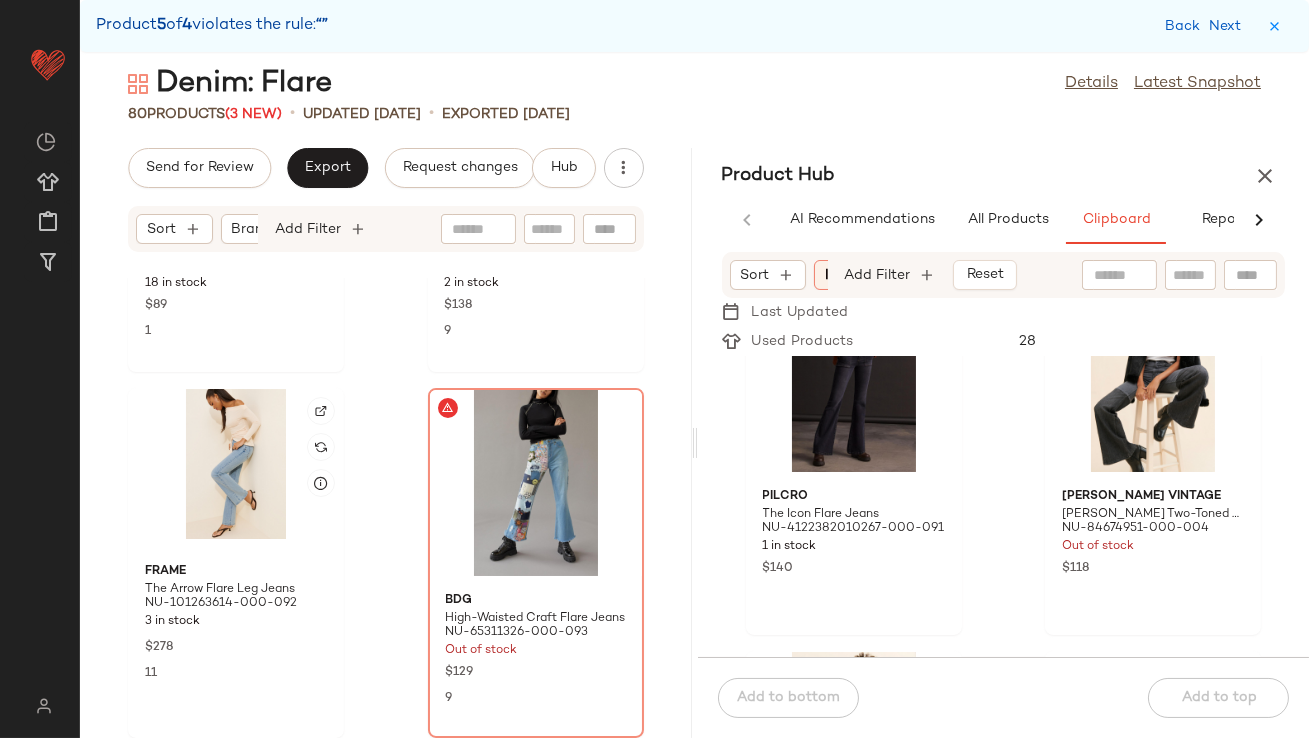 scroll, scrollTop: 14184, scrollLeft: 0, axis: vertical 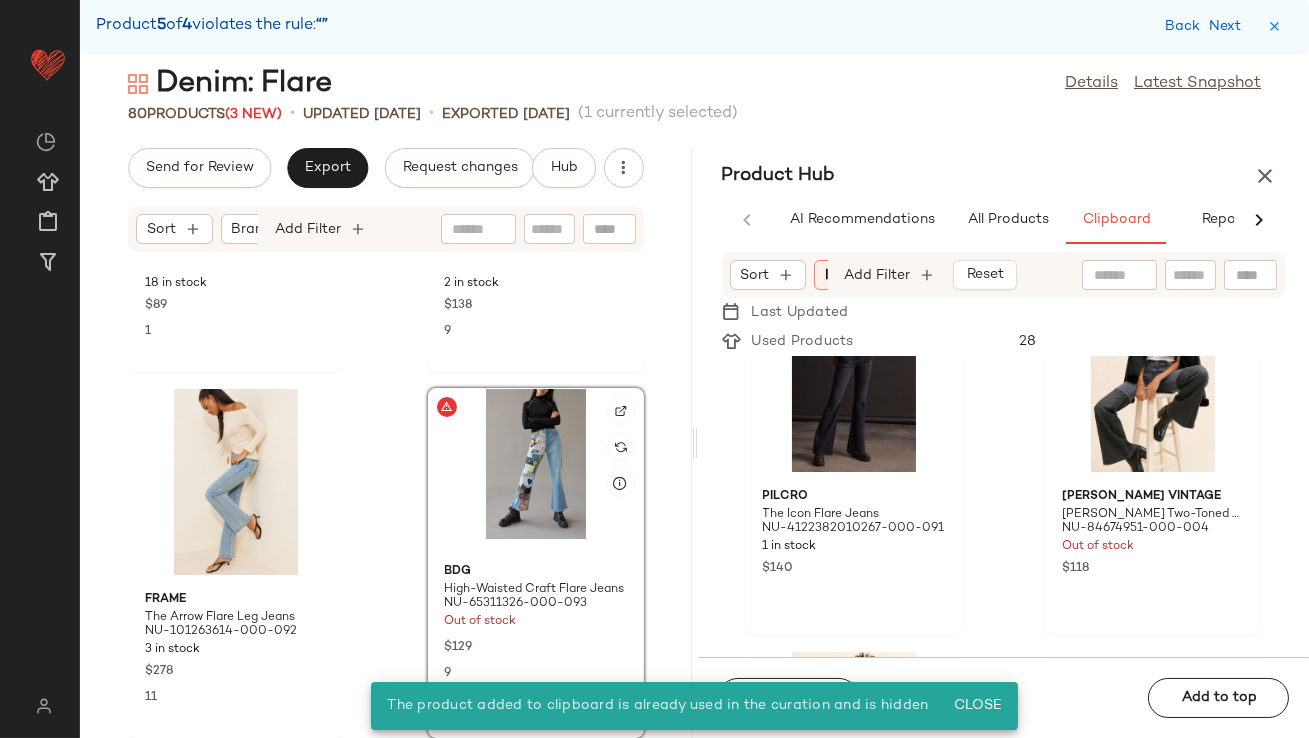 click 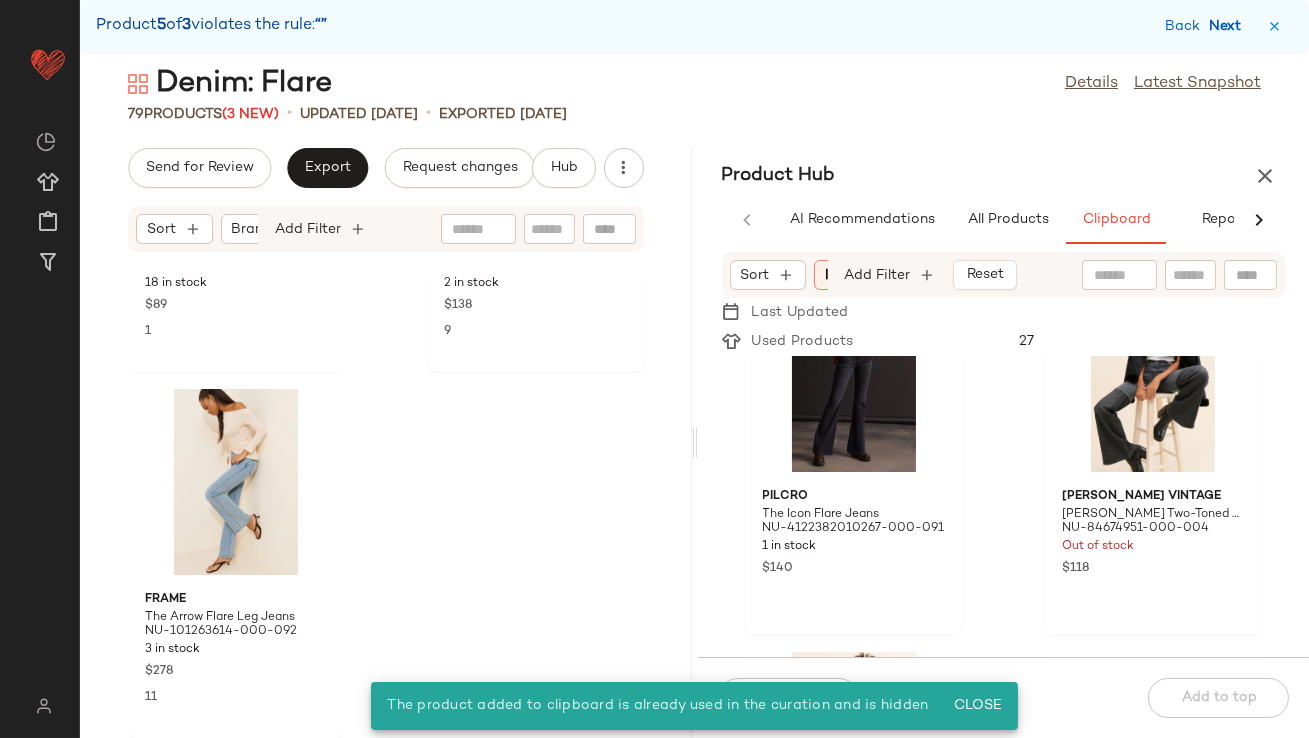 click on "Next" at bounding box center [1229, 26] 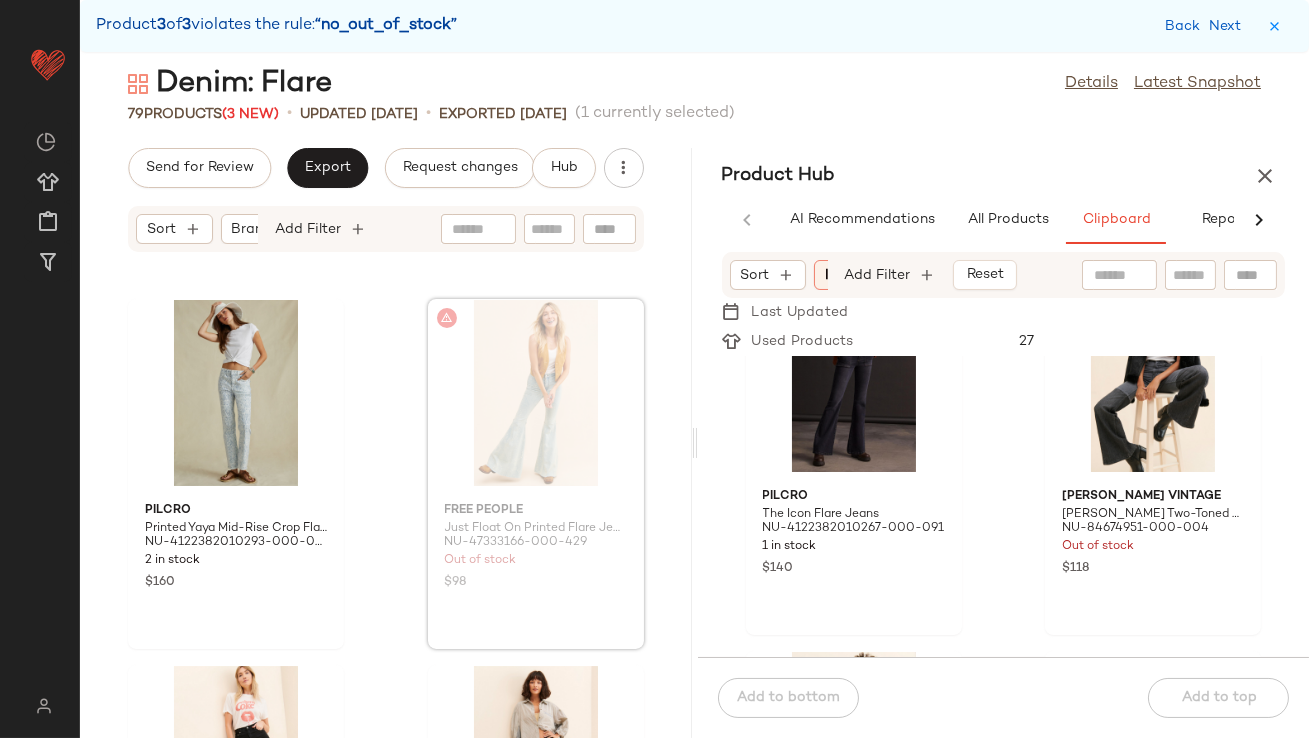 scroll, scrollTop: 13172, scrollLeft: 0, axis: vertical 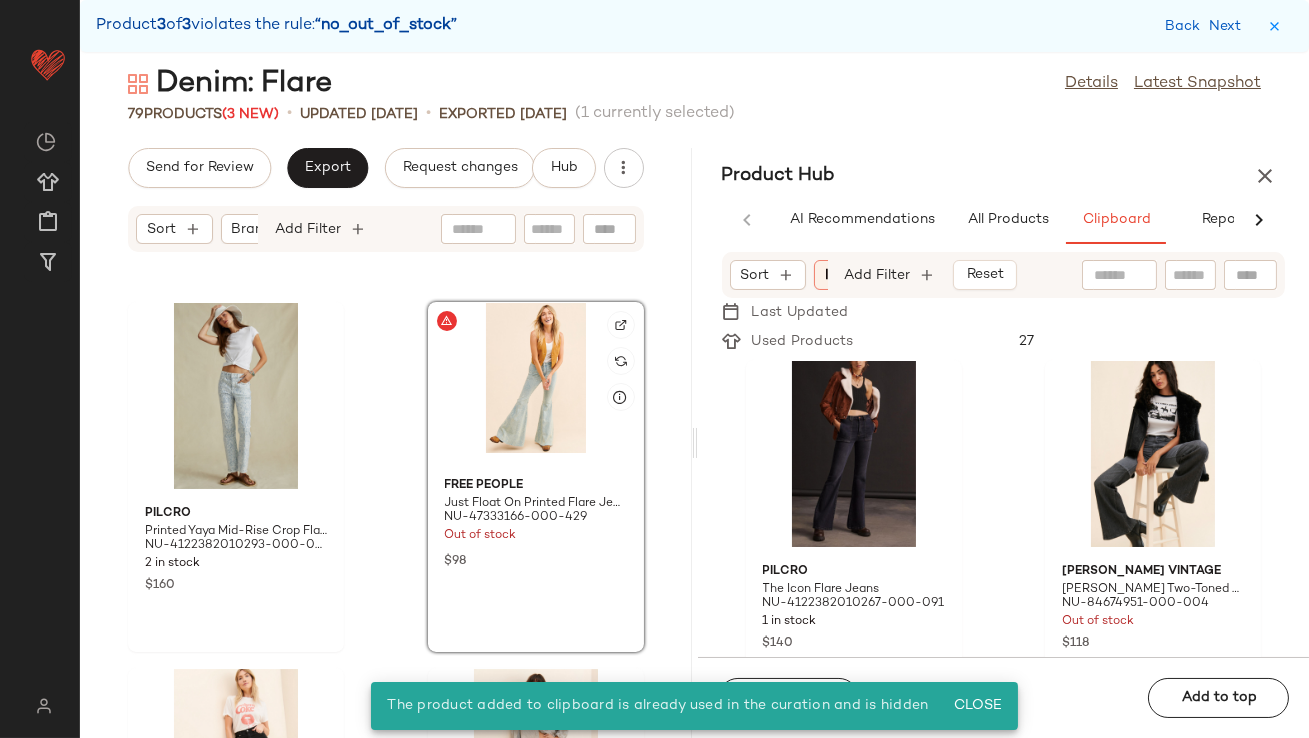 click 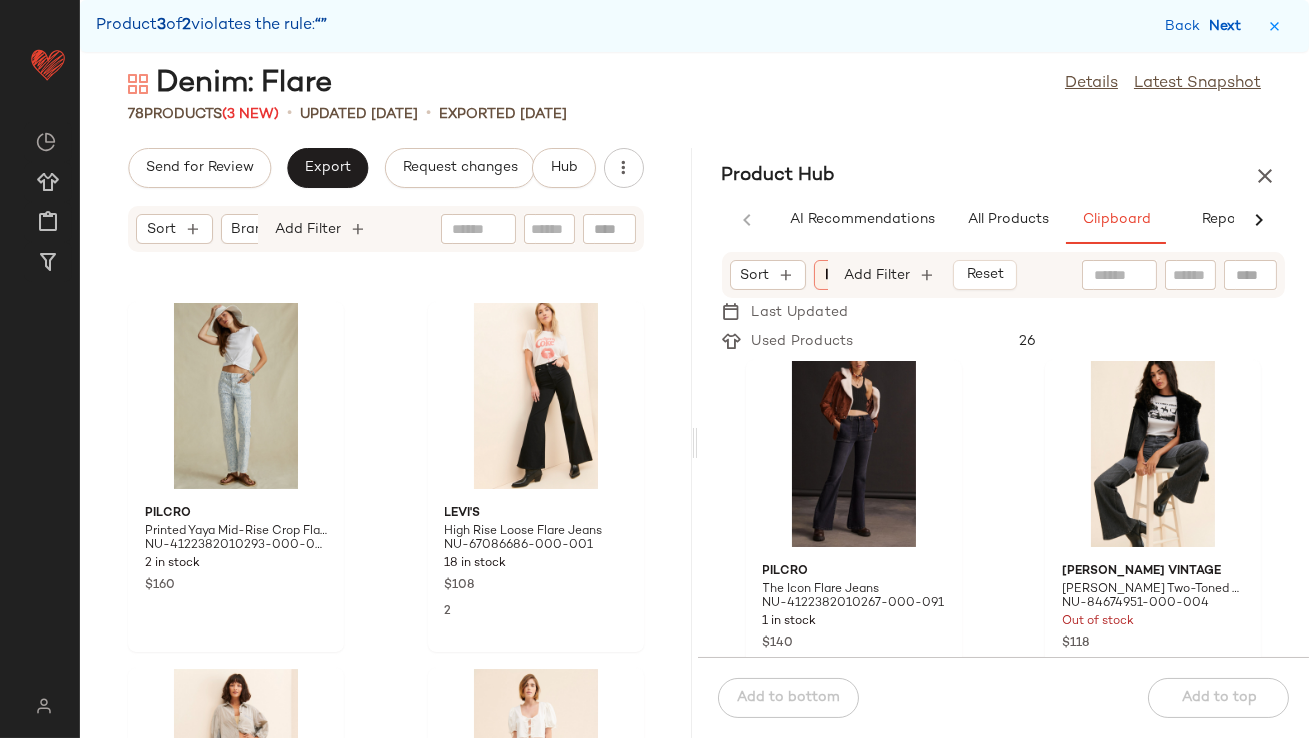 click on "Next" at bounding box center [1229, 26] 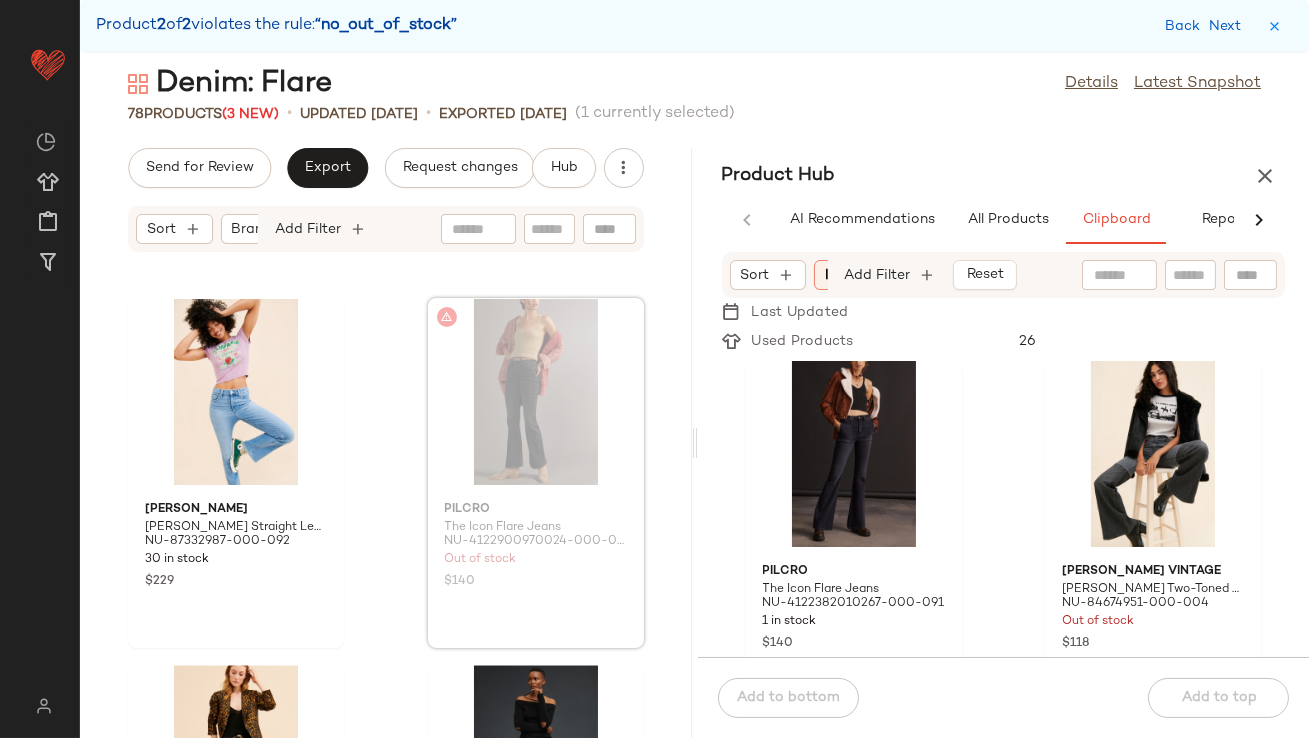 scroll, scrollTop: 12072, scrollLeft: 0, axis: vertical 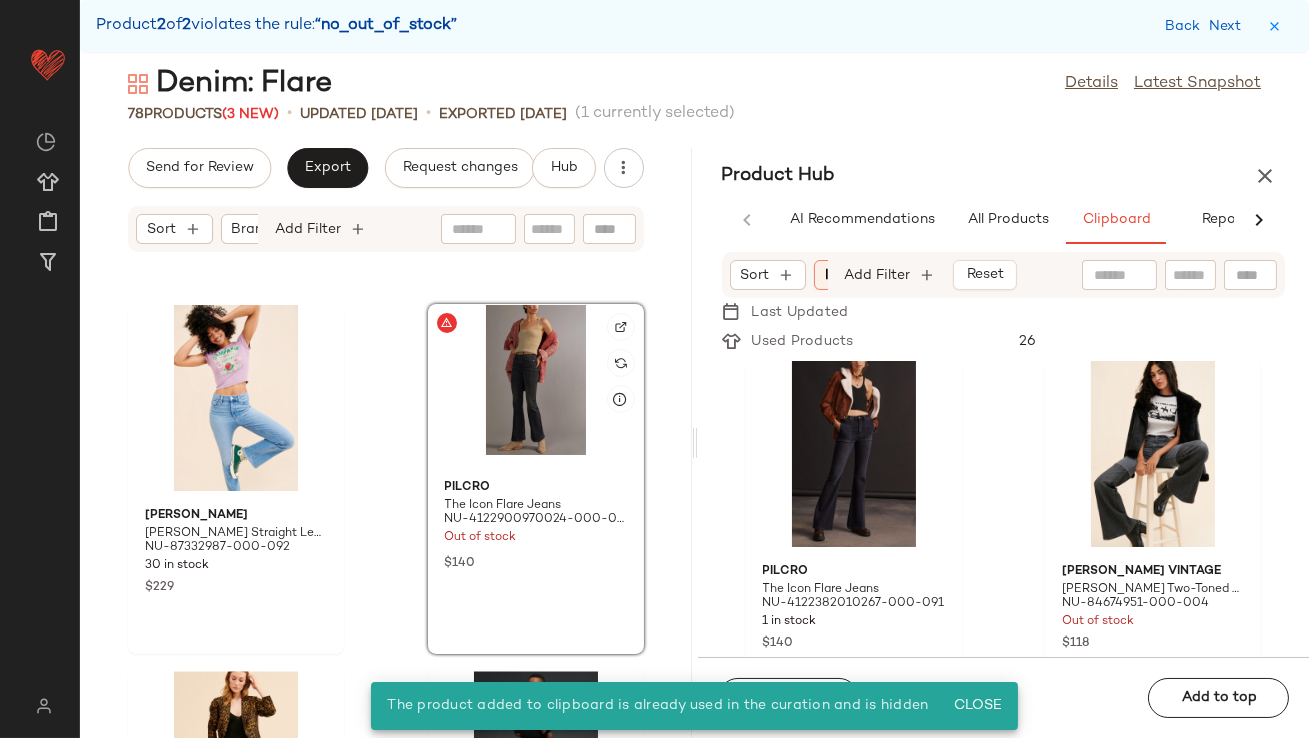 click 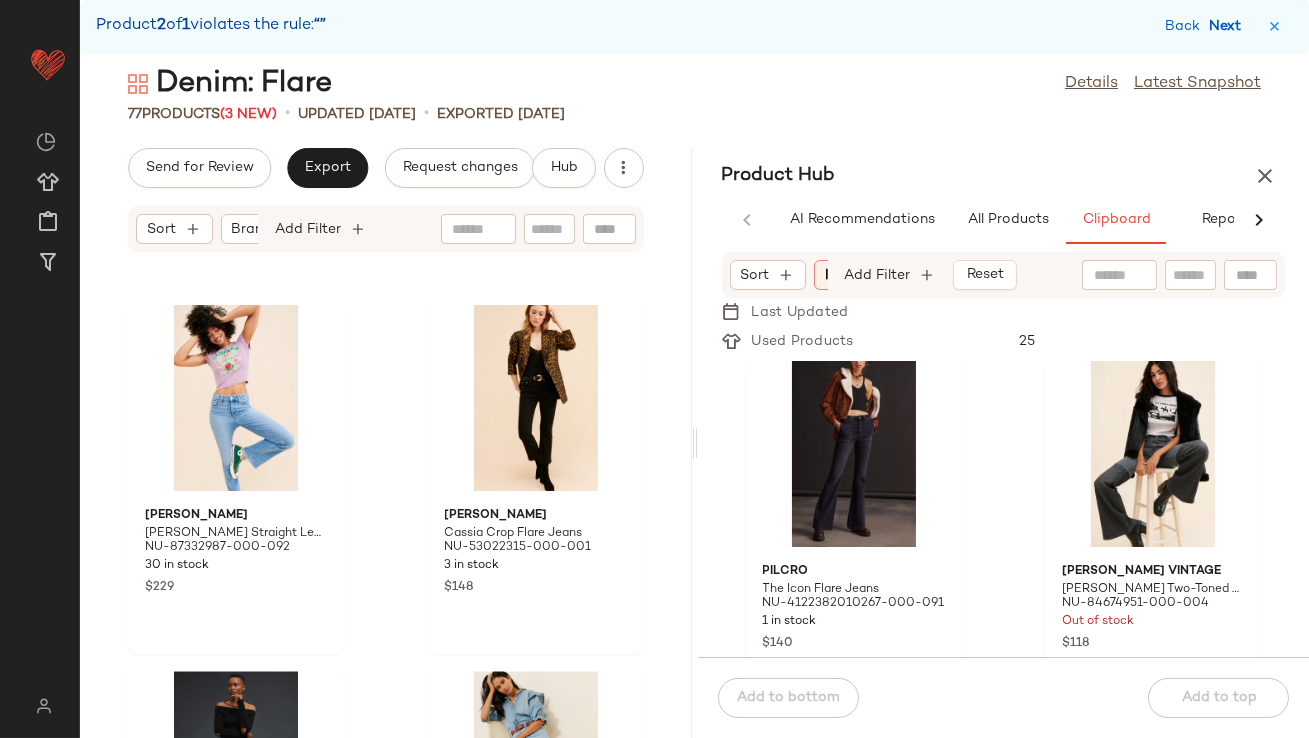 click on "Next" at bounding box center (1229, 26) 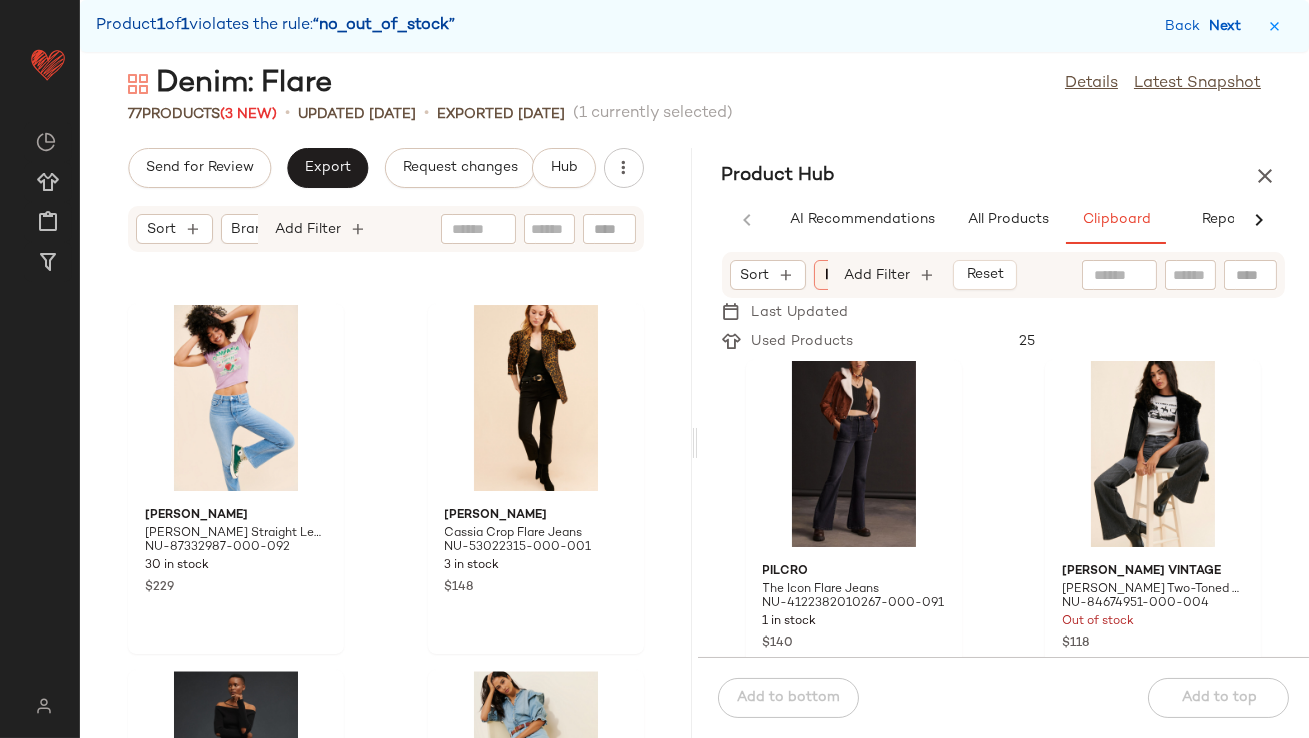 scroll, scrollTop: 4391, scrollLeft: 0, axis: vertical 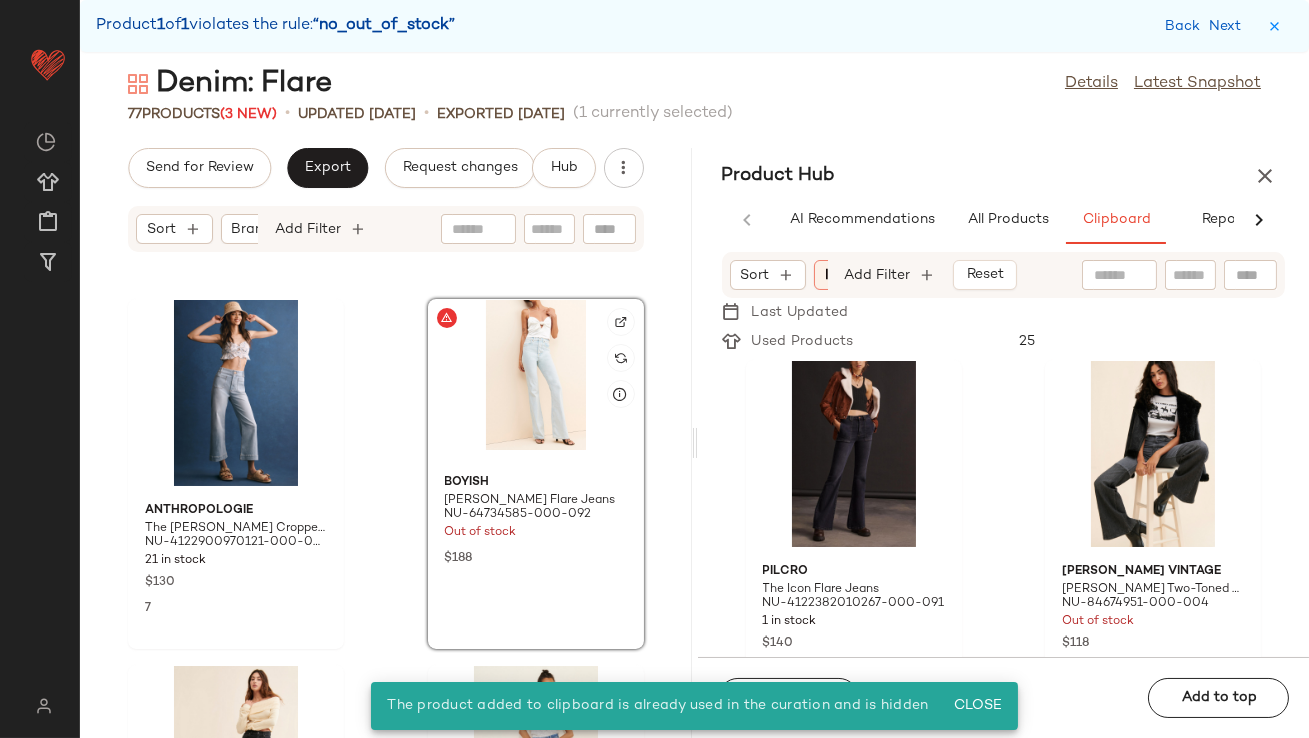 click 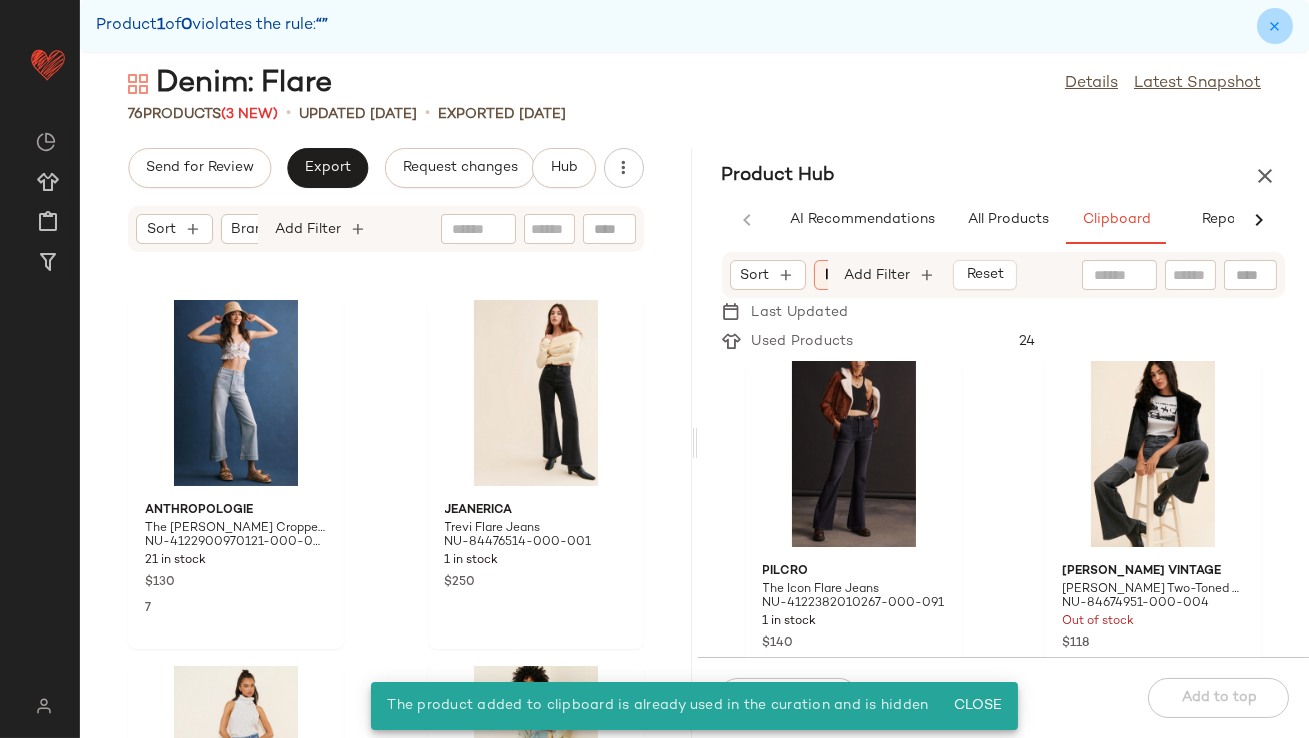 click at bounding box center [1275, 26] 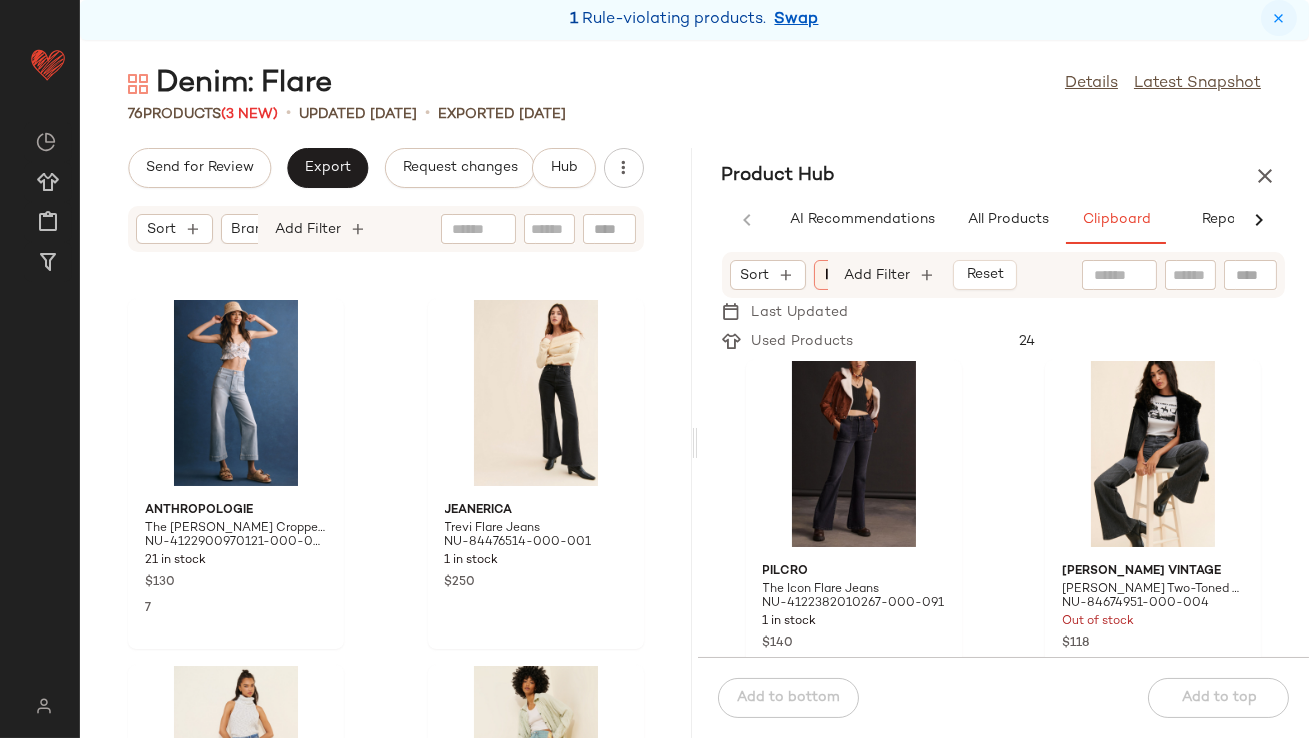 click at bounding box center (1279, 18) 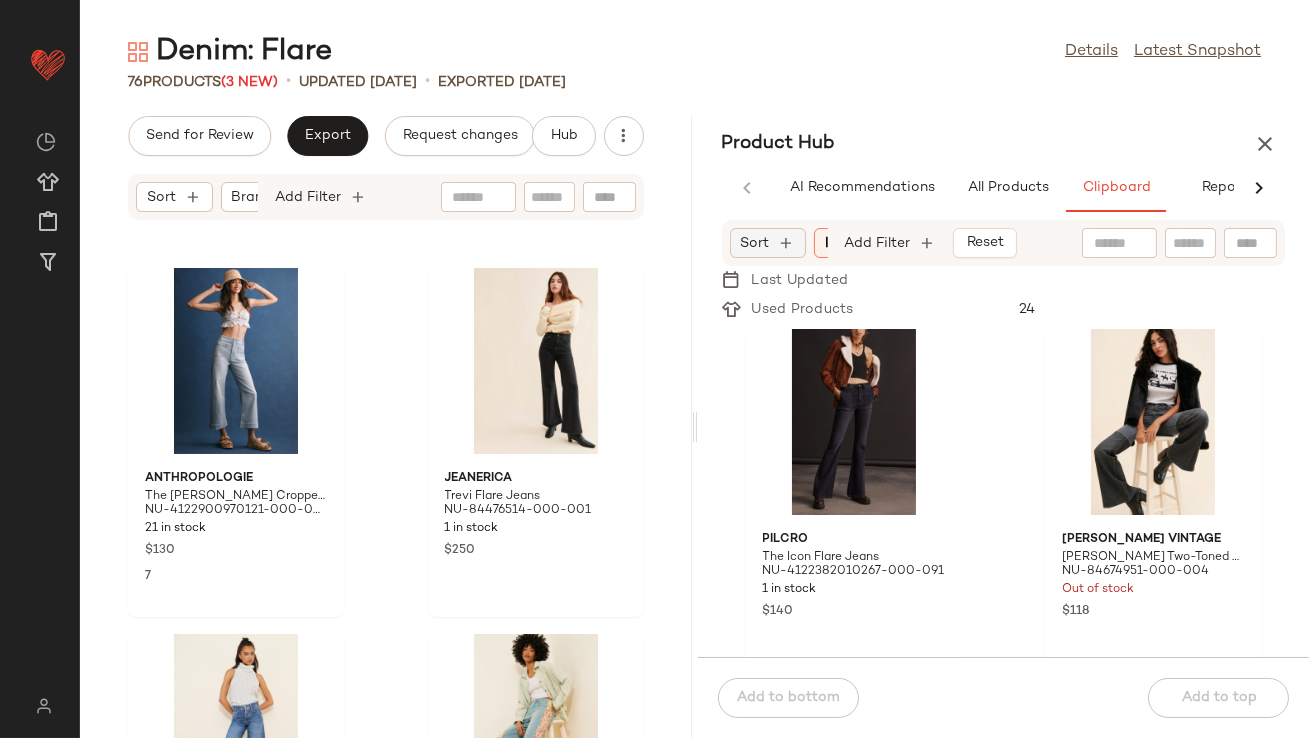 click on "Sort" at bounding box center [755, 243] 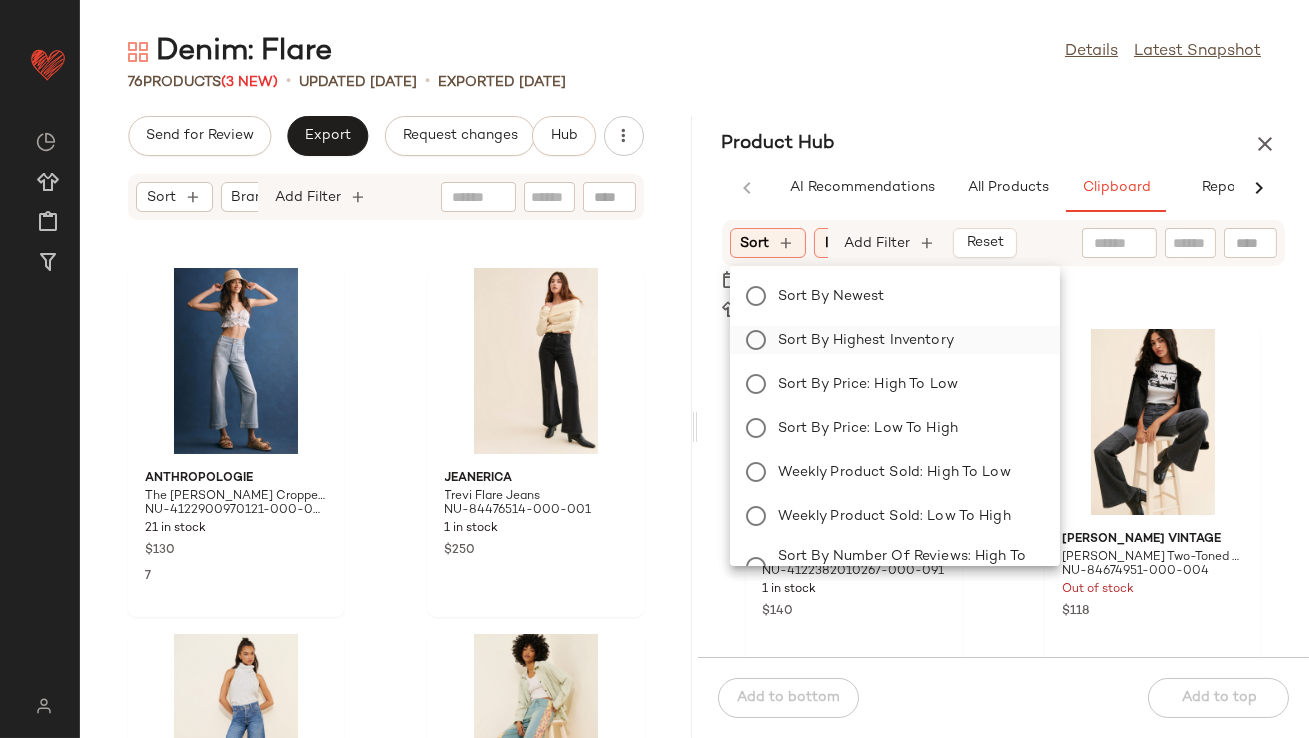 click on "Sort by Highest Inventory" 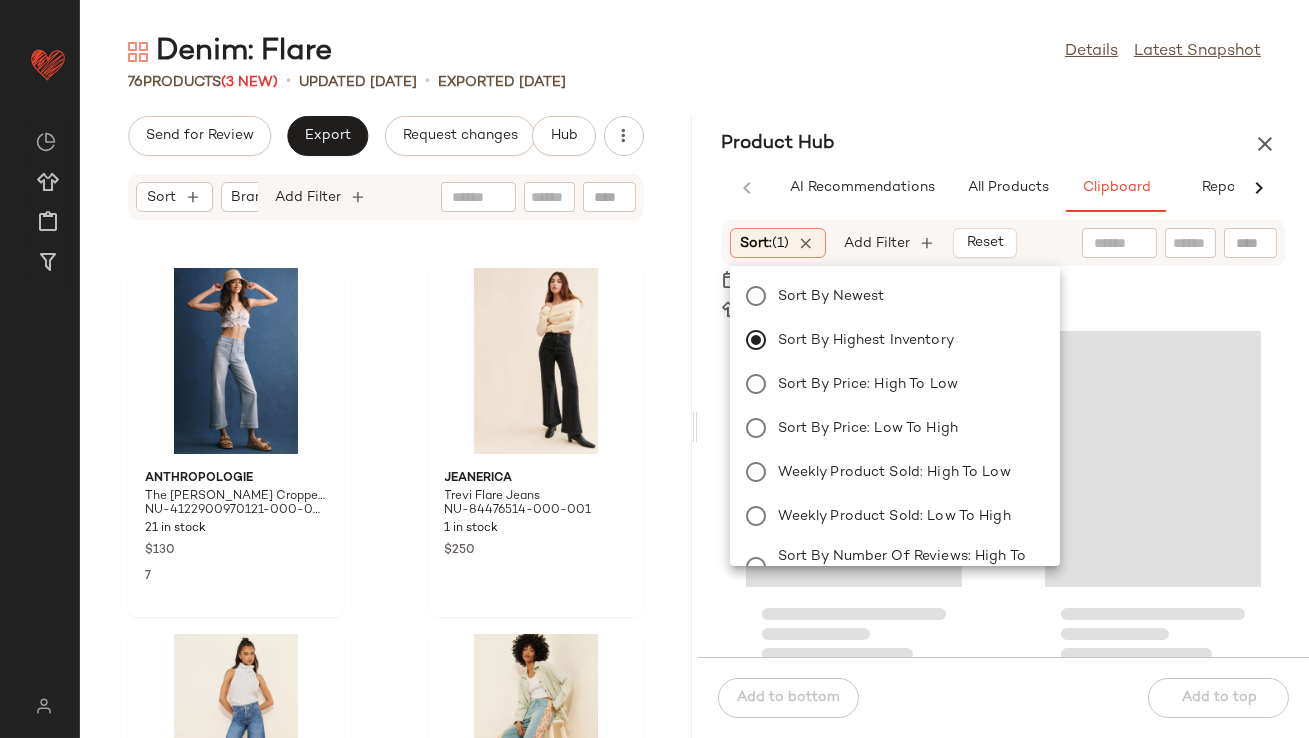 click on "76   Products  (3 New)  •   updated Jul 10th  •  Exported Jul 3rd" 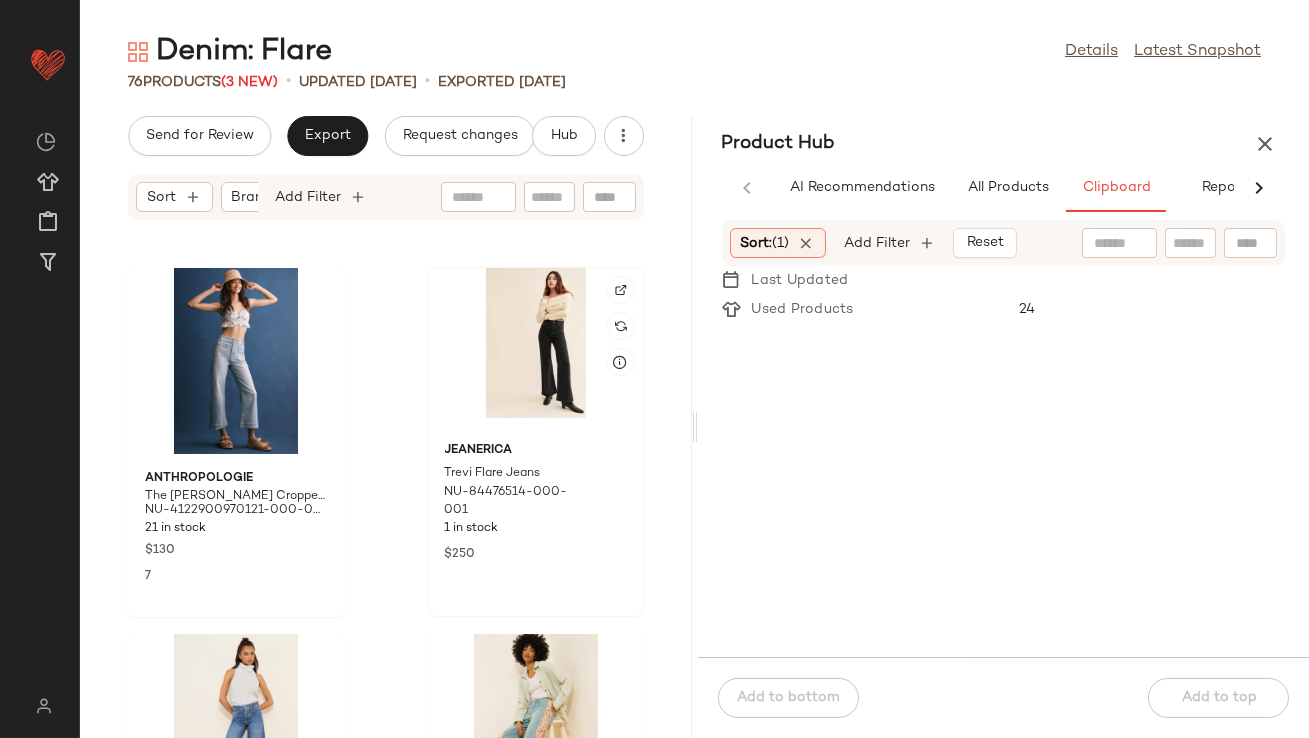scroll, scrollTop: 8784, scrollLeft: 0, axis: vertical 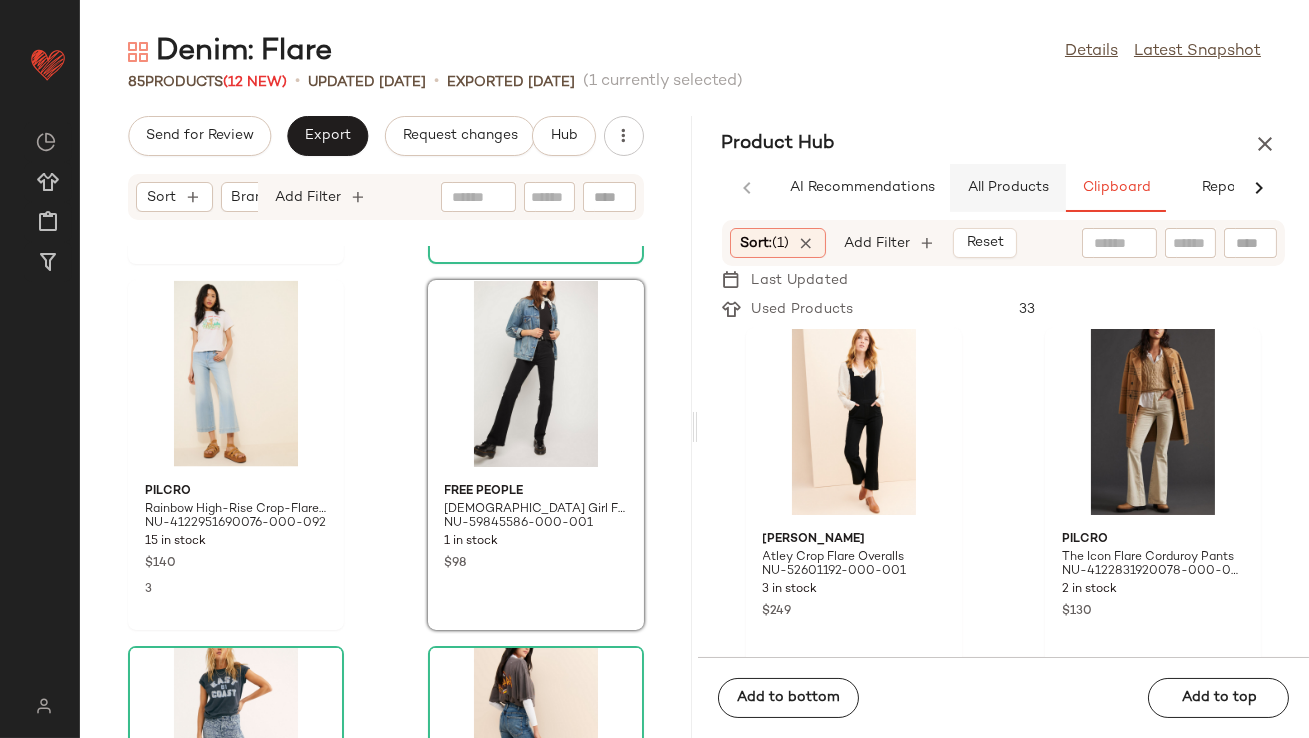 click on "All Products" 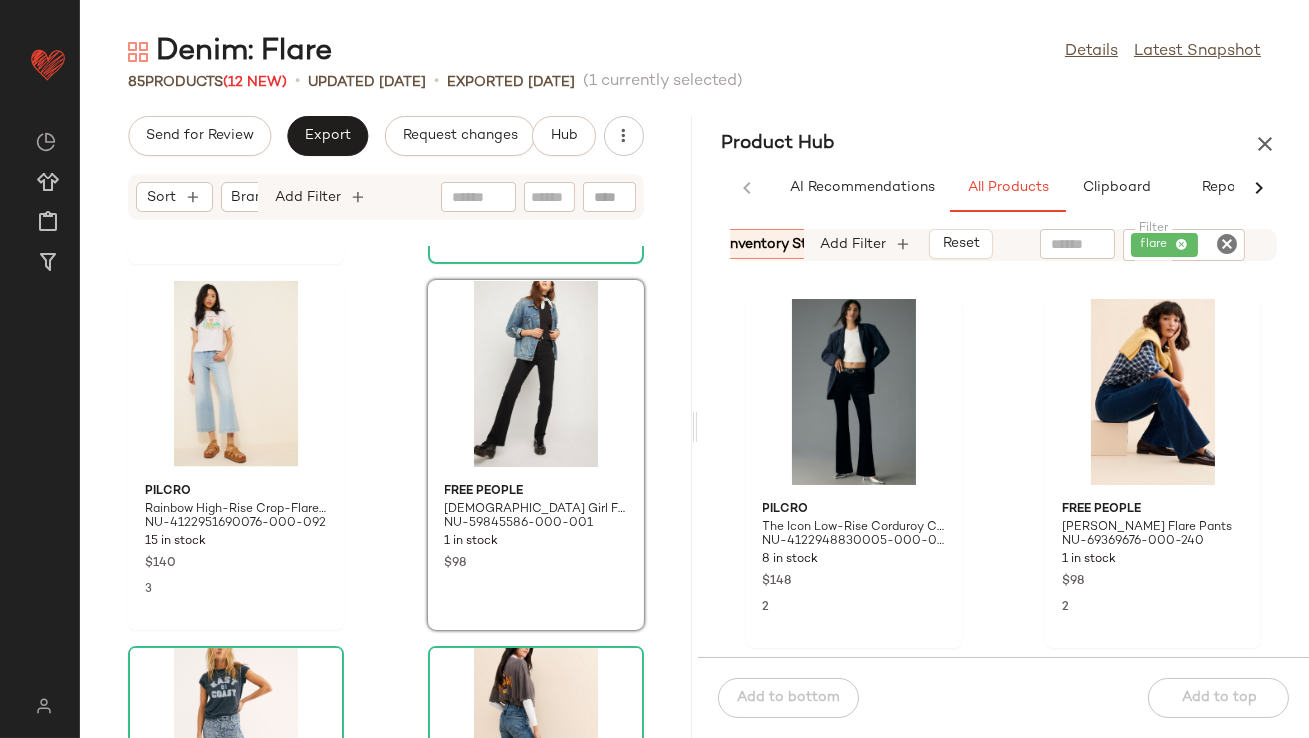 scroll, scrollTop: 0, scrollLeft: 759, axis: horizontal 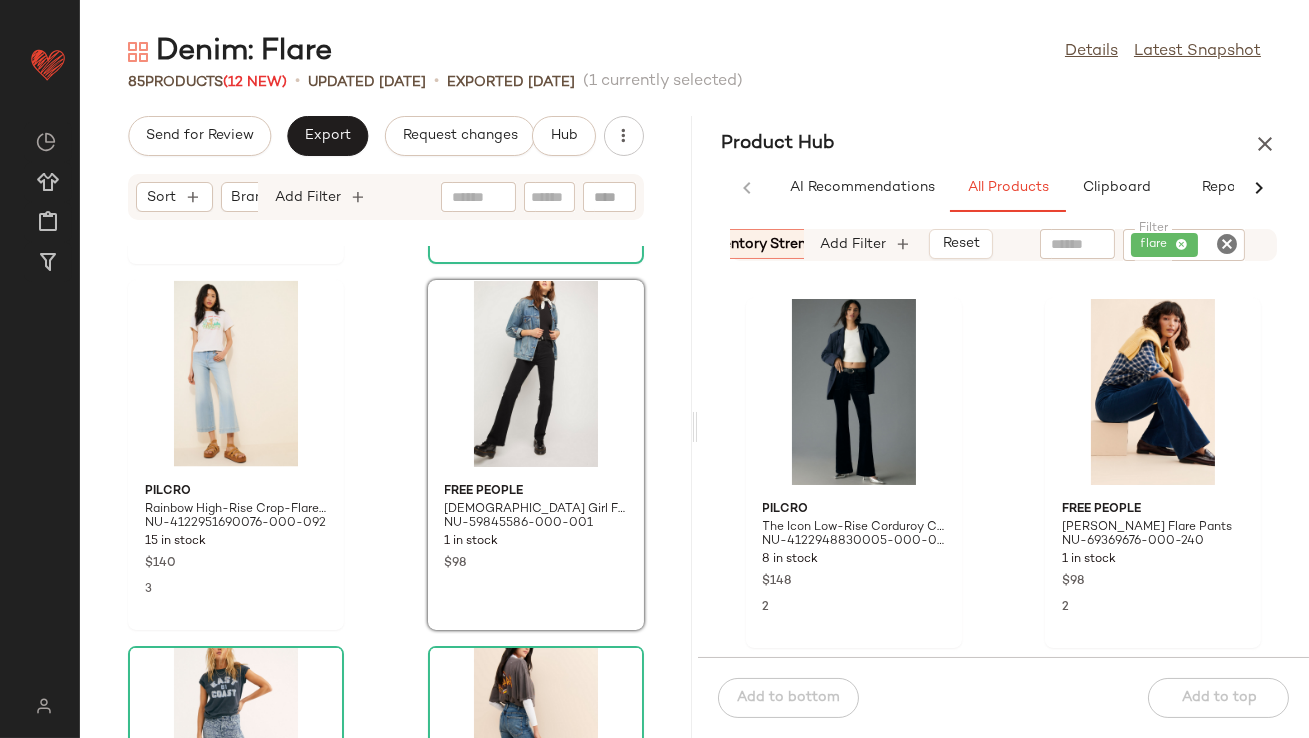 click on "Inventory Strength:   10-Max" at bounding box center (795, 244) 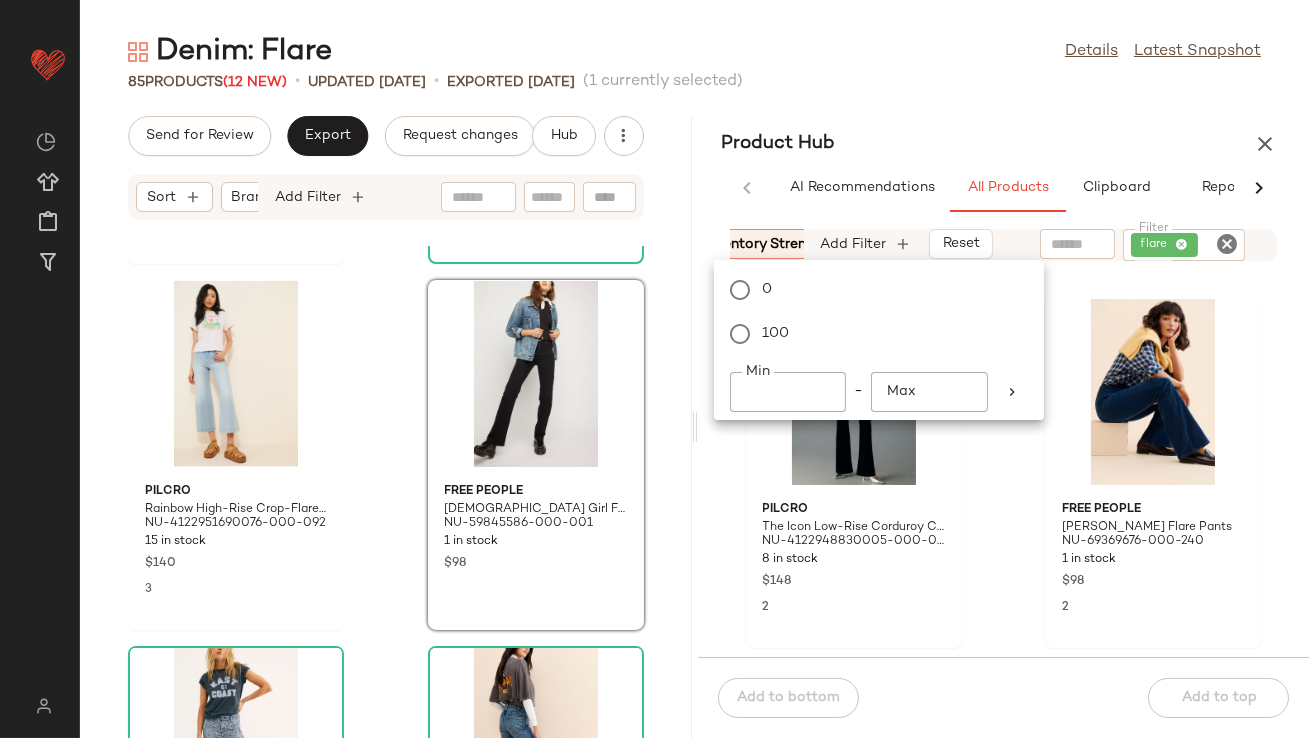 click on "Product Hub" at bounding box center [1004, 144] 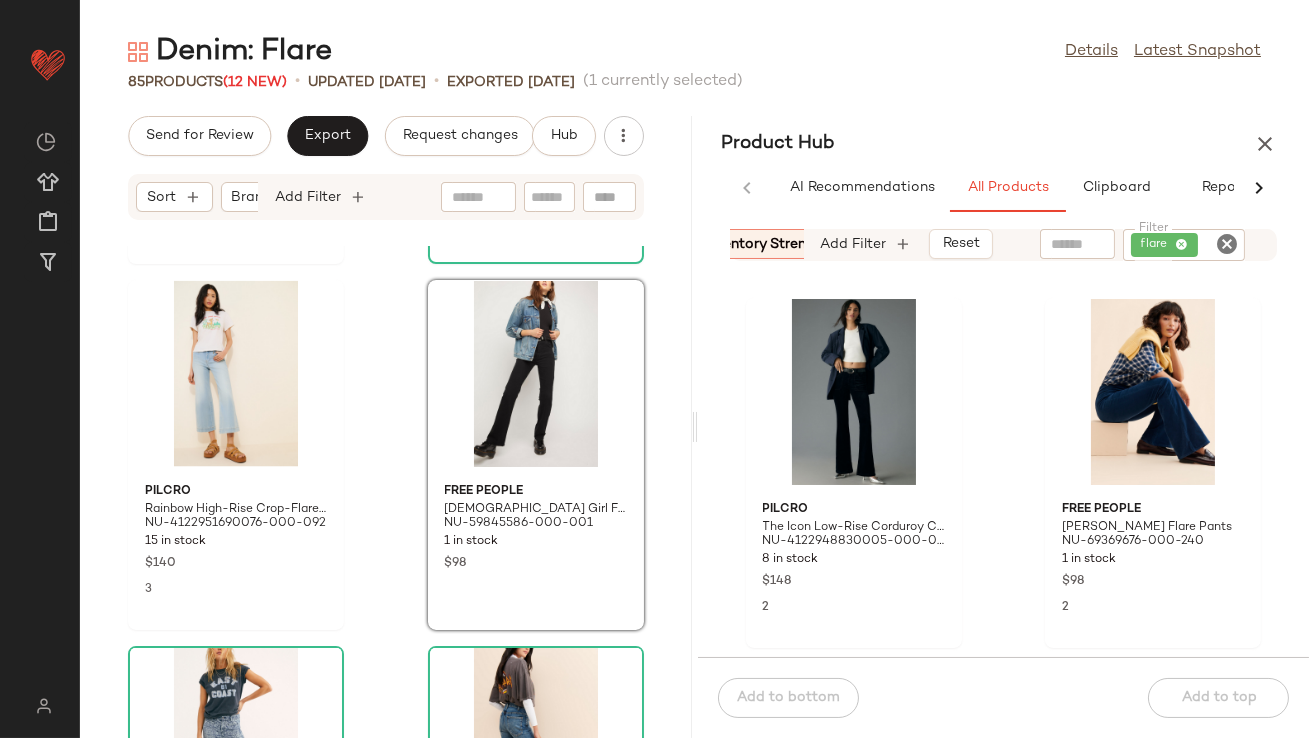 scroll, scrollTop: 0, scrollLeft: 809, axis: horizontal 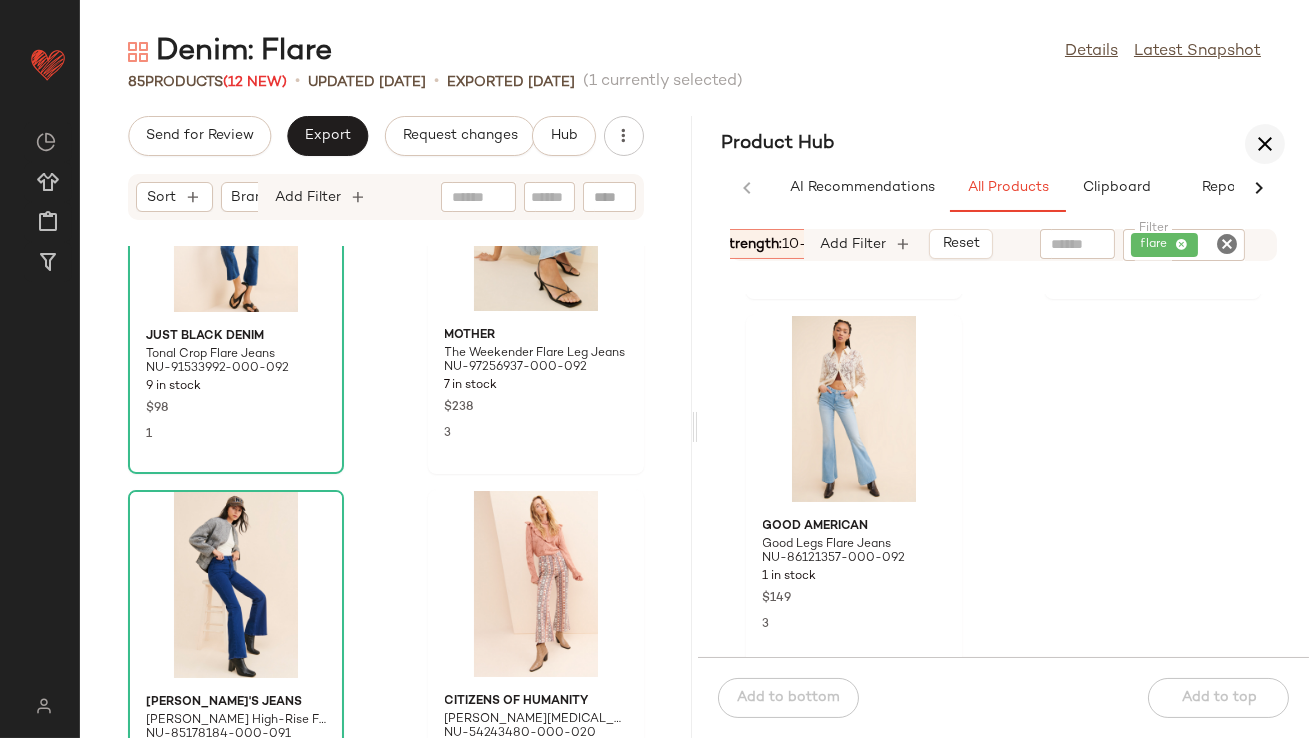 click at bounding box center [1265, 144] 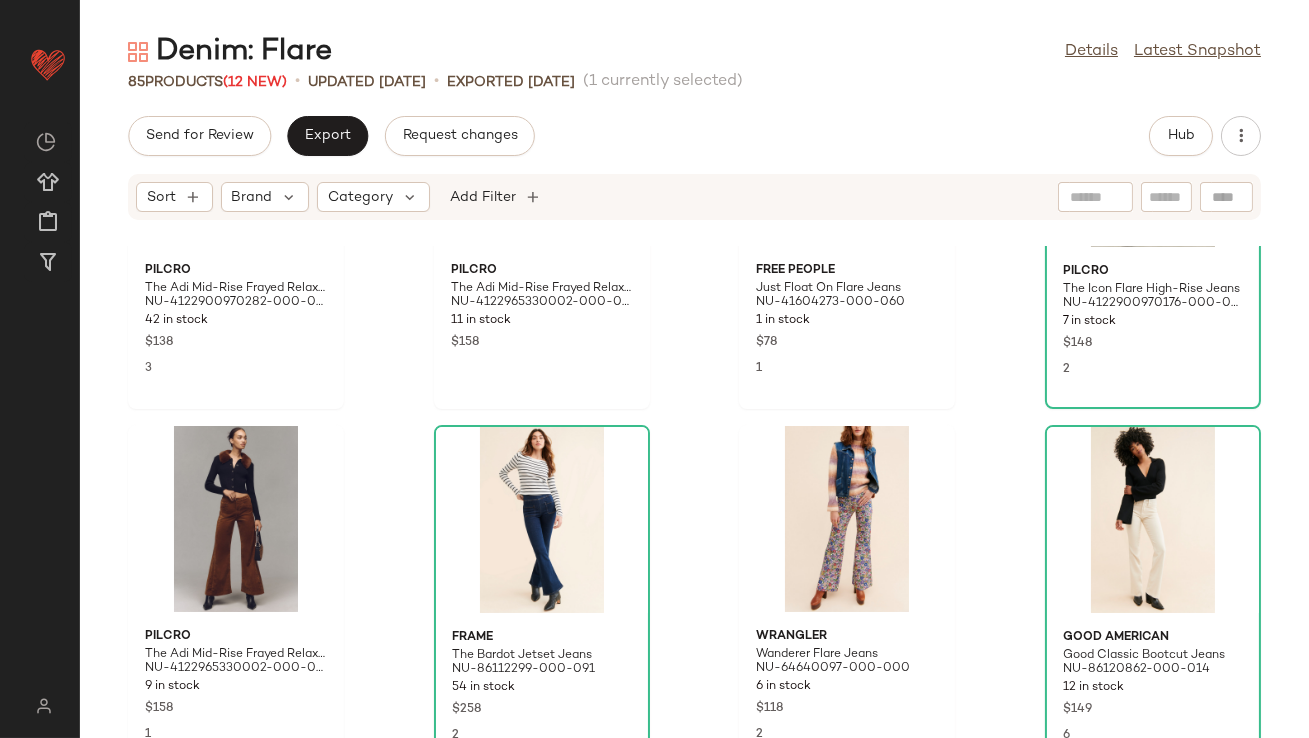 scroll, scrollTop: 1687, scrollLeft: 0, axis: vertical 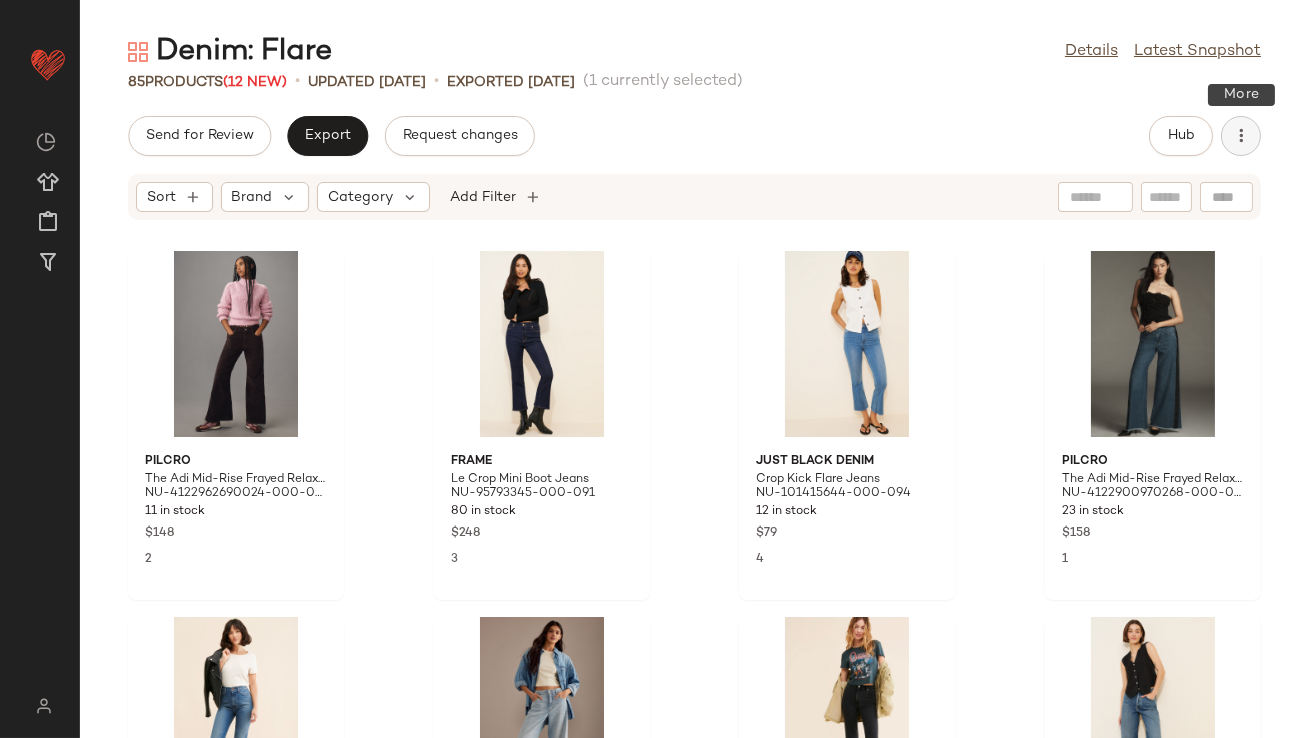 click 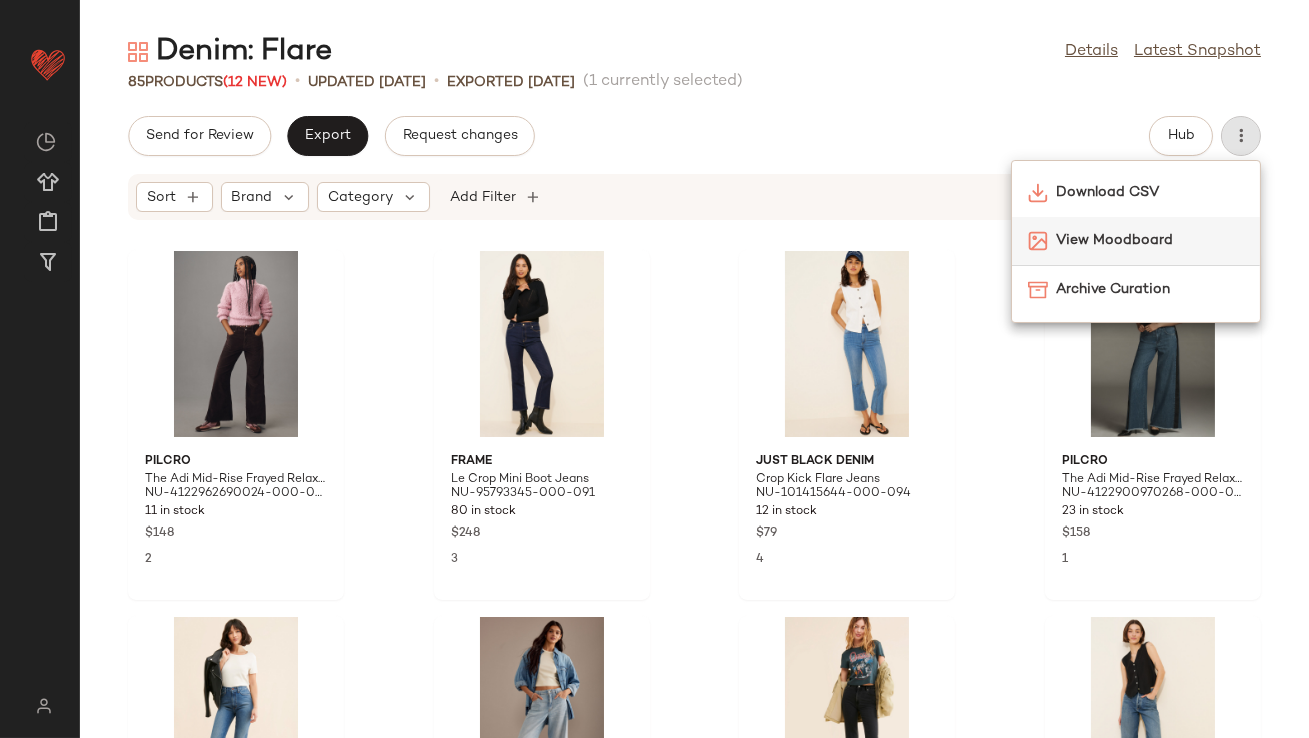 click on "View Moodboard" 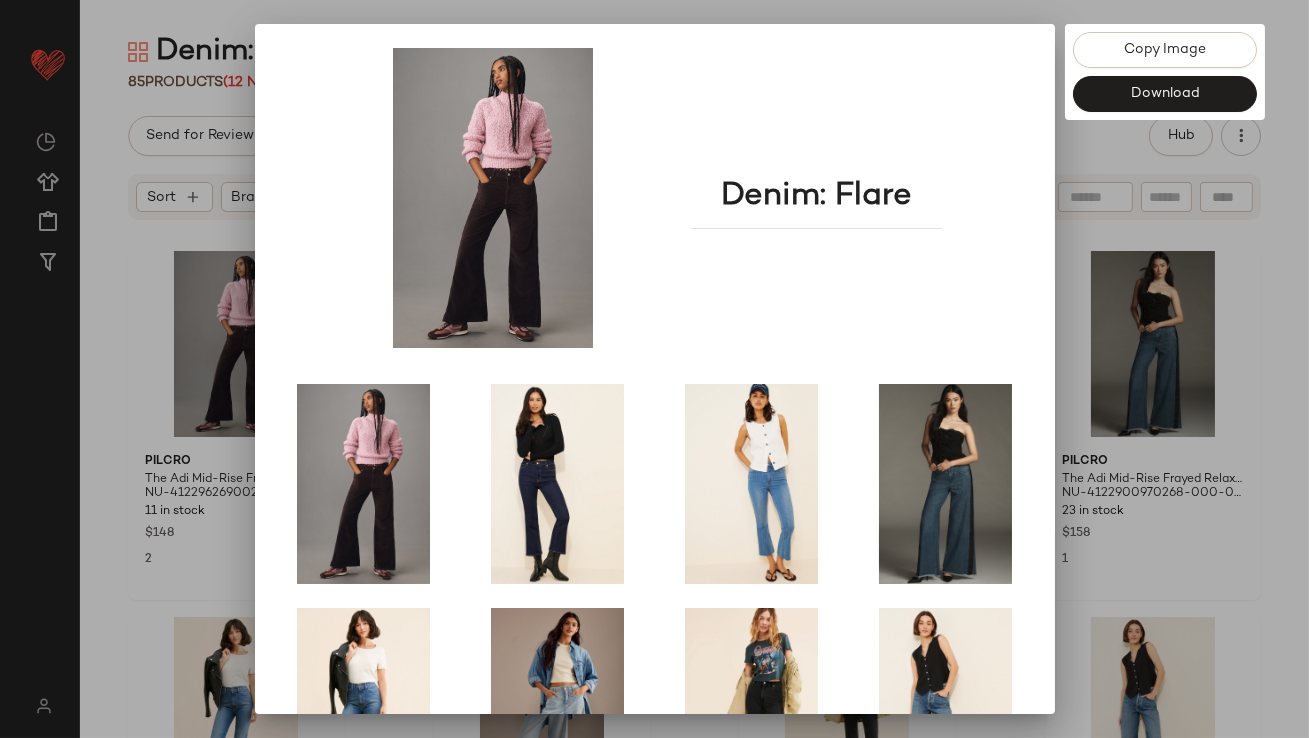 scroll, scrollTop: 341, scrollLeft: 0, axis: vertical 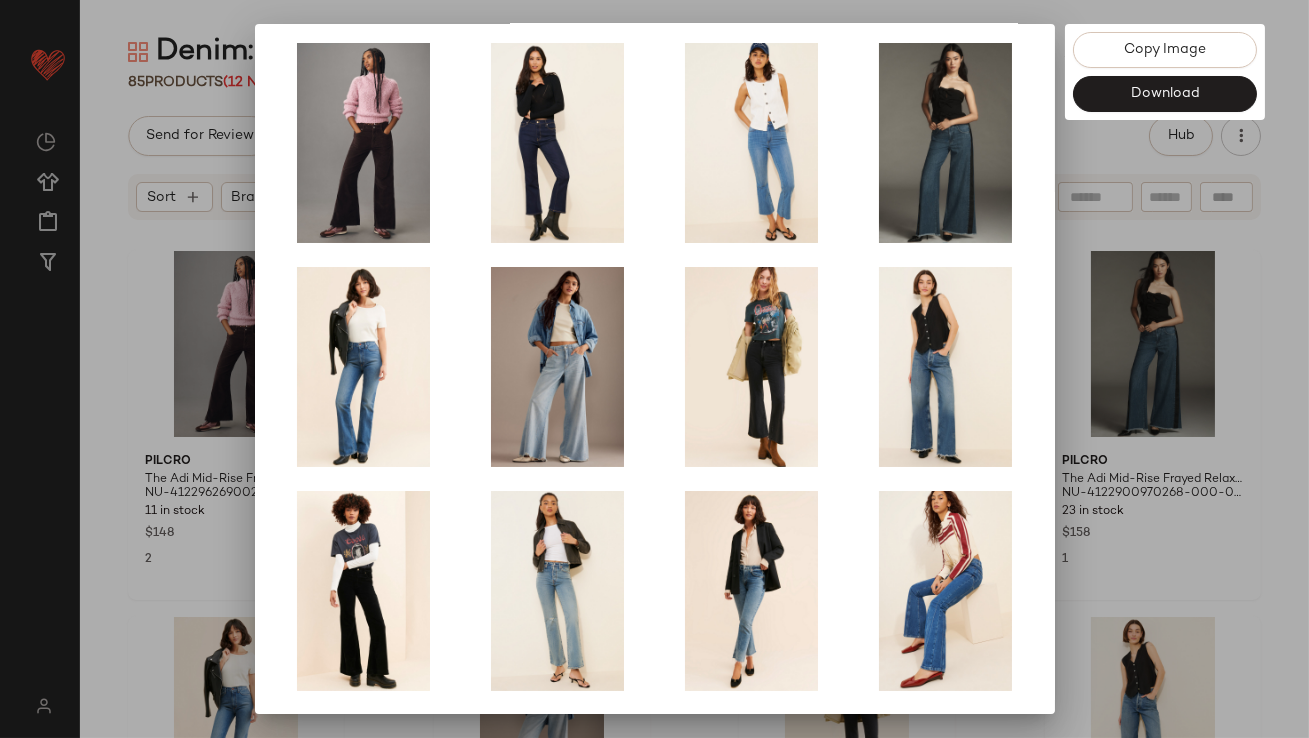 click at bounding box center (654, 369) 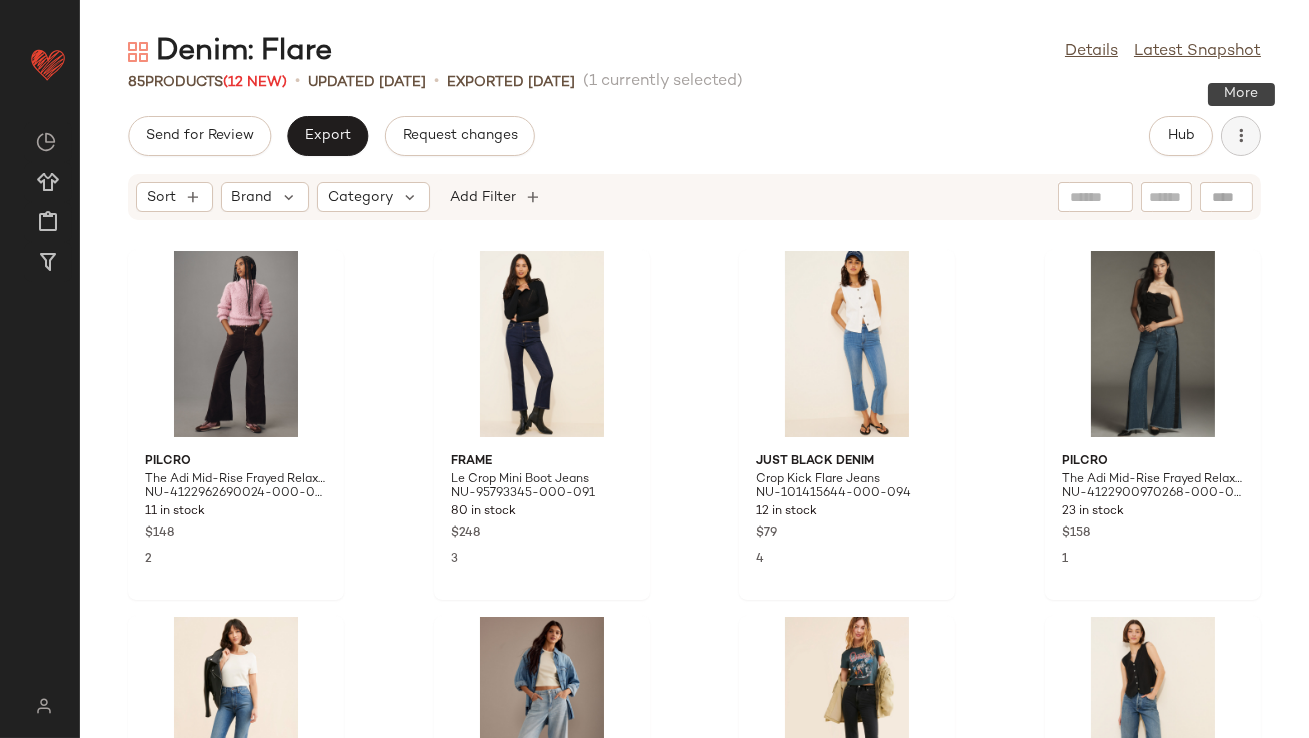 click 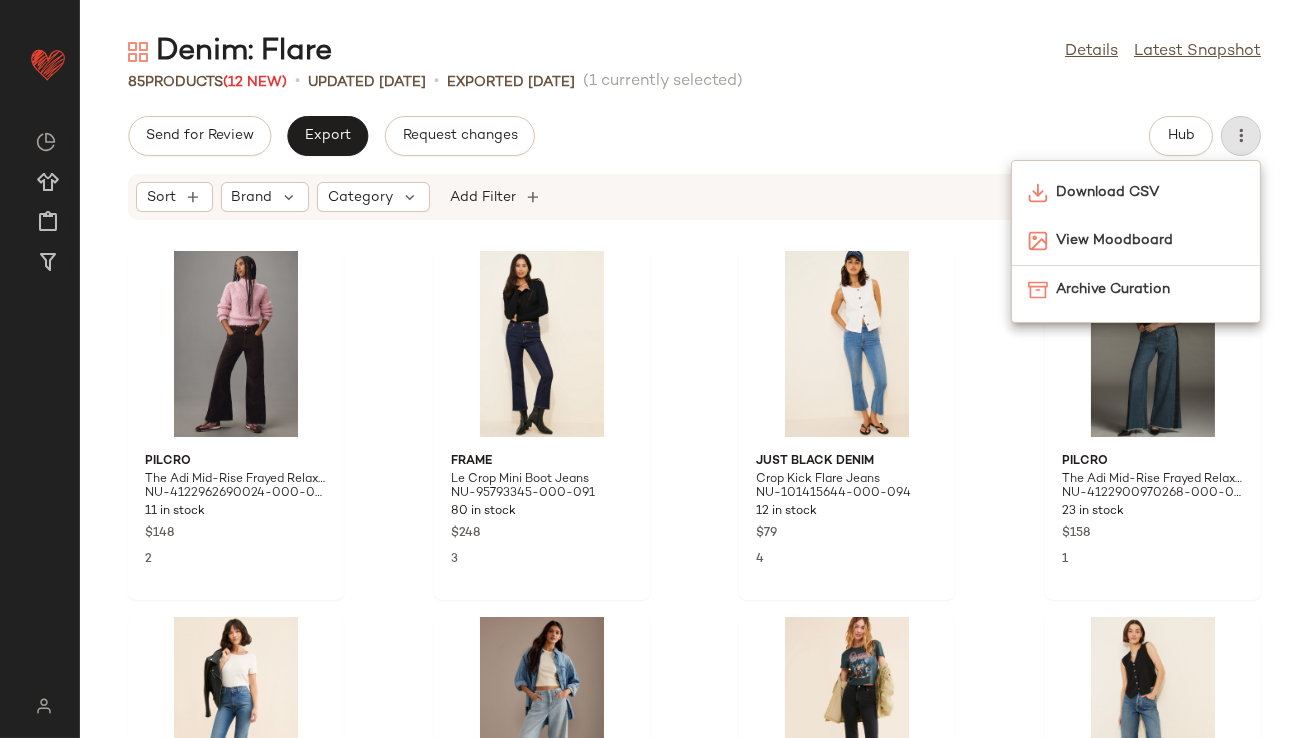 click on "Send for Review   Export   Request changes   Hub" 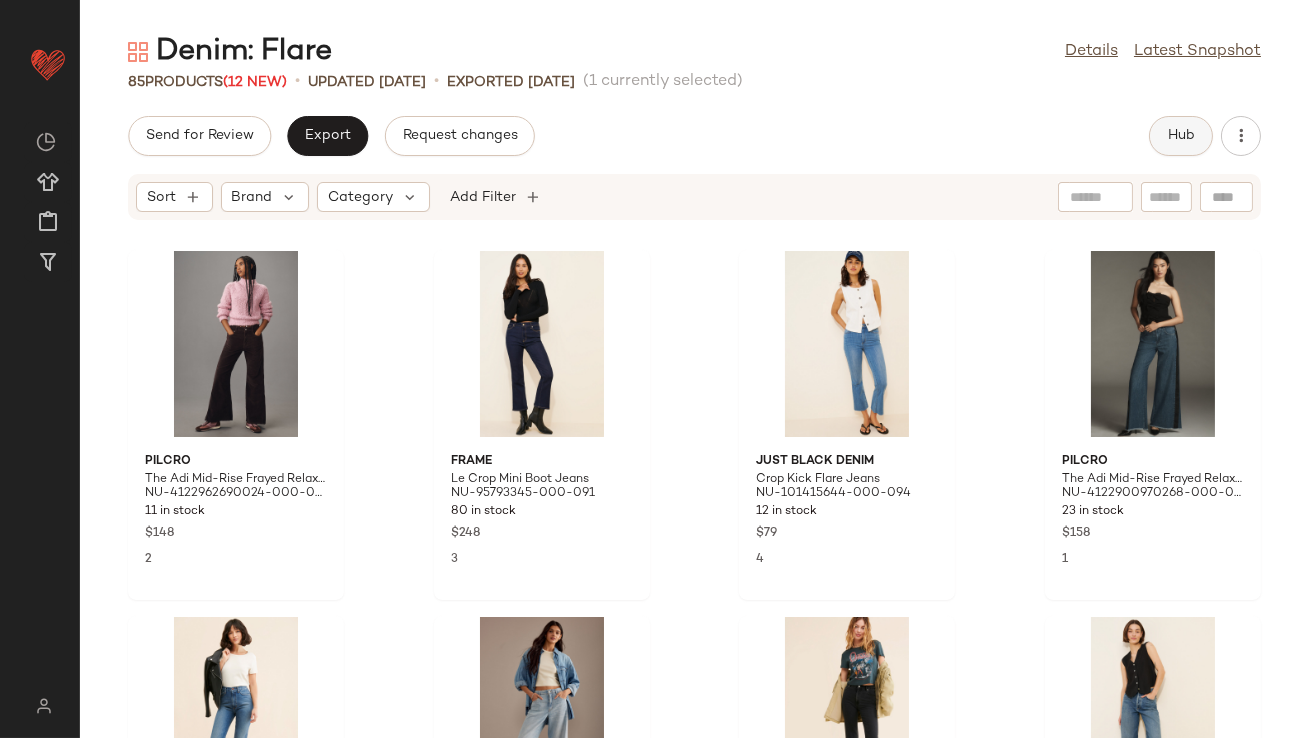 click on "Hub" 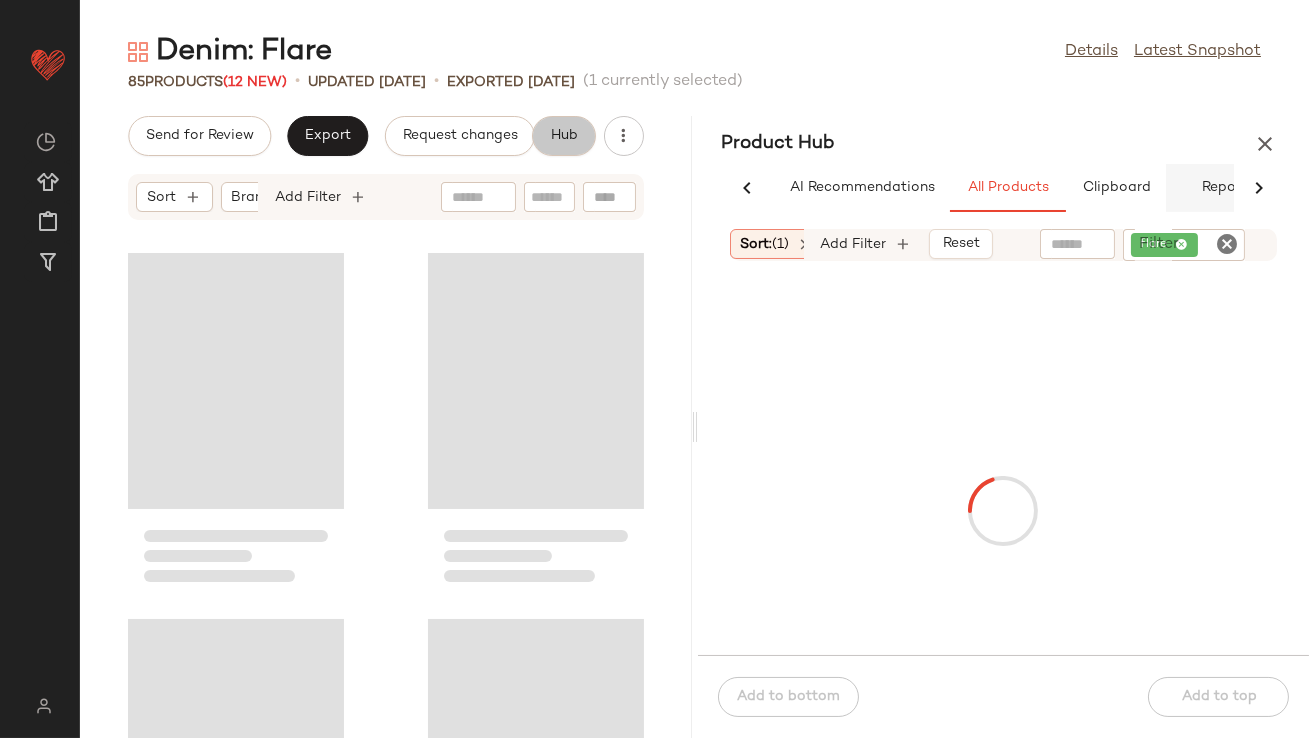 scroll, scrollTop: 0, scrollLeft: 48, axis: horizontal 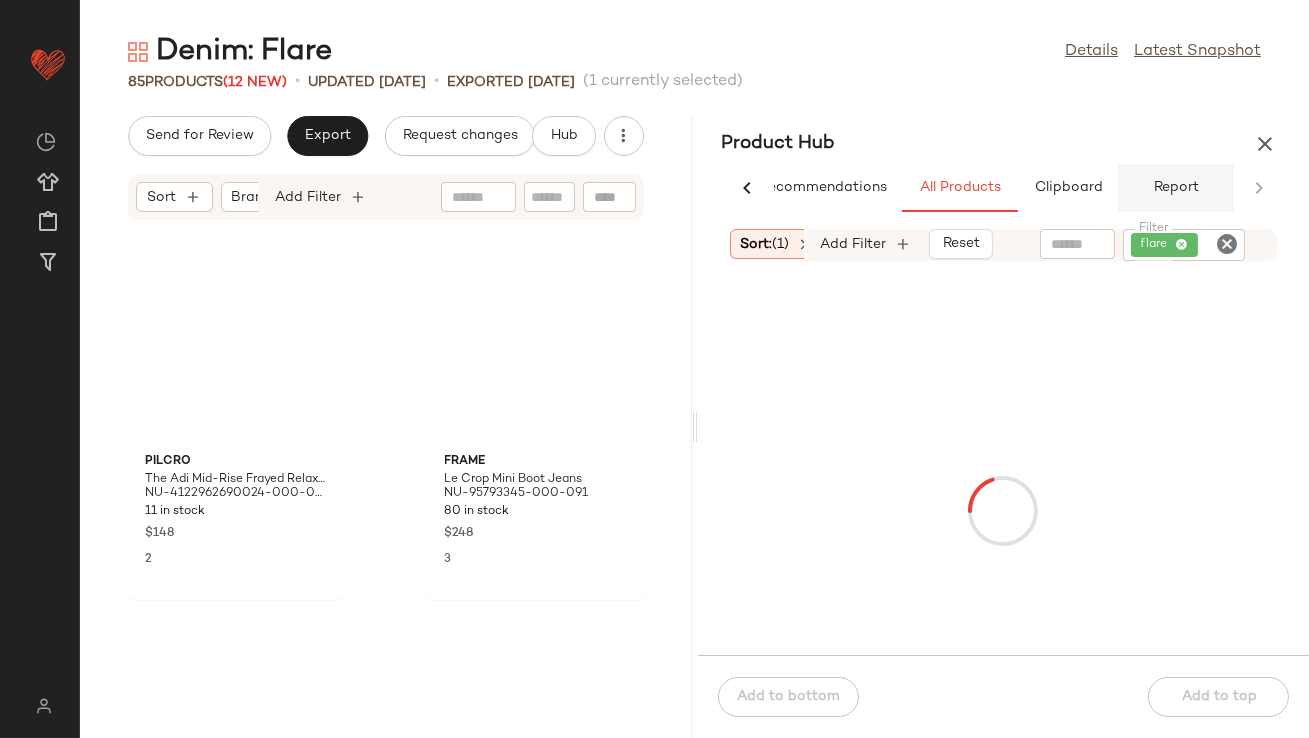 click on "Report" 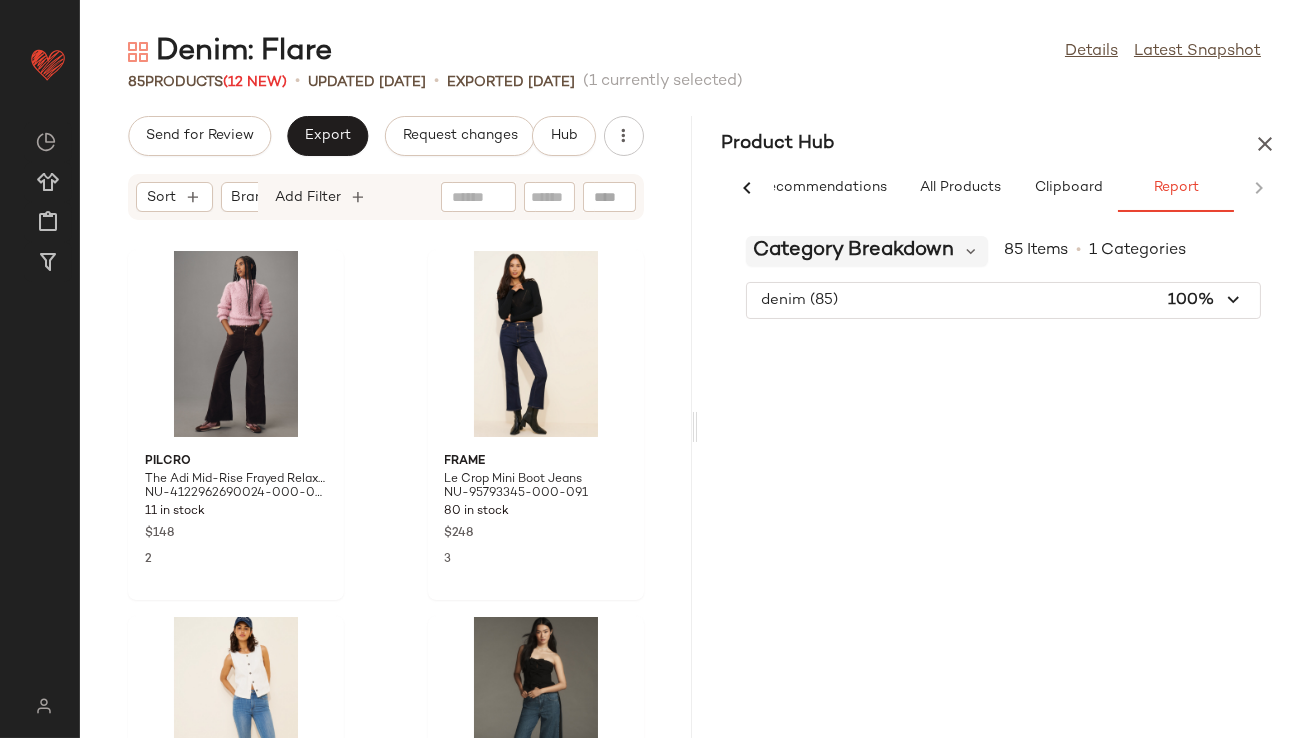 click on "Category Breakdown" at bounding box center (854, 251) 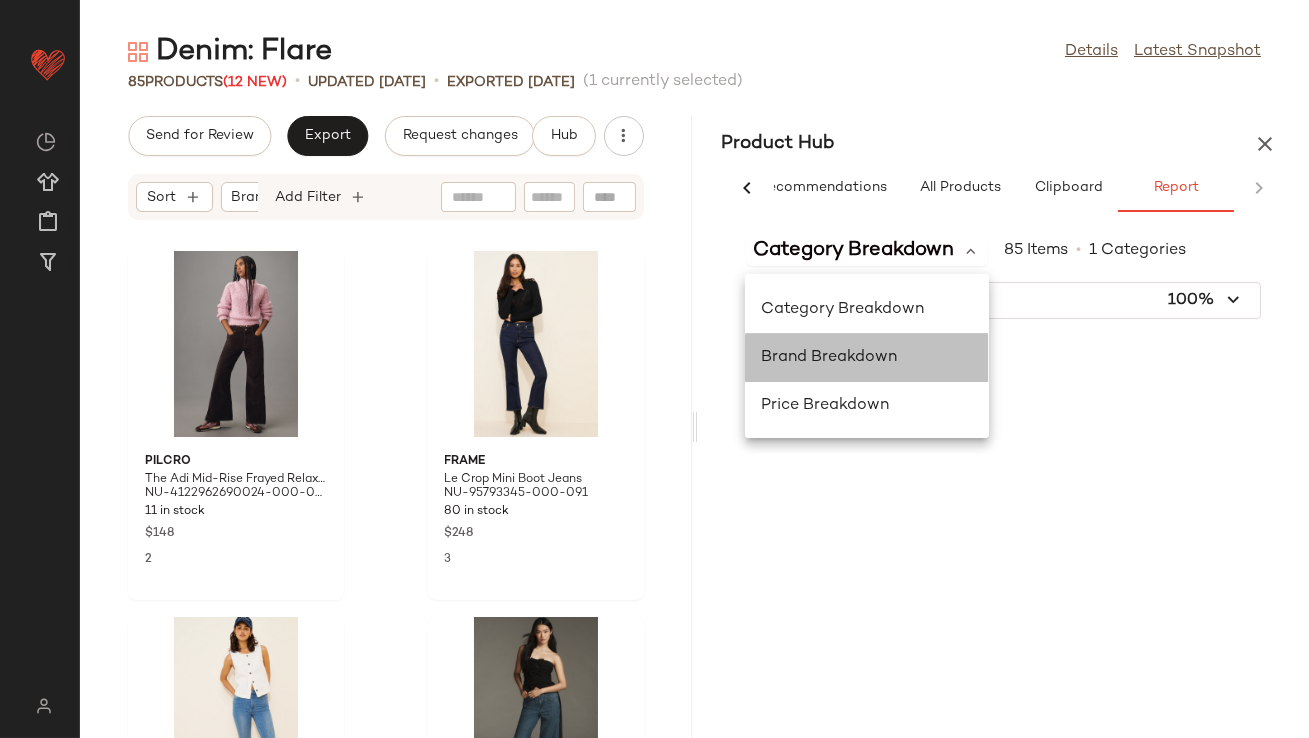 click on "Brand Breakdown" 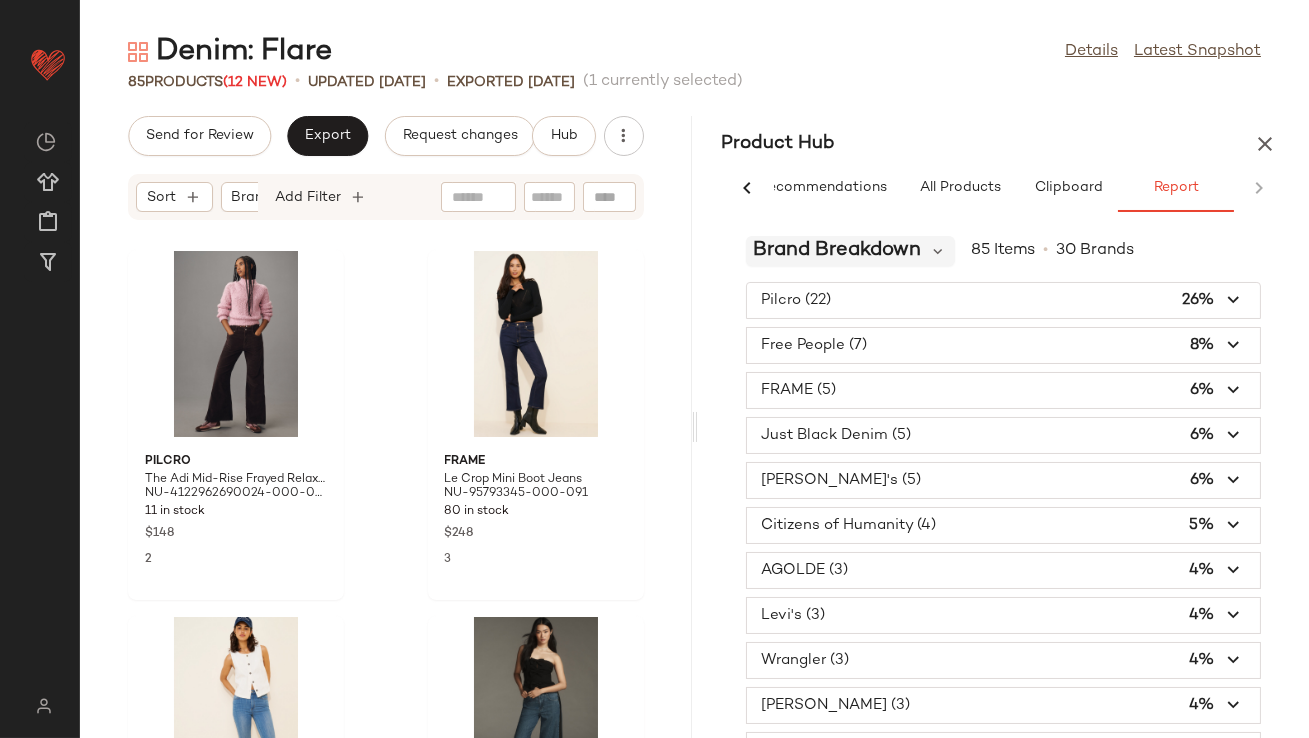 click on "Brand Breakdown" at bounding box center [838, 251] 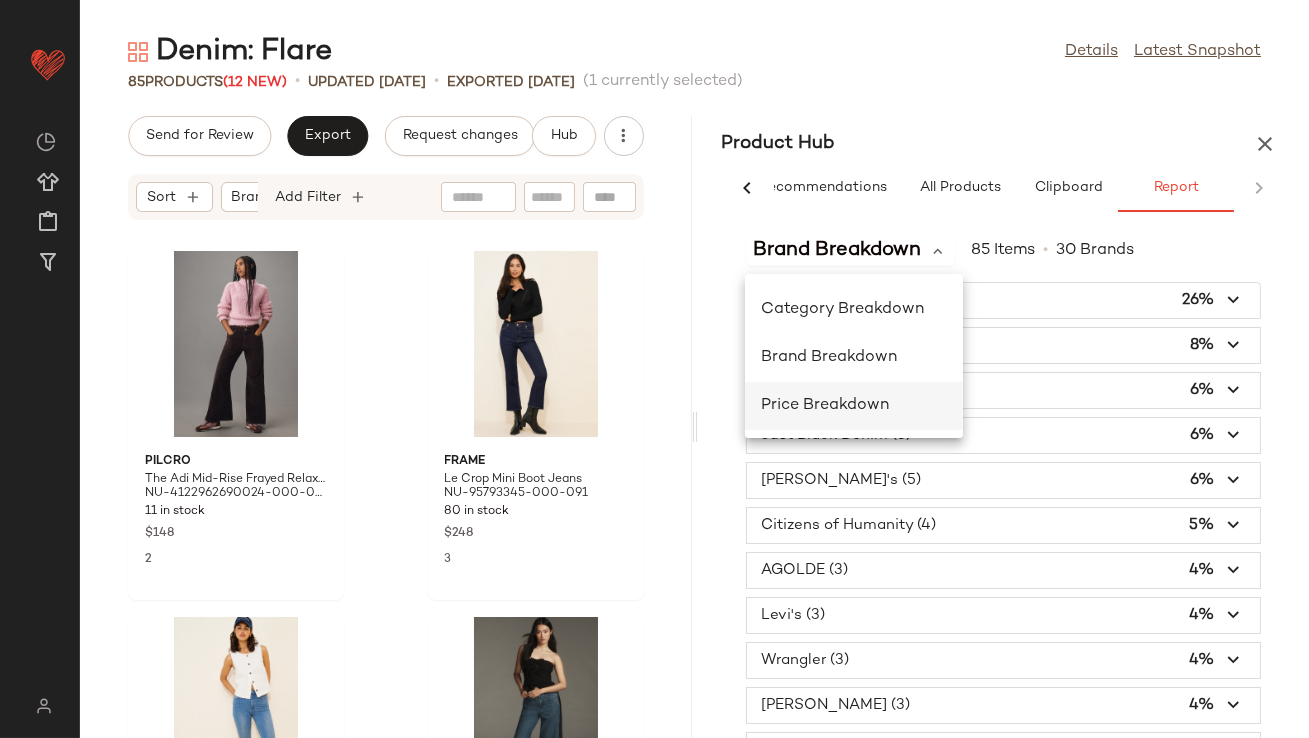 click on "Price Breakdown" 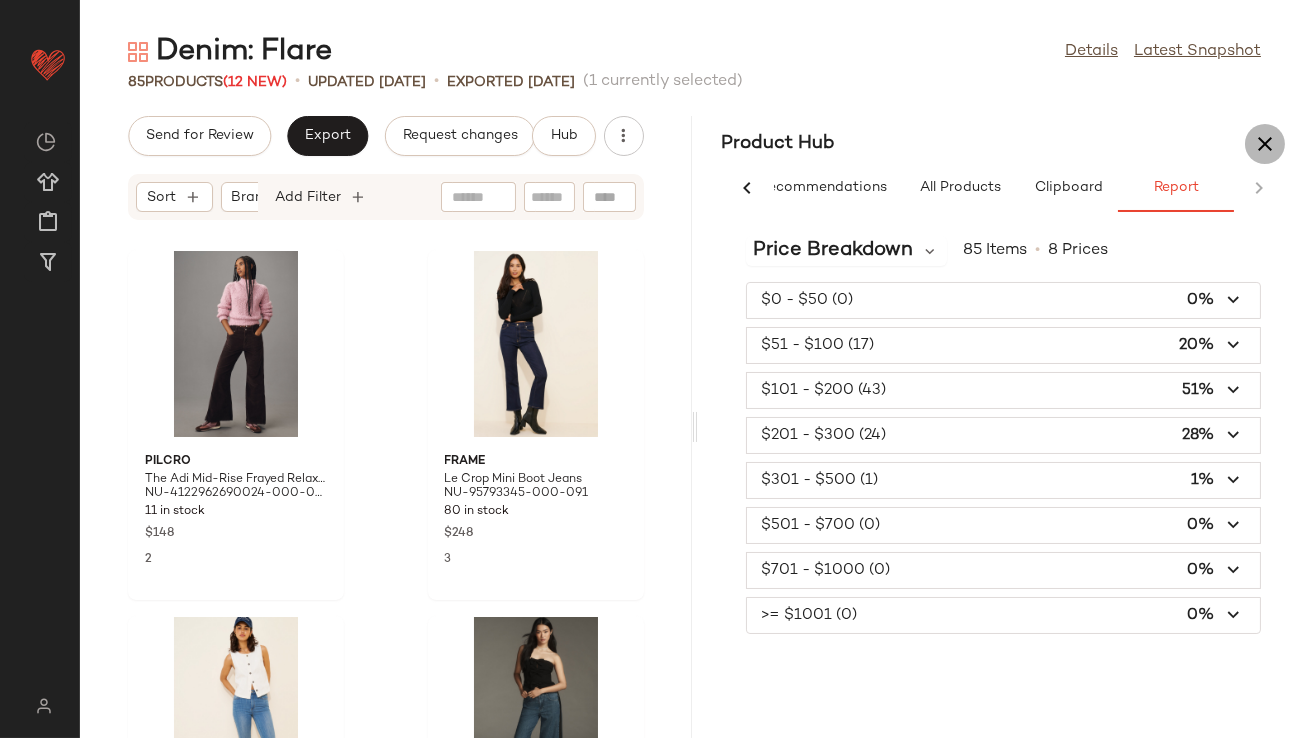 click at bounding box center [1265, 144] 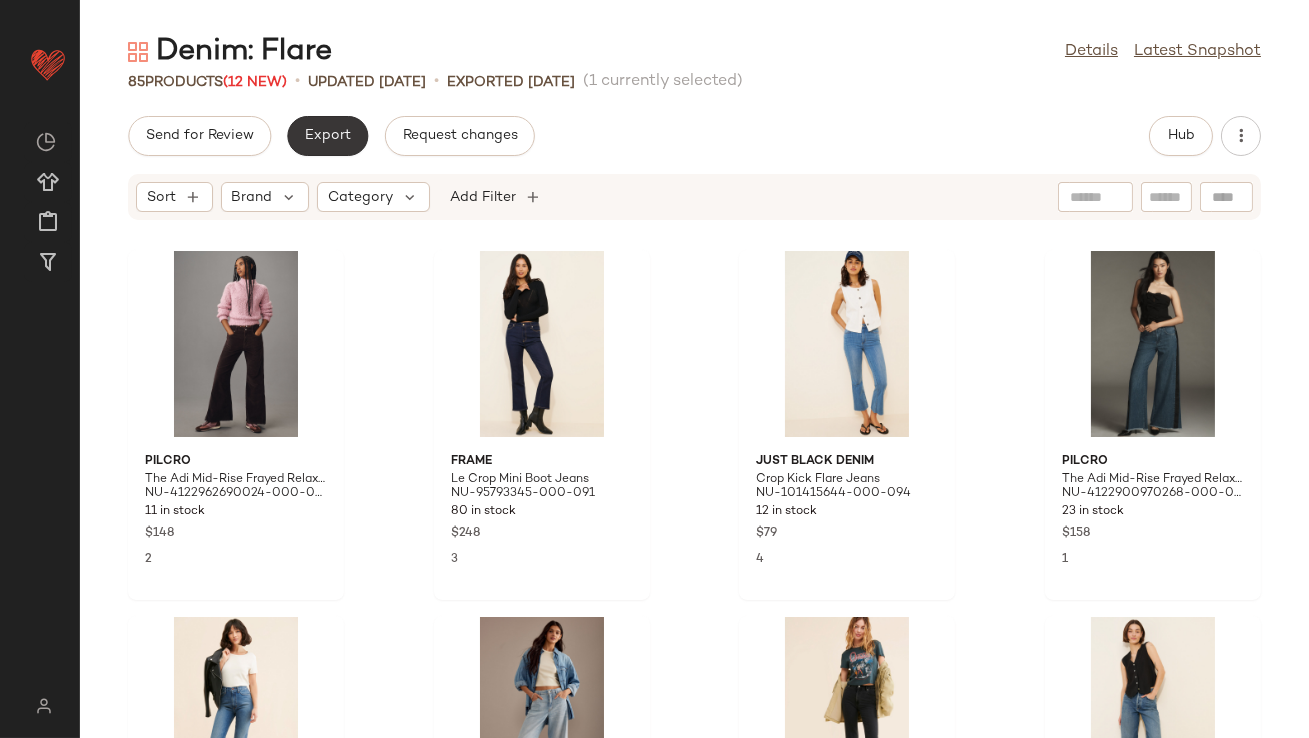 click on "Export" at bounding box center [327, 136] 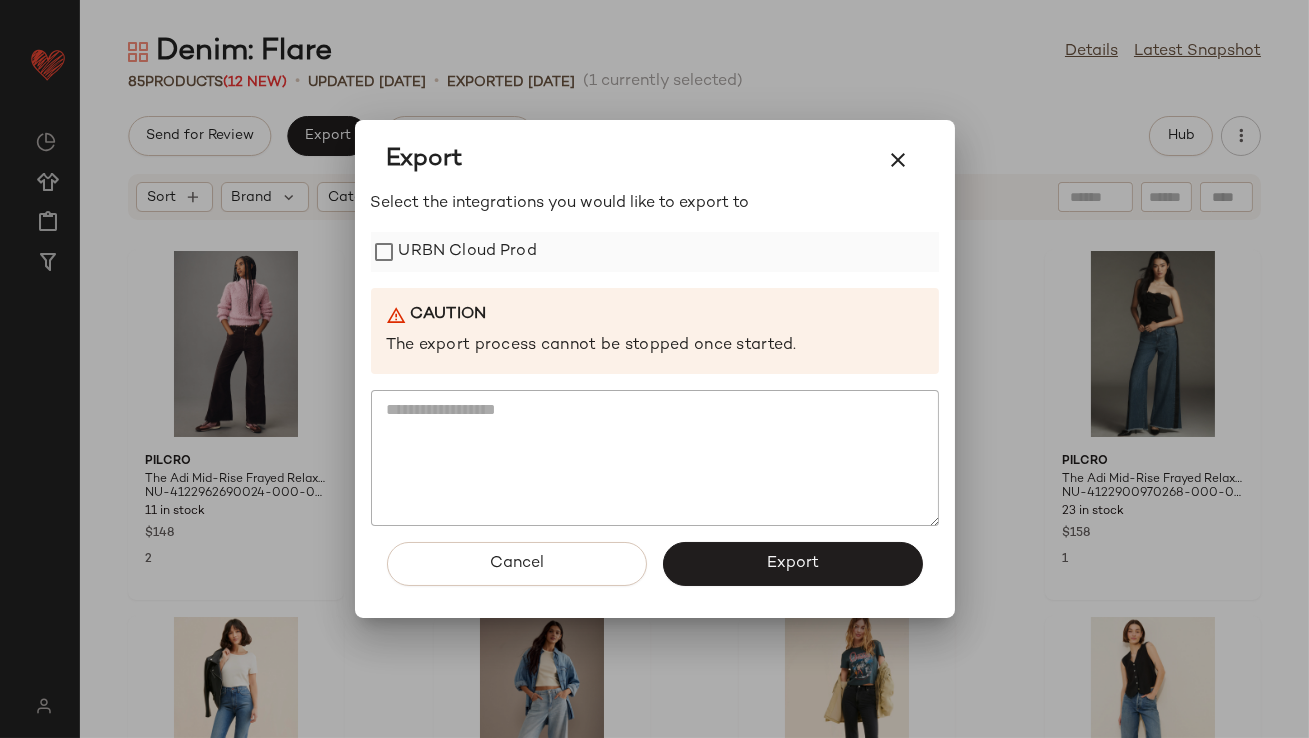 click on "URBN Cloud Prod" at bounding box center (468, 252) 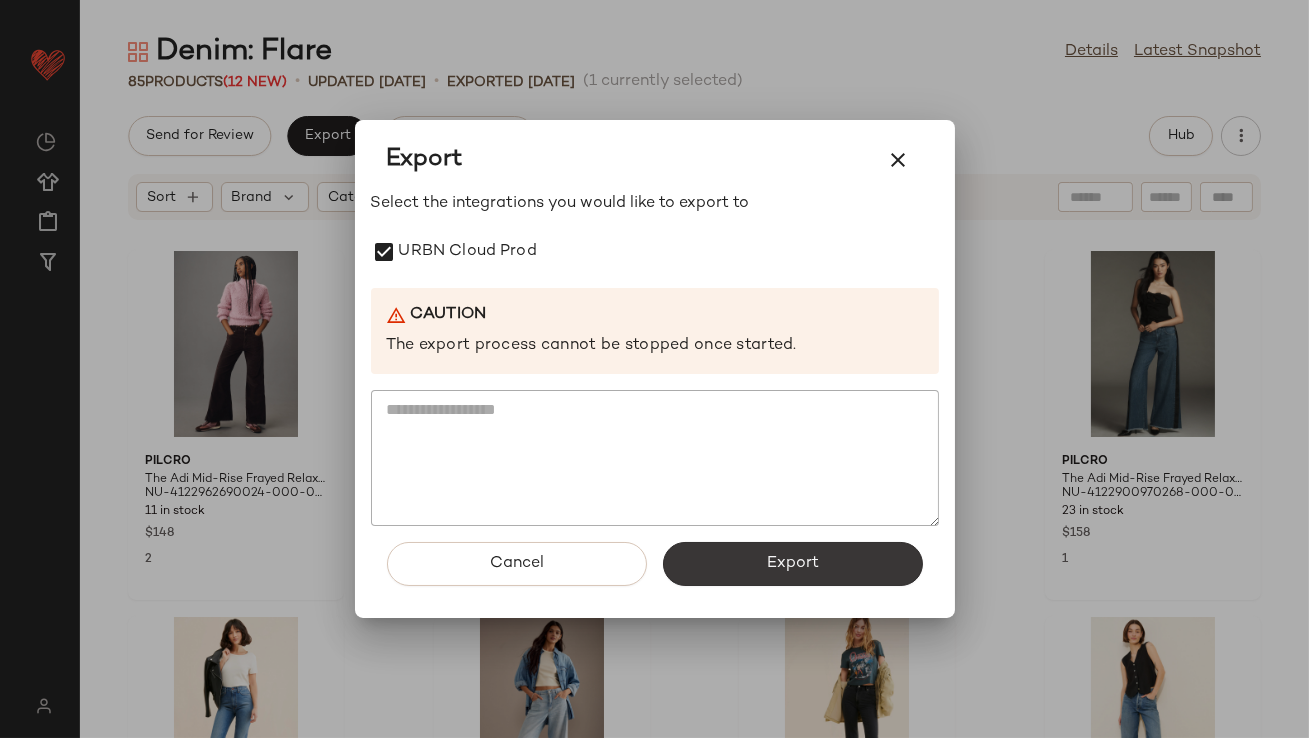 click on "Export" 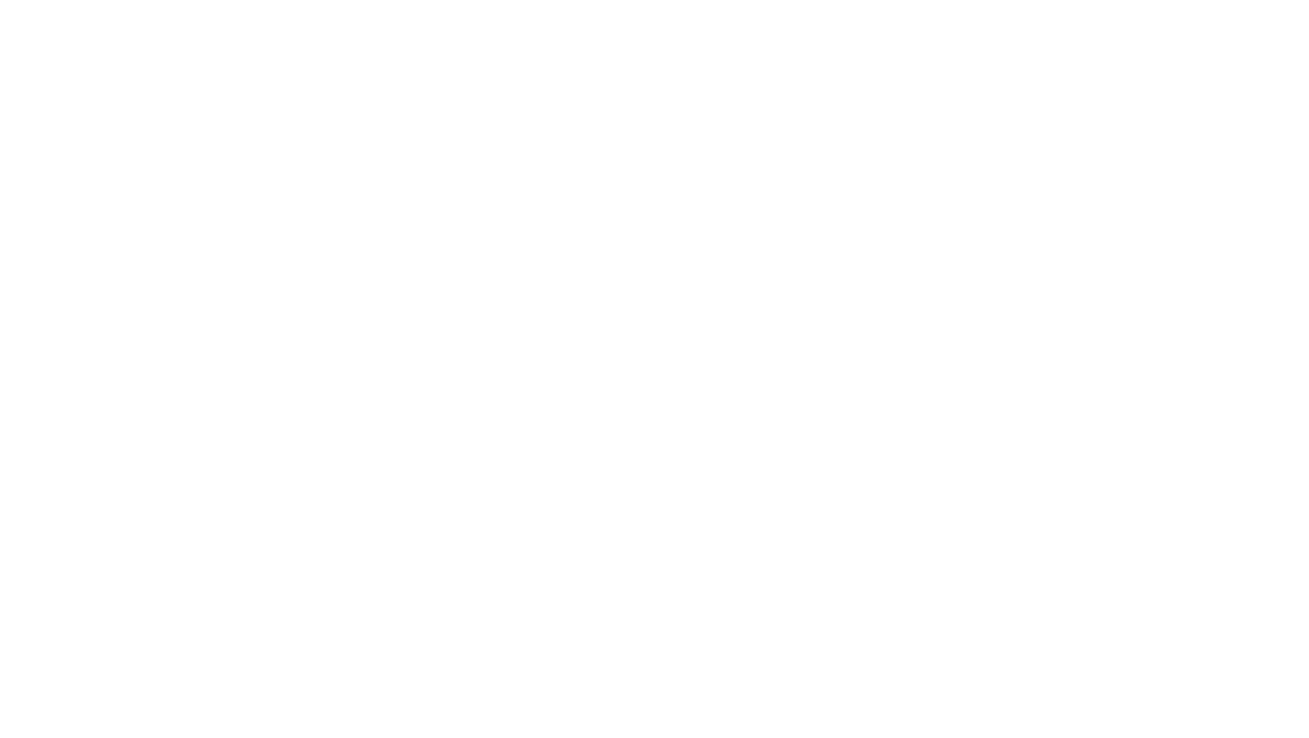 scroll, scrollTop: 0, scrollLeft: 0, axis: both 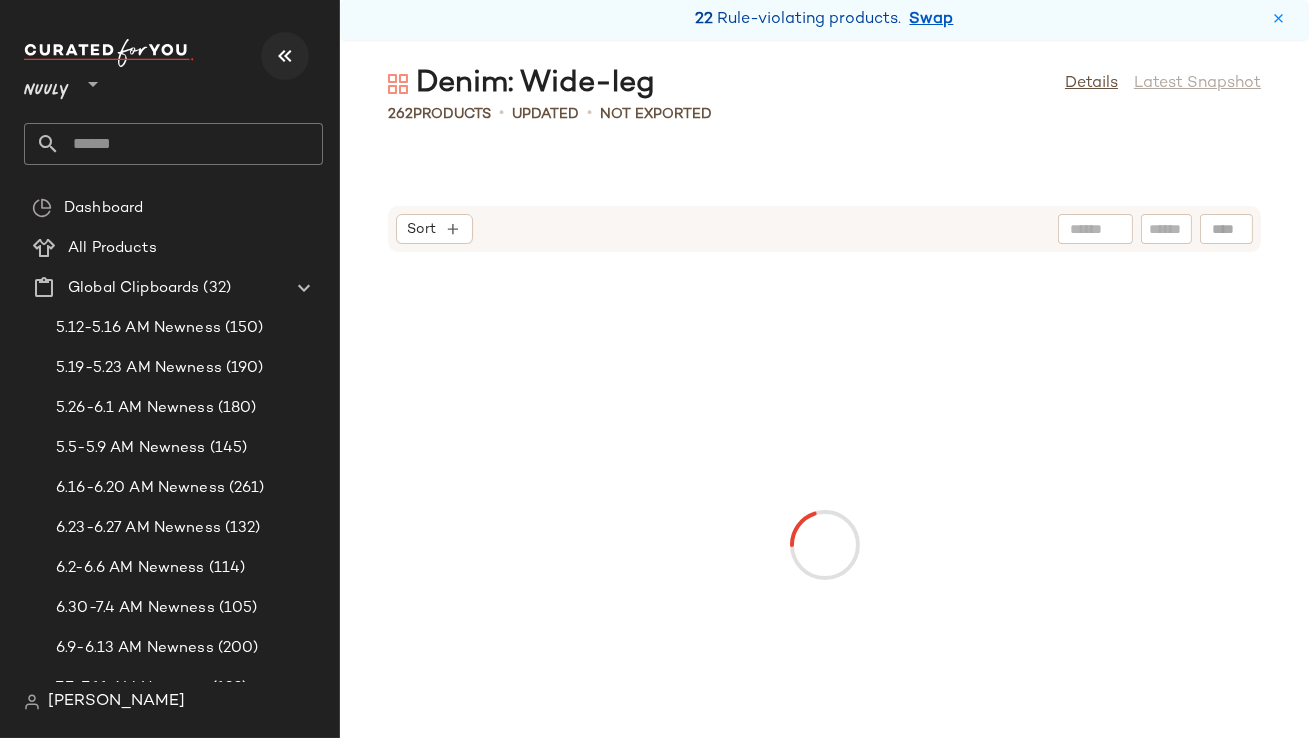 click at bounding box center (285, 56) 